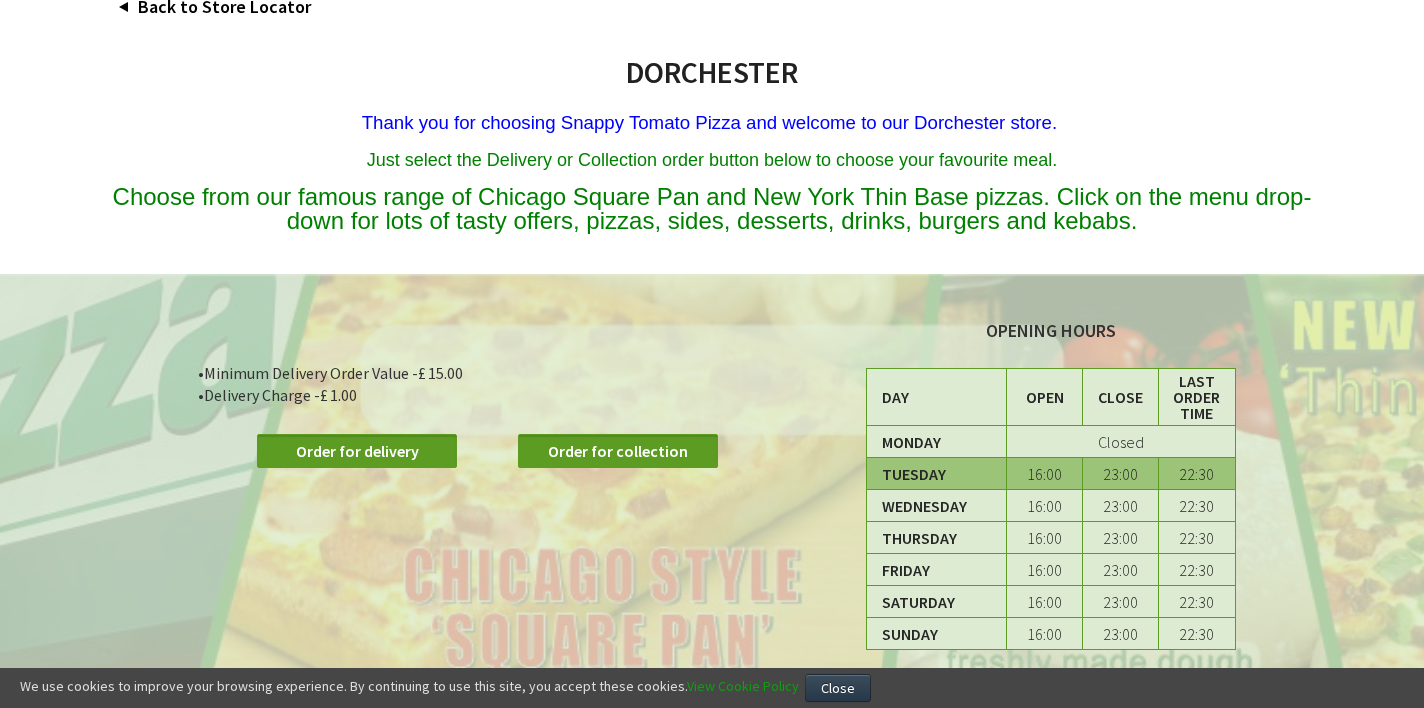scroll, scrollTop: 0, scrollLeft: 0, axis: both 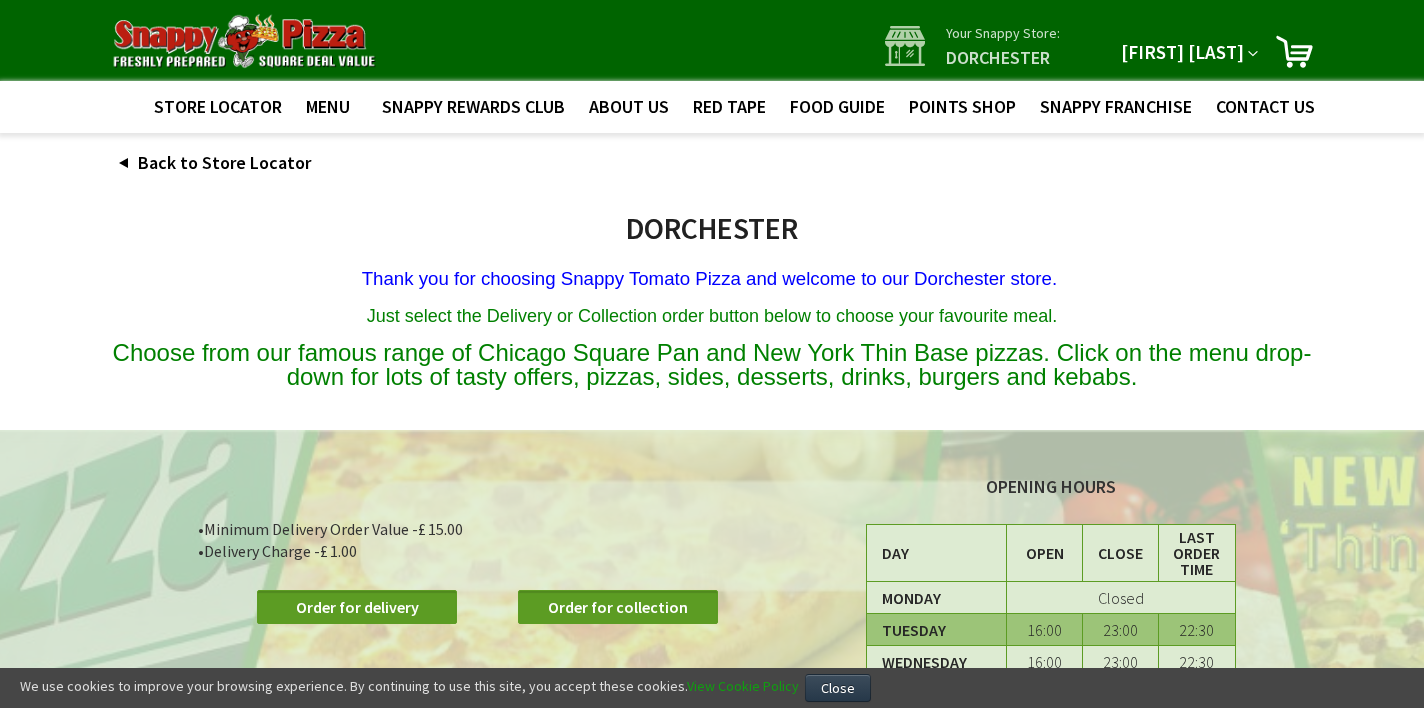 type on "[EMAIL]" 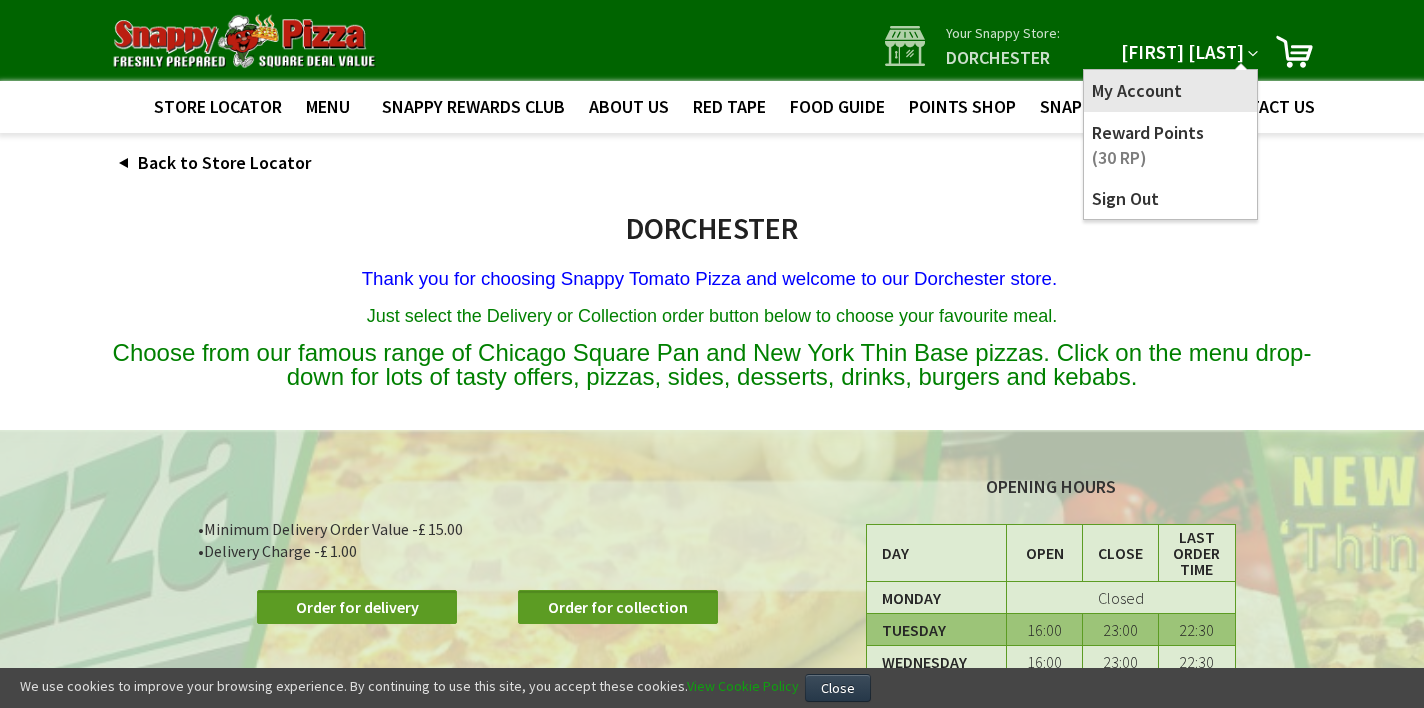 click on "My Account" at bounding box center (1170, 90) 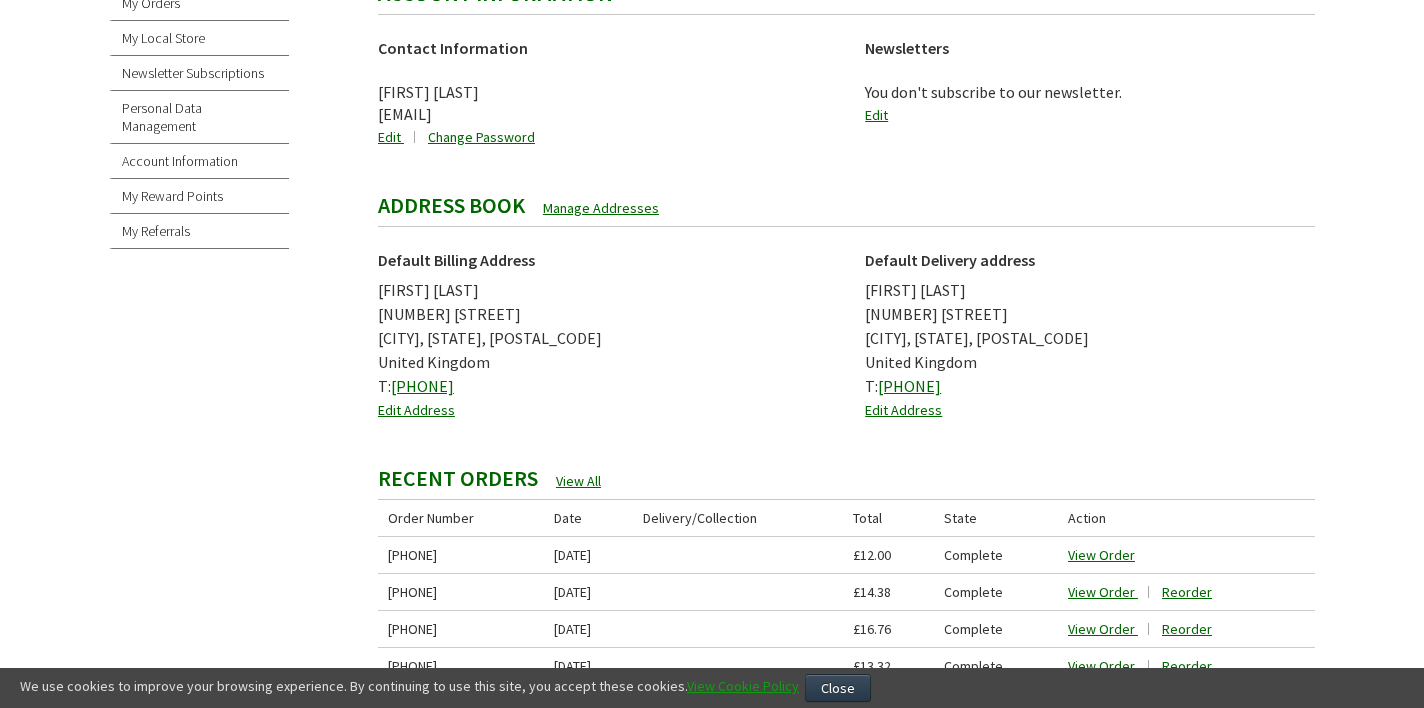 scroll, scrollTop: 304, scrollLeft: 0, axis: vertical 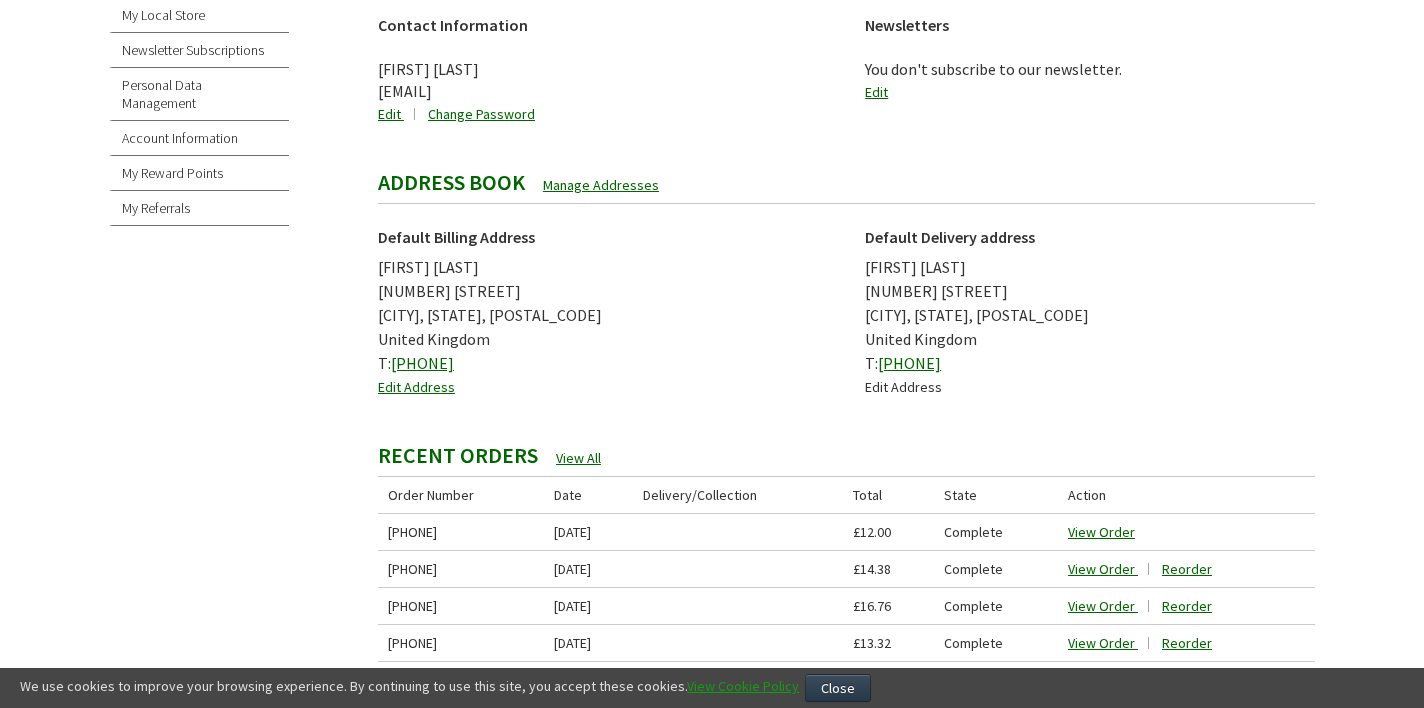 type on "[EMAIL]" 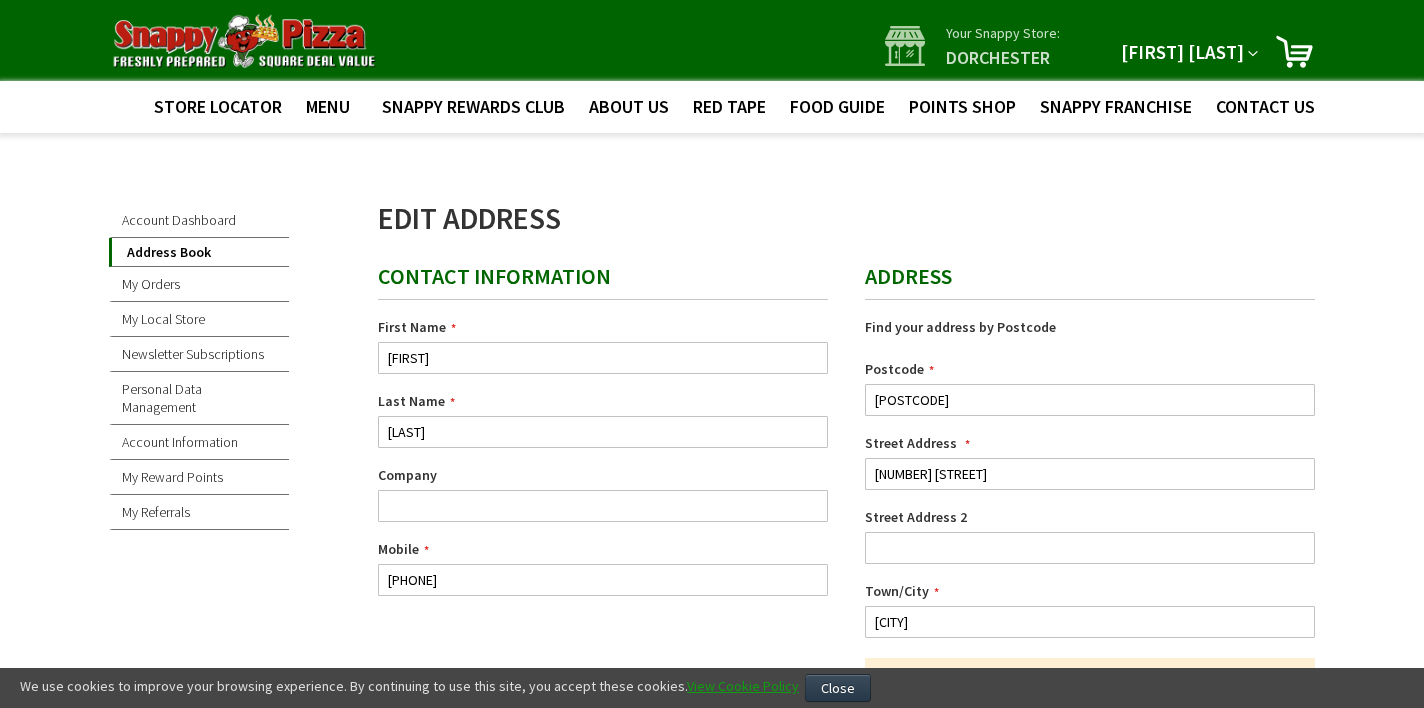 scroll, scrollTop: 155, scrollLeft: 0, axis: vertical 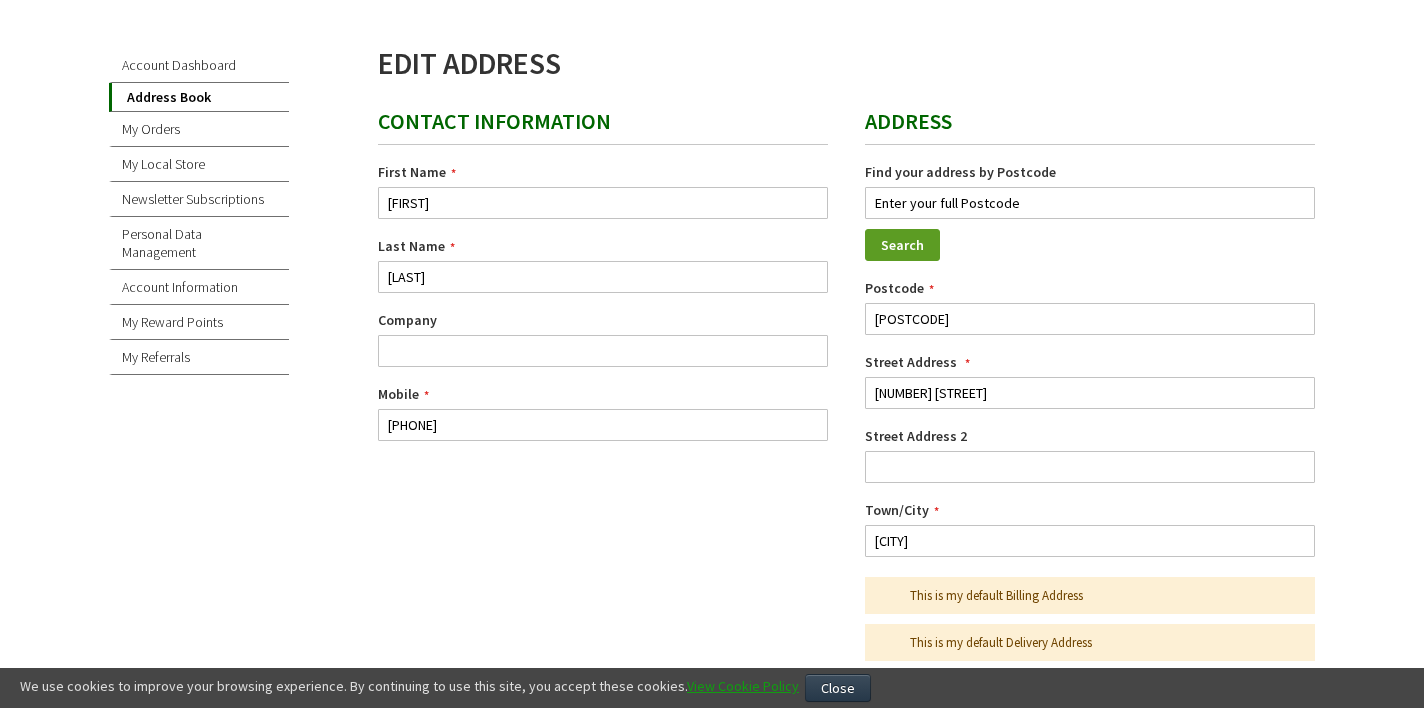 type on "[EMAIL]" 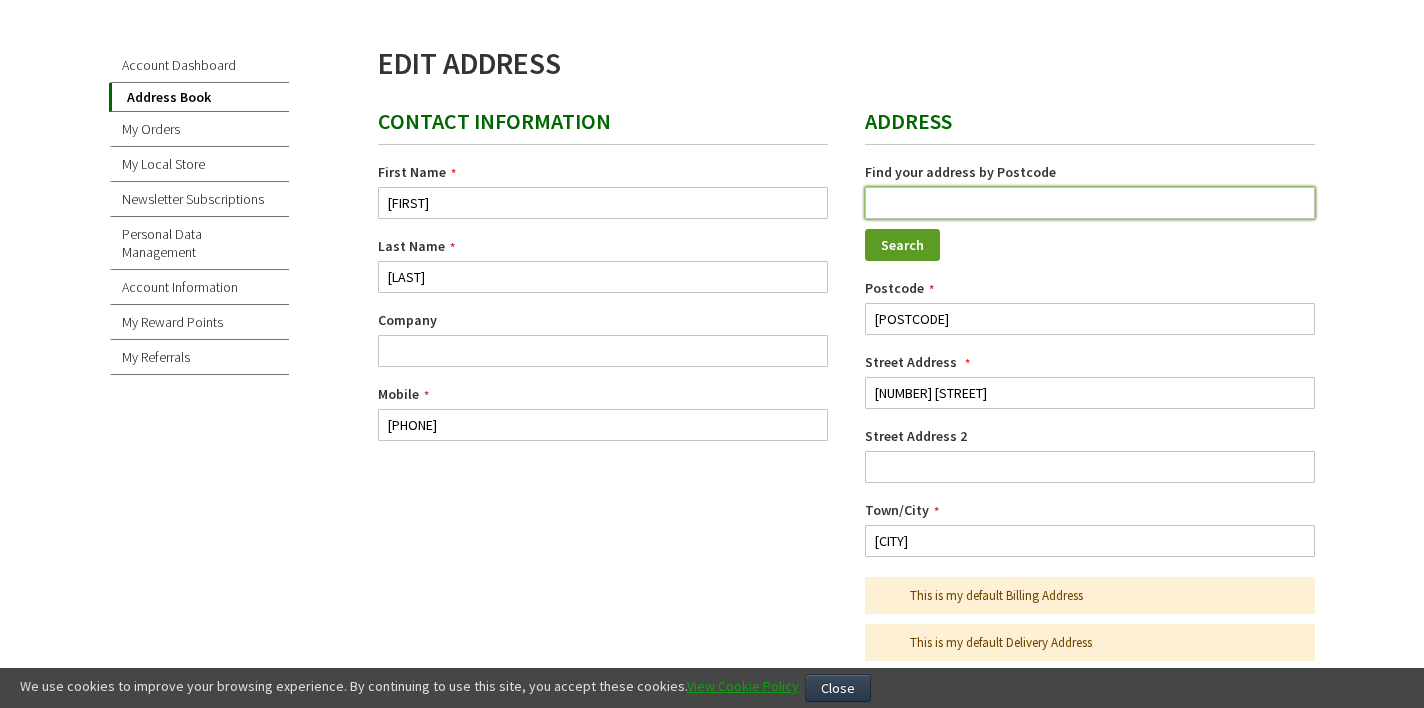 click at bounding box center [1090, 203] 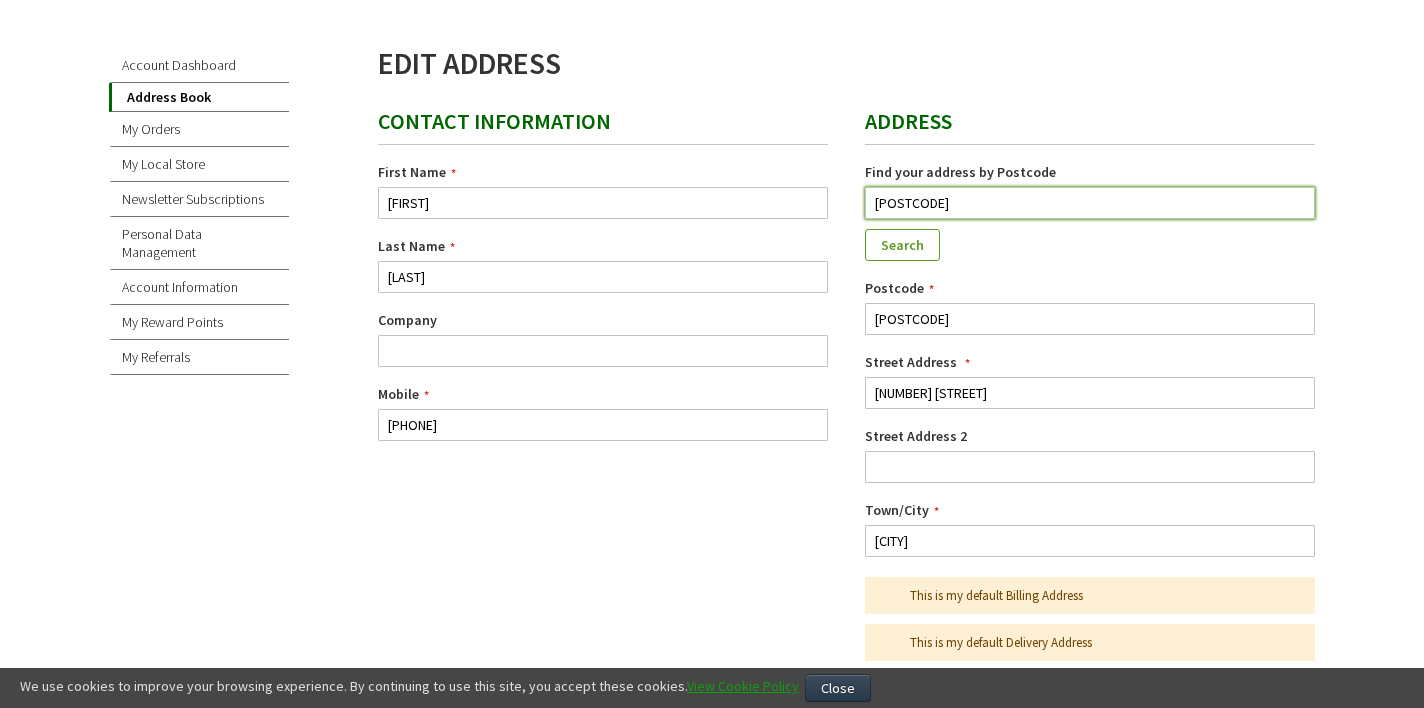 type on "DT1 1GX" 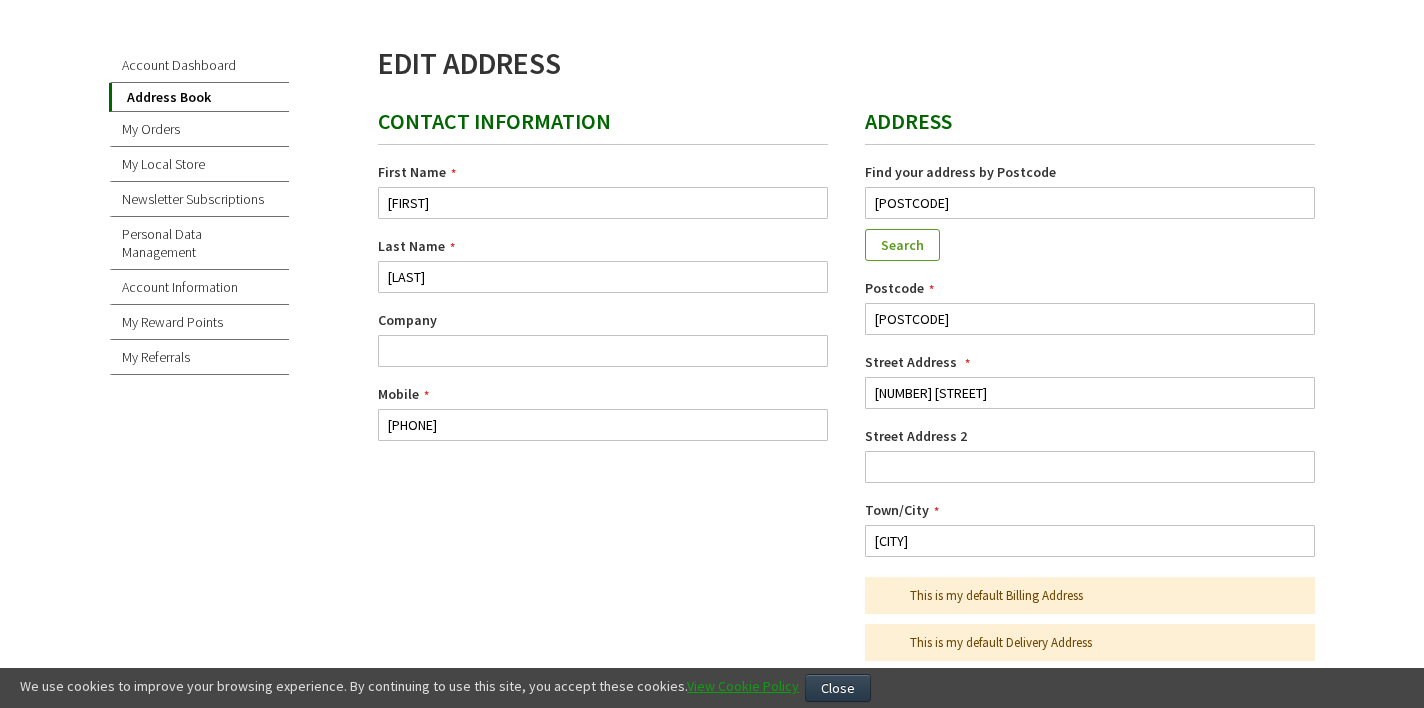 click on "Search" at bounding box center (902, 245) 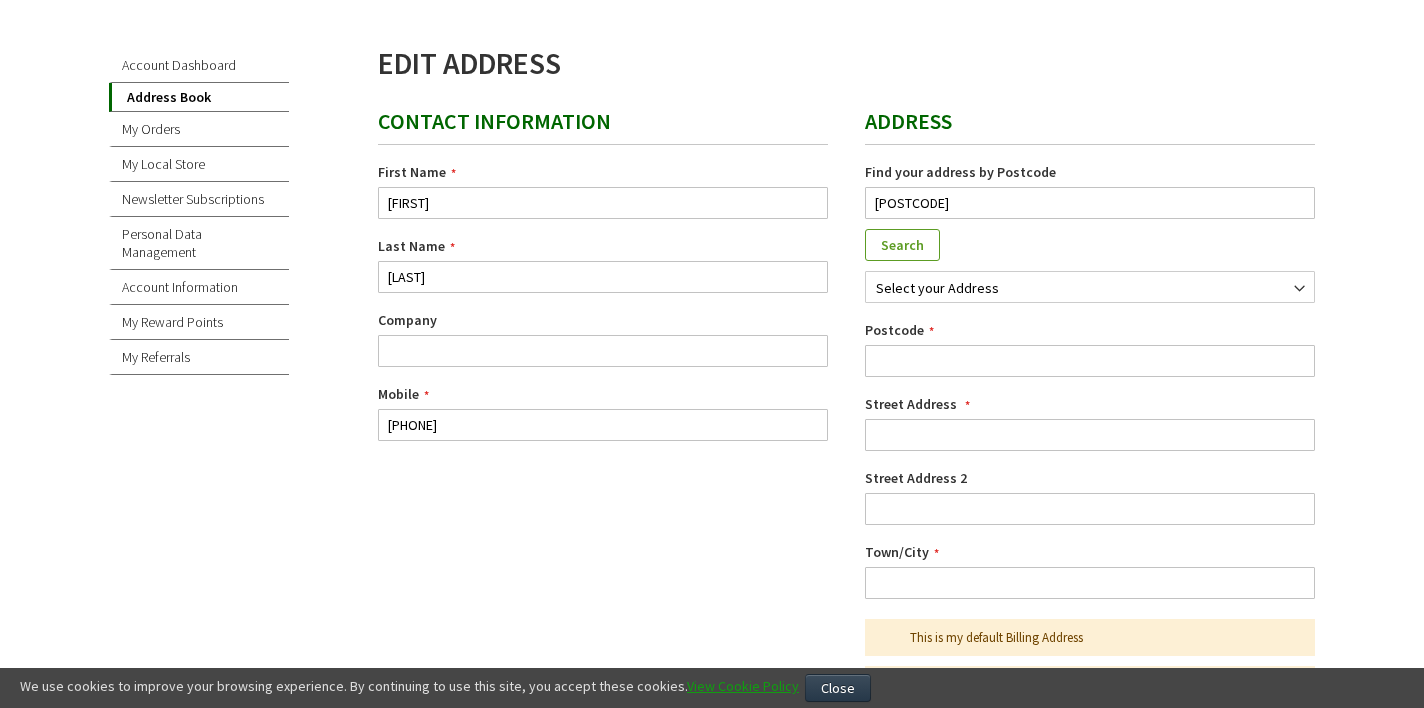 click on "Search" at bounding box center [902, 245] 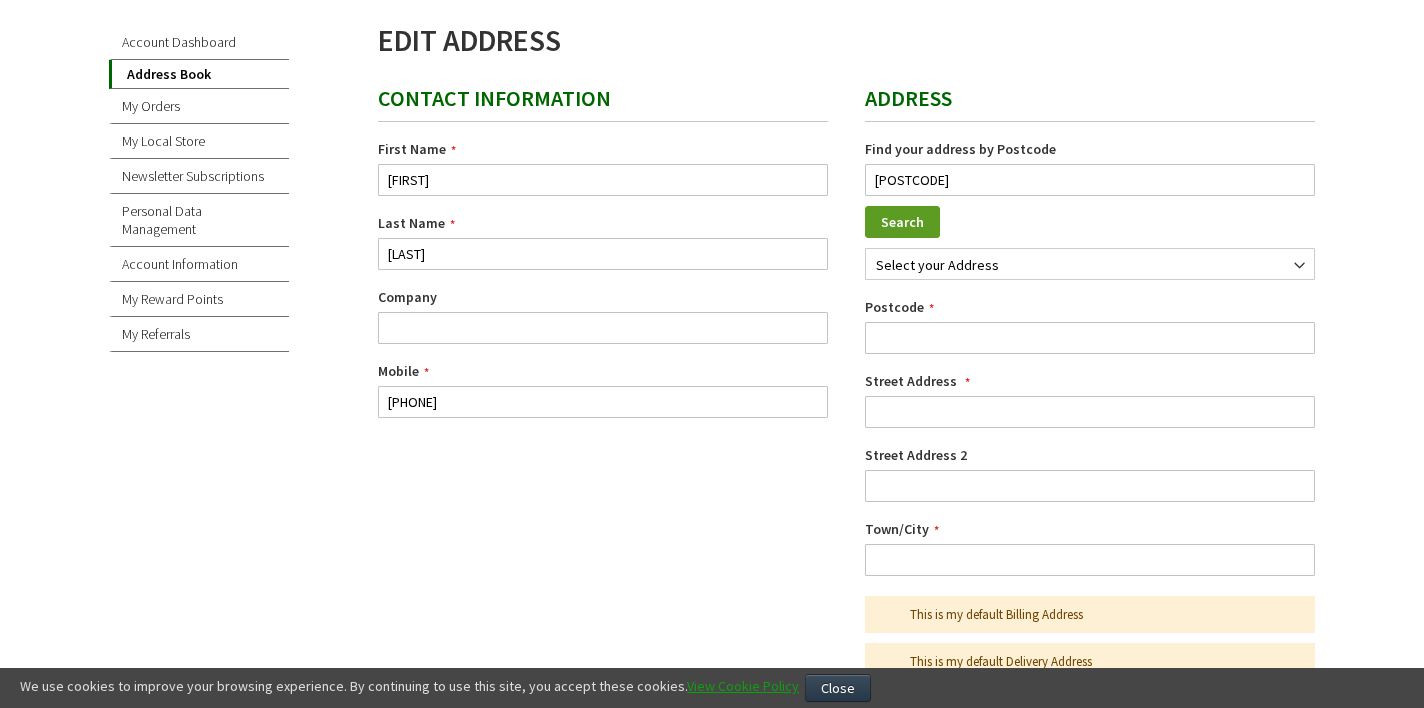 scroll, scrollTop: 179, scrollLeft: 0, axis: vertical 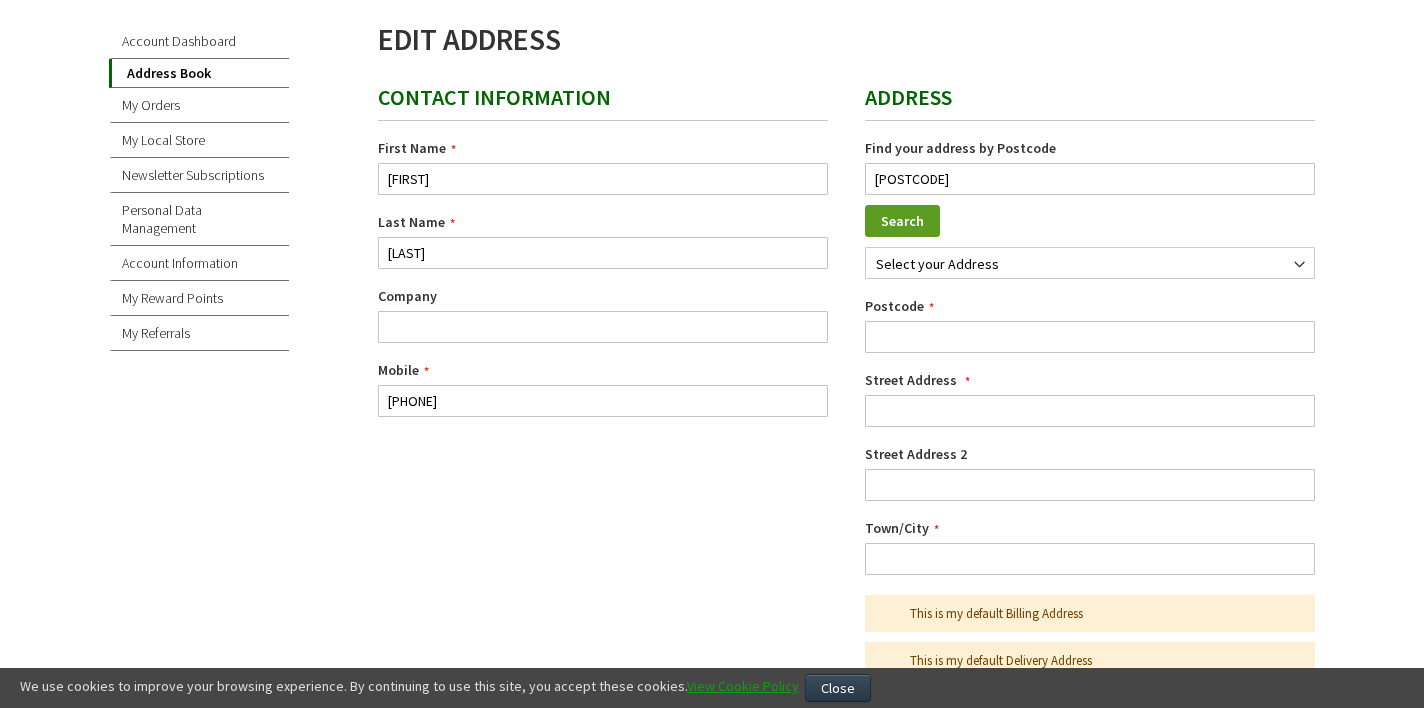 click on "DT1 1GX Search Select your Address Flat 2, The Brewery, 15 Pope Street, Dorchester Flat 5, 15 Pope Street, Dorchester Flat 1, The Brewery, 15 Pope Street, Dorchester Flat 4, The Brewery, 15 Pope Street, Dorchester Flat 3, The Brewery, 15 Pope Street, Dorchester Flat 4, 15 Pope Street, Dorchester Flat 11, 15 Pope Street, Dorchester Flat 5, The Brewery, 15 Pope Street, Dorchester Flat 6, The Brewery, 15 Pope Street, Dorchester Flat 27, 15 Pope Street, Dorchester Flat 23, 15 Pope Street, Dorchester Flat 7, The Brewery, 15 Pope Street, Dorchester Flat 28, 15 Pope Street, Dorchester Flat 22, 15 Pope Street, Dorchester Flat 2, 15 Pope Street, Dorchester Flat 21, 15 Pope Street, Dorchester Flat 3, 15 Pope Street, Dorchester Flat 20, 15 Pope Street, Dorchester Flat 26, 15 Pope Street, Dorchester Flat 8, 15 Pope Street, Dorchester Flat 24, 15 Pope Street, Dorchester Flat 15, 15 Pope Street, Dorchester Flat 10, 15 Pope Street, Dorchester Flat 17, 15 Pope Street, Dorchester Flat 25, 15 Pope Street, Dorchester" at bounding box center [1090, 221] 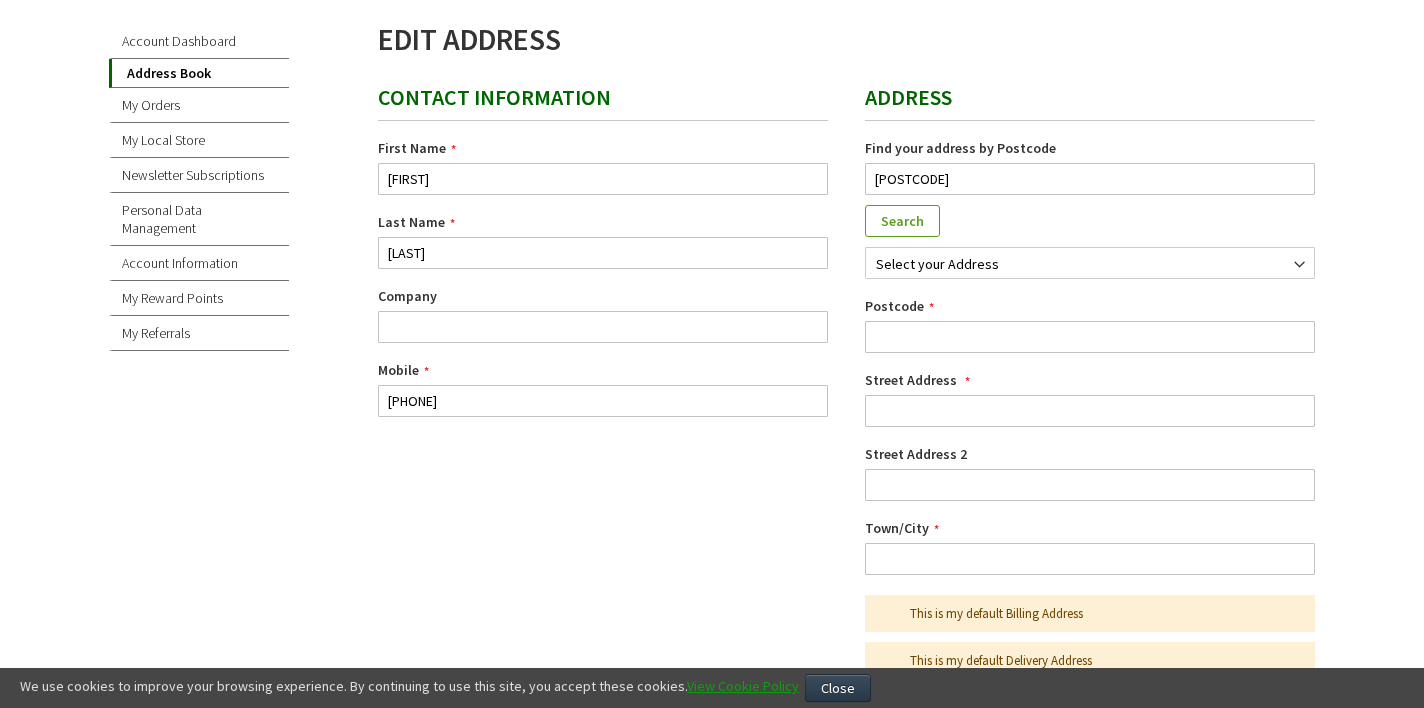 click on "Search" at bounding box center [902, 221] 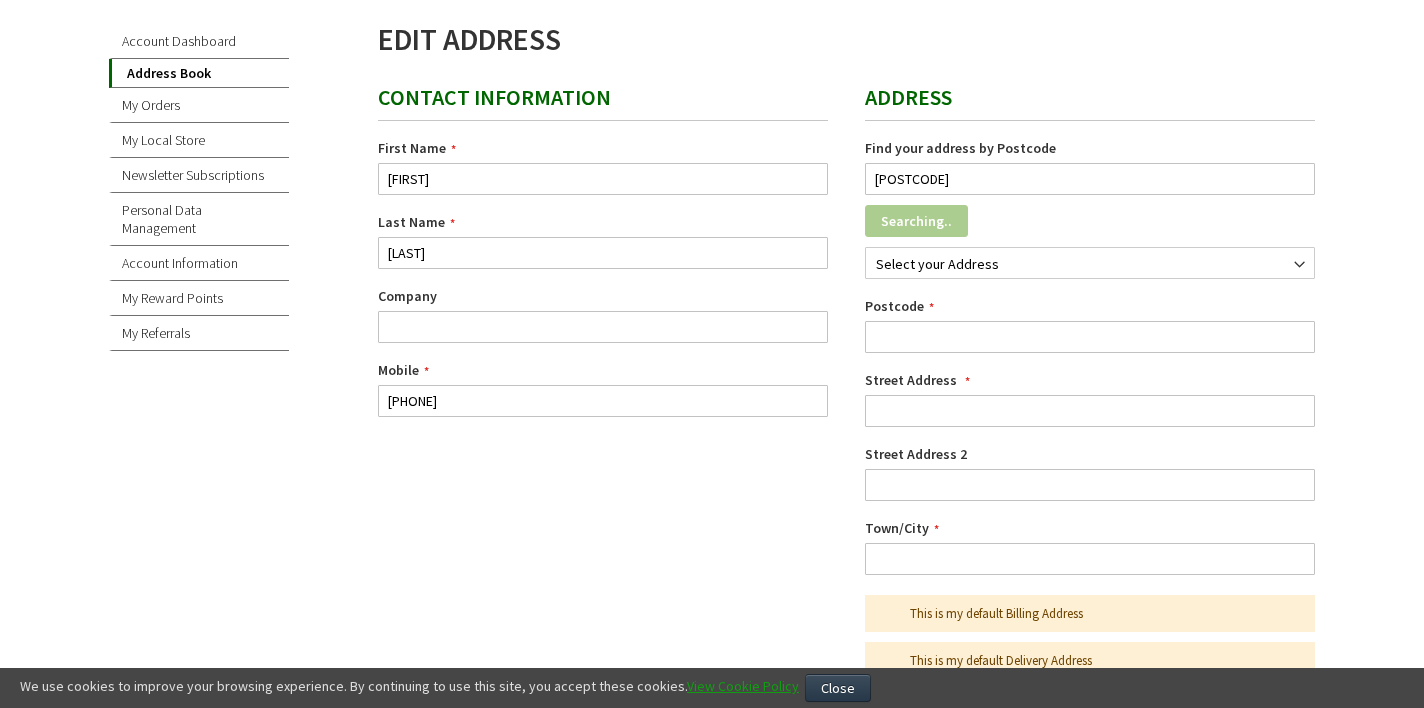 click on "Address
Find your address by Postcode
DT1 1GX Searching.. Select your Address Flat 2, The Brewery, 15 Pope Street, Dorchester Flat 5, 15 Pope Street, Dorchester Flat 1, The Brewery, 15 Pope Street, Dorchester Flat 4, The Brewery, 15 Pope Street, Dorchester Flat 3, The Brewery, 15 Pope Street, Dorchester Flat 4, 15 Pope Street, Dorchester Flat 11, 15 Pope Street, Dorchester Flat 5, The Brewery, 15 Pope Street, Dorchester Flat 6, The Brewery, 15 Pope Street, Dorchester Flat 27, 15 Pope Street, Dorchester Flat 23, 15 Pope Street, Dorchester Flat 7, The Brewery, 15 Pope Street, Dorchester Flat 28, 15 Pope Street, Dorchester Flat 22, 15 Pope Street, Dorchester Flat 2, 15 Pope Street, Dorchester Flat 21, 15 Pope Street, Dorchester Flat 3, 15 Pope Street, Dorchester Flat 20, 15 Pope Street, Dorchester Flat 26, 15 Pope Street, Dorchester Flat 8, 15 Pope Street, Dorchester Flat 24, 15 Pope Street, Dorchester Flat 15, 15 Pope Street, Dorchester
Postcode" at bounding box center (1090, 386) 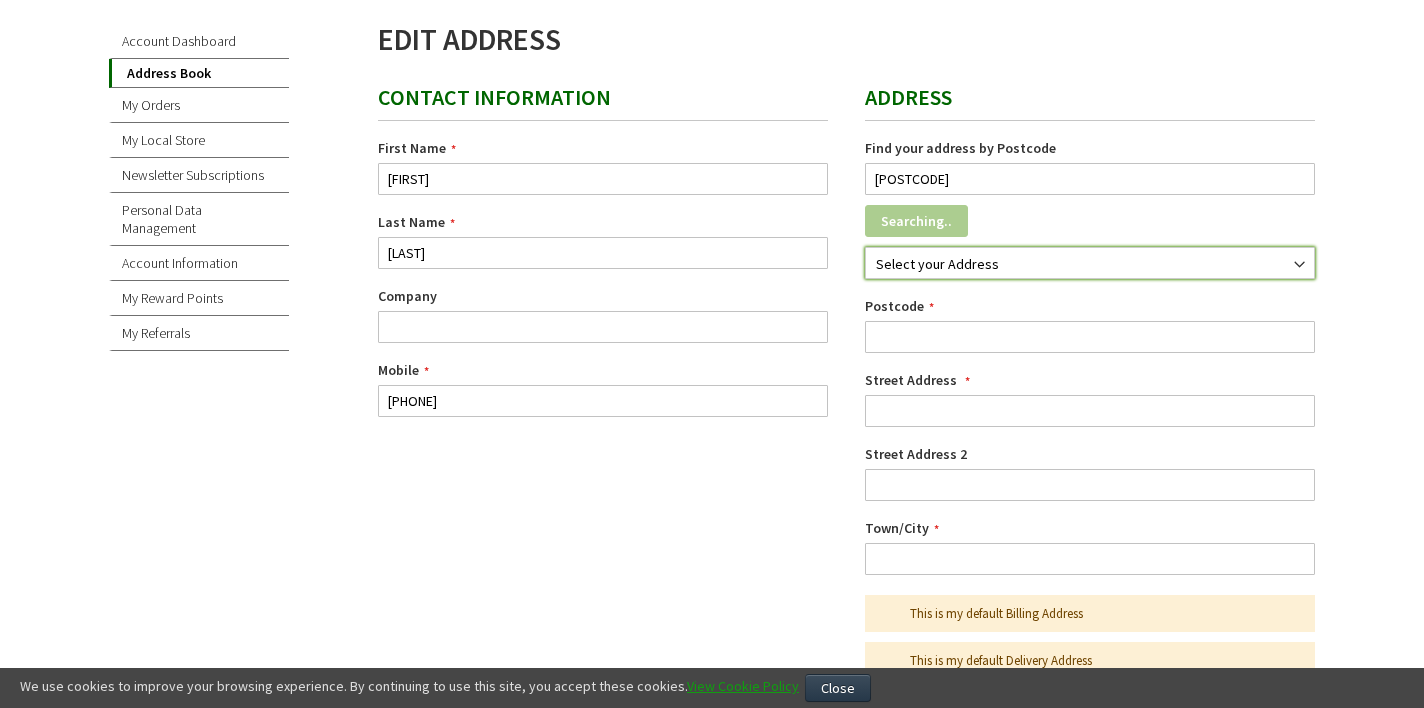 click on "Select your Address Flat 2, The Brewery, 15 Pope Street, Dorchester Flat 5, 15 Pope Street, Dorchester Flat 1, The Brewery, 15 Pope Street, Dorchester Flat 4, The Brewery, 15 Pope Street, Dorchester Flat 3, The Brewery, 15 Pope Street, Dorchester Flat 4, 15 Pope Street, Dorchester Flat 11, 15 Pope Street, Dorchester Flat 5, The Brewery, 15 Pope Street, Dorchester Flat 6, The Brewery, 15 Pope Street, Dorchester Flat 27, 15 Pope Street, Dorchester Flat 23, 15 Pope Street, Dorchester Flat 7, The Brewery, 15 Pope Street, Dorchester Flat 28, 15 Pope Street, Dorchester Flat 22, 15 Pope Street, Dorchester Flat 2, 15 Pope Street, Dorchester Flat 21, 15 Pope Street, Dorchester Flat 3, 15 Pope Street, Dorchester Flat 20, 15 Pope Street, Dorchester Flat 26, 15 Pope Street, Dorchester Flat 8, 15 Pope Street, Dorchester Flat 24, 15 Pope Street, Dorchester Flat 15, 15 Pope Street, Dorchester Flat 10, 15 Pope Street, Dorchester Flat 17, 15 Pope Street, Dorchester Flat 25, 15 Pope Street, Dorchester" at bounding box center [1090, 263] 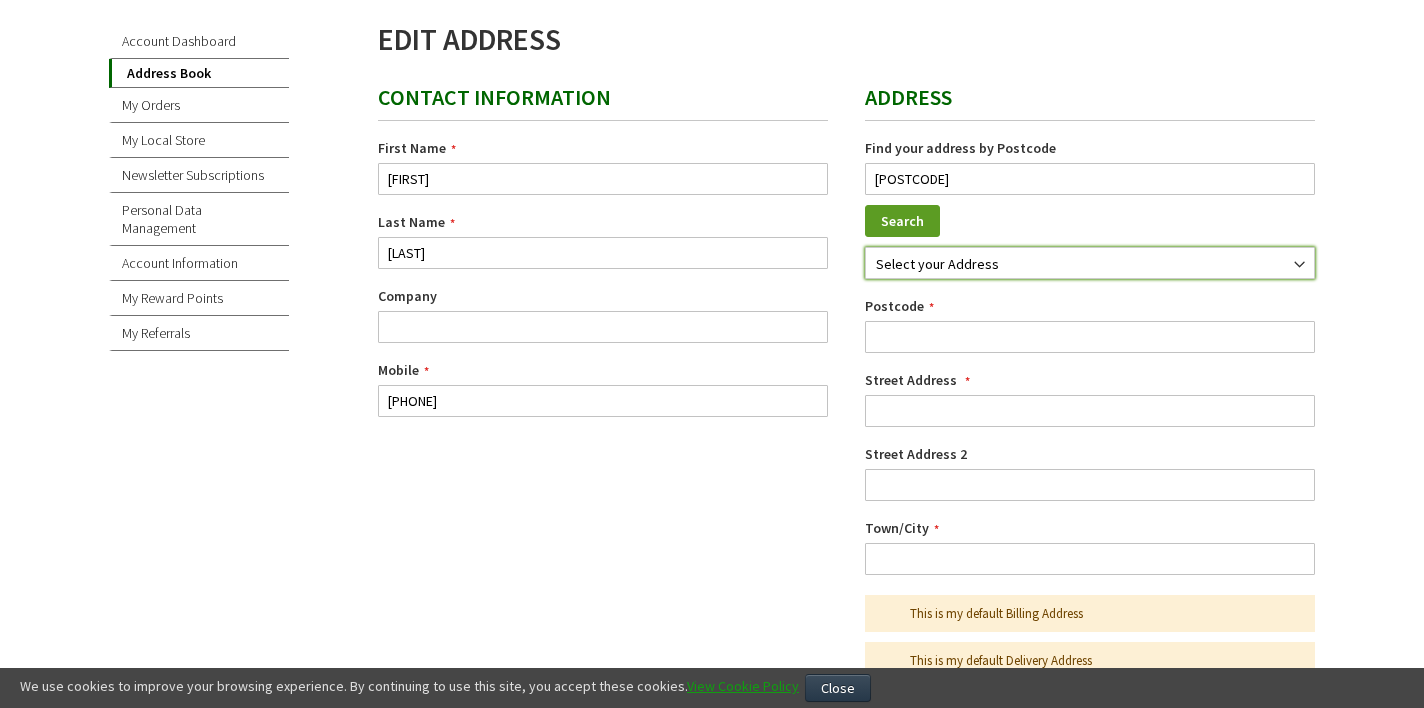 select on "19" 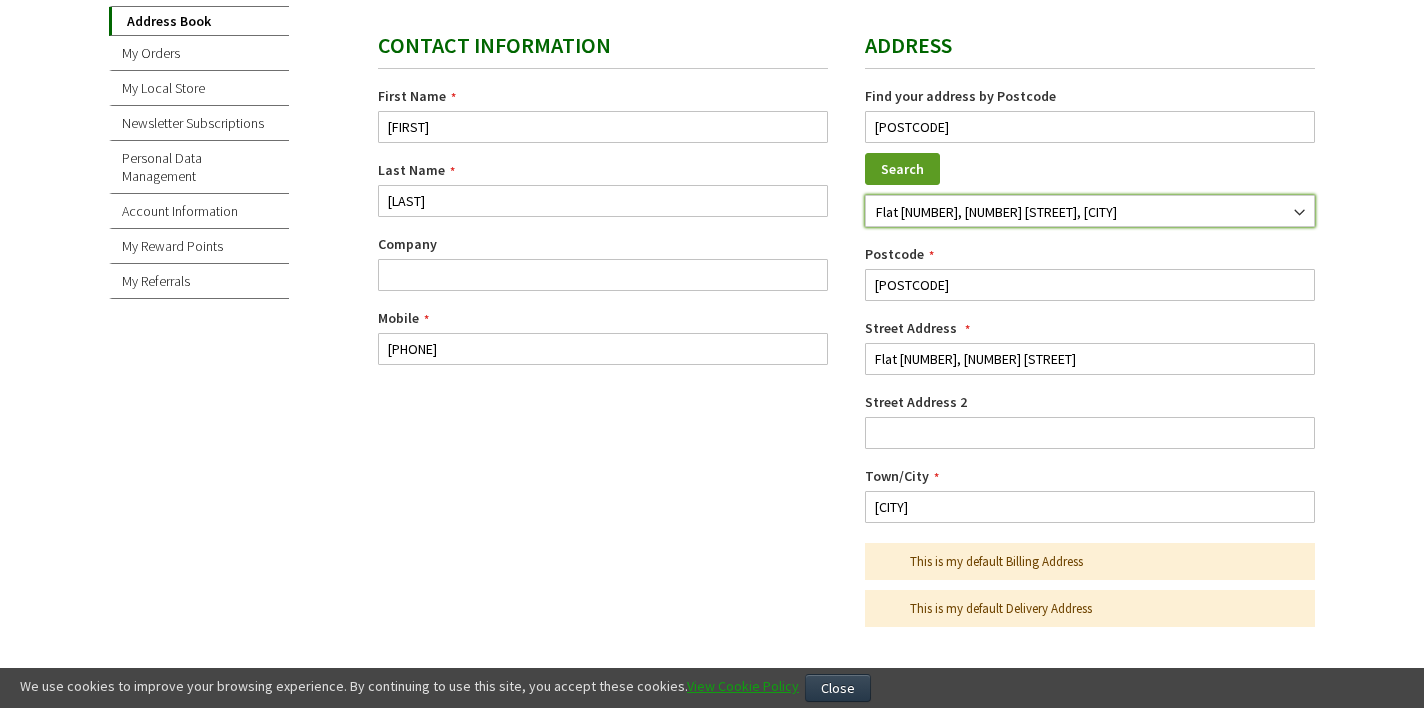 scroll, scrollTop: 340, scrollLeft: 0, axis: vertical 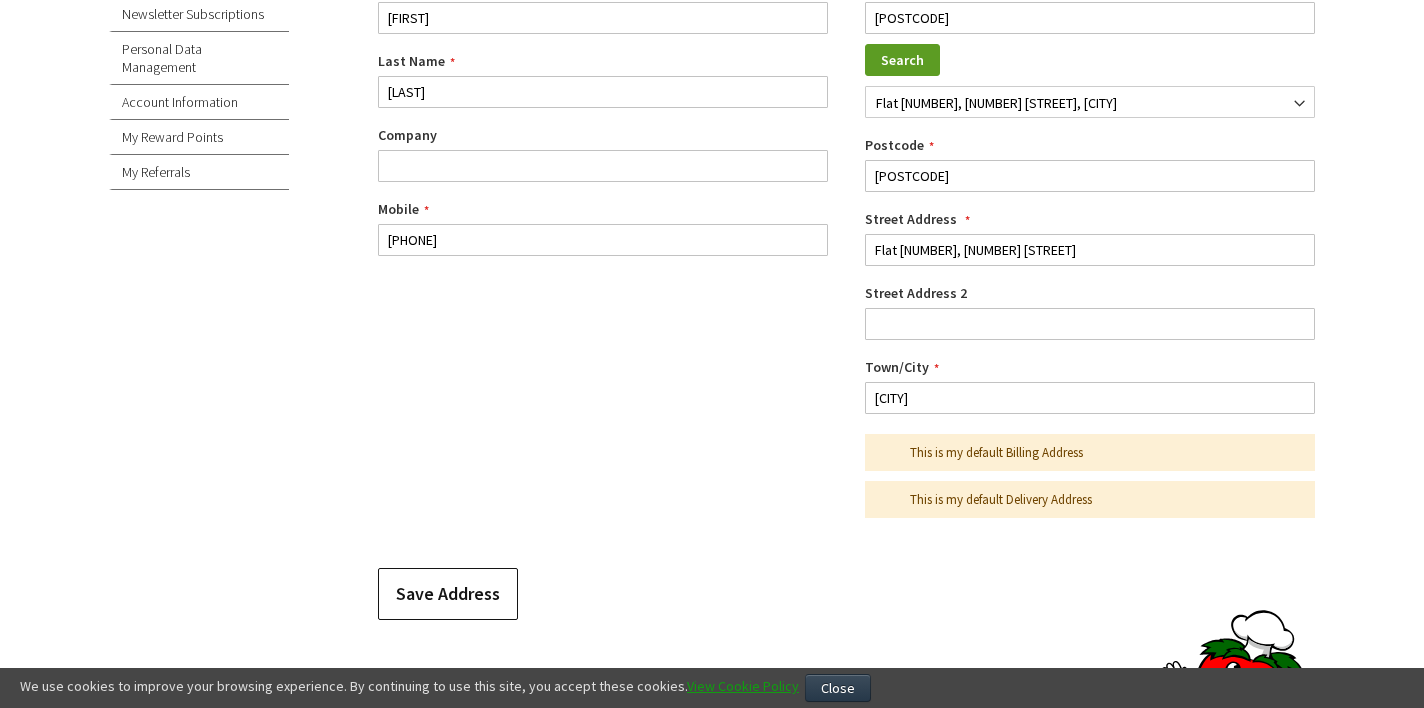 click on "Save Address" at bounding box center (448, 593) 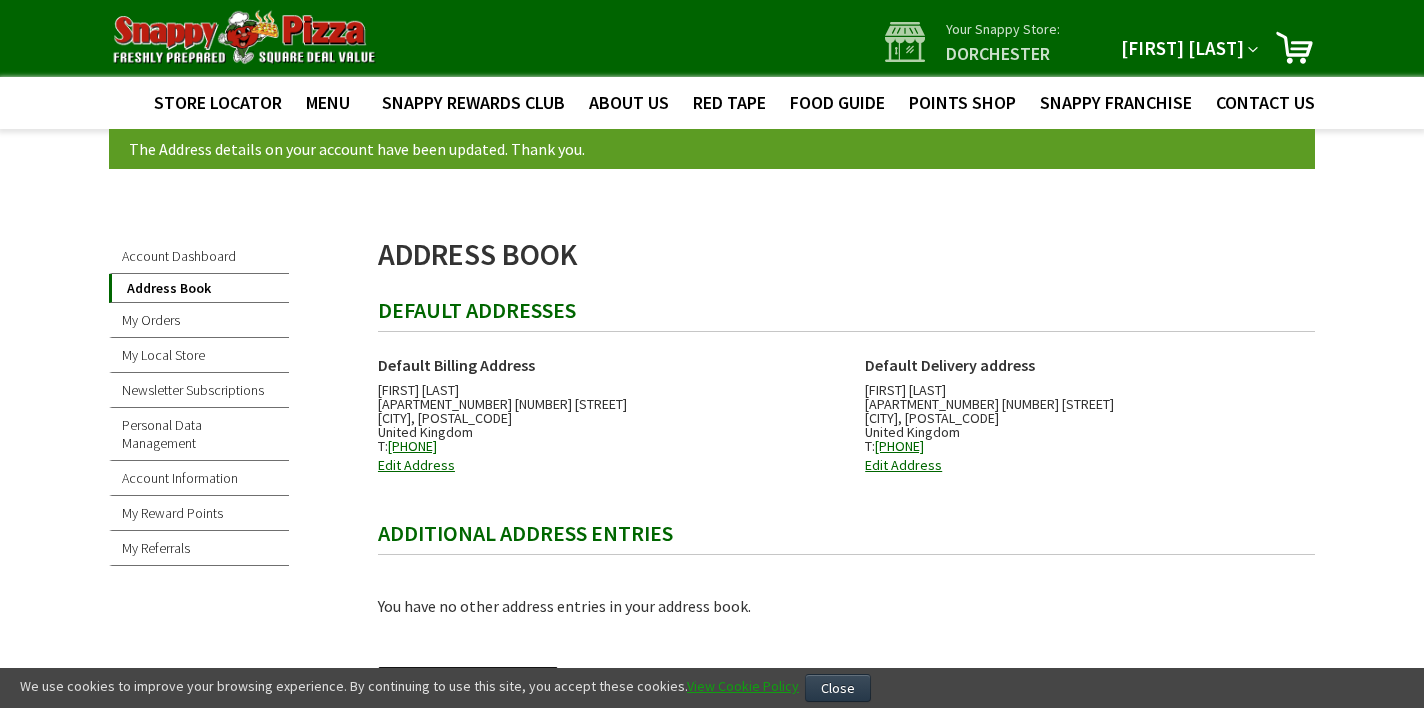 scroll, scrollTop: 5, scrollLeft: 0, axis: vertical 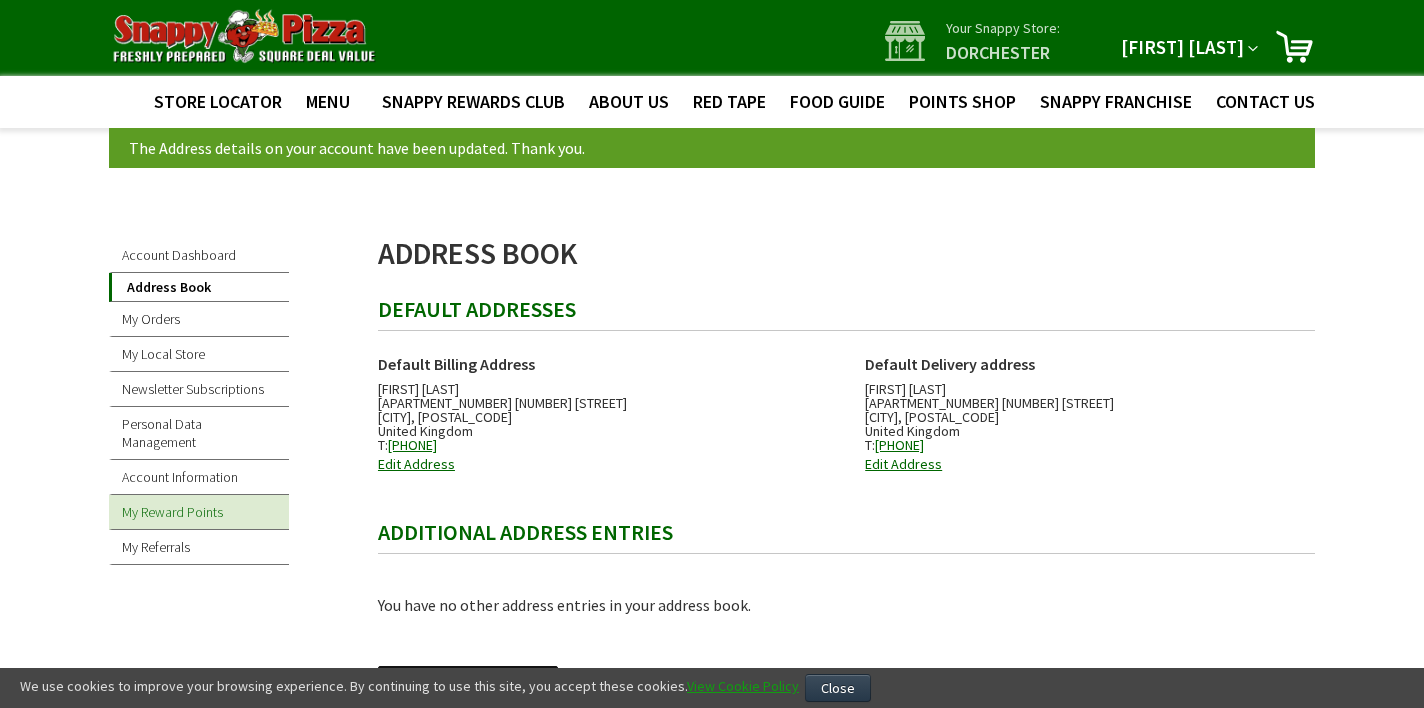 type on "[EMAIL]" 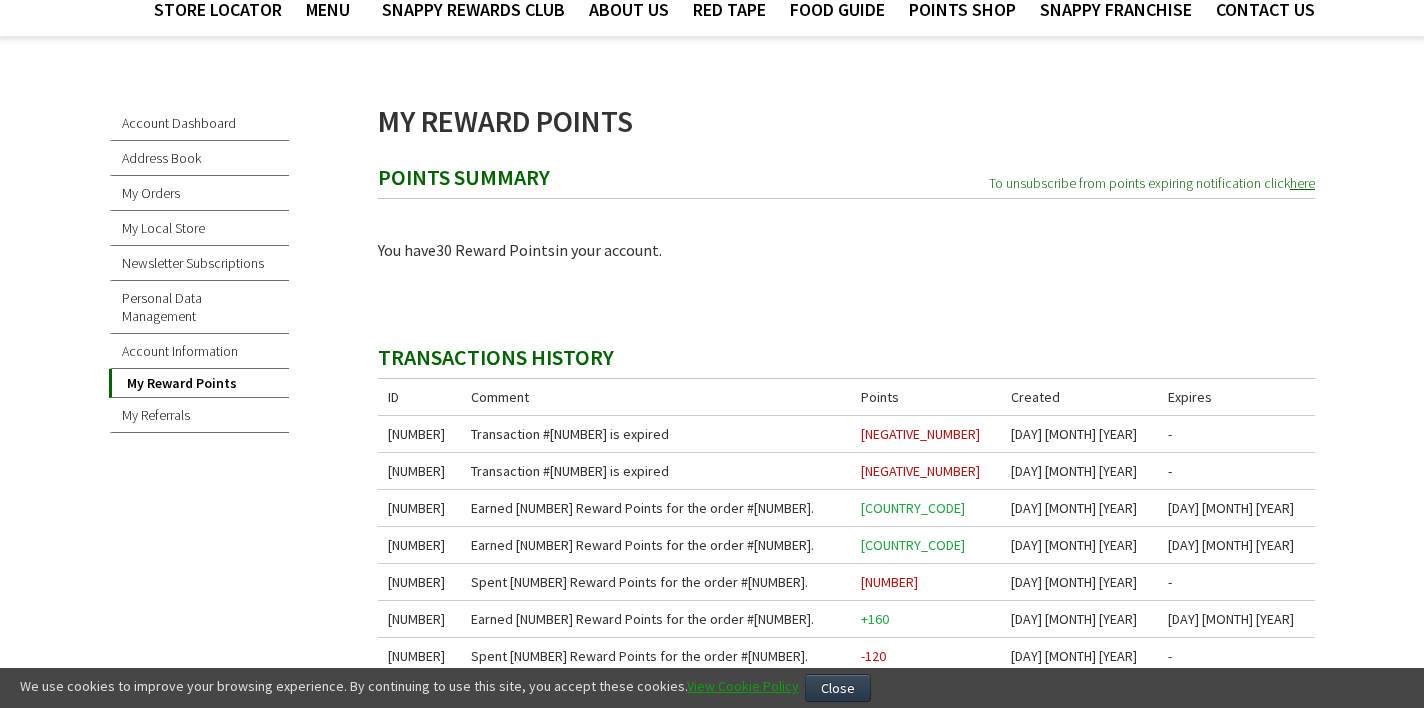 scroll, scrollTop: 0, scrollLeft: 0, axis: both 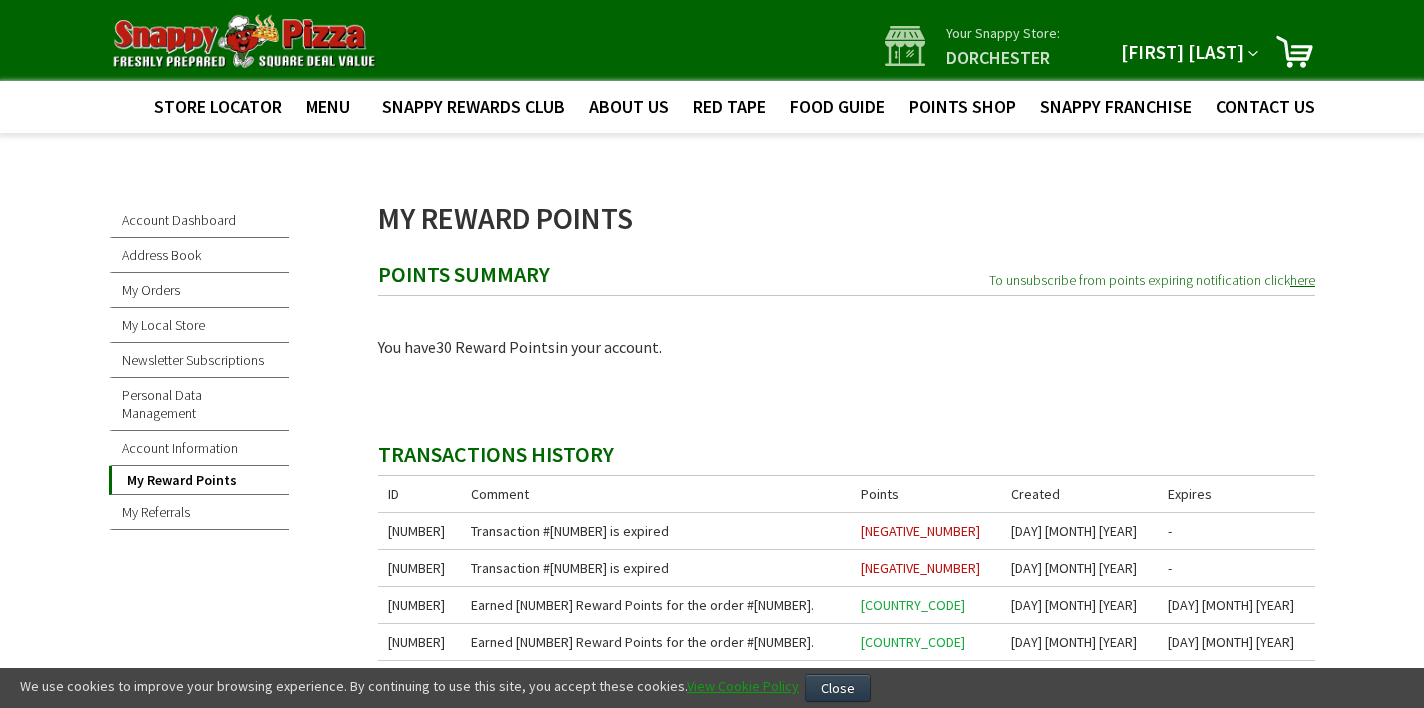 type on "[EMAIL]" 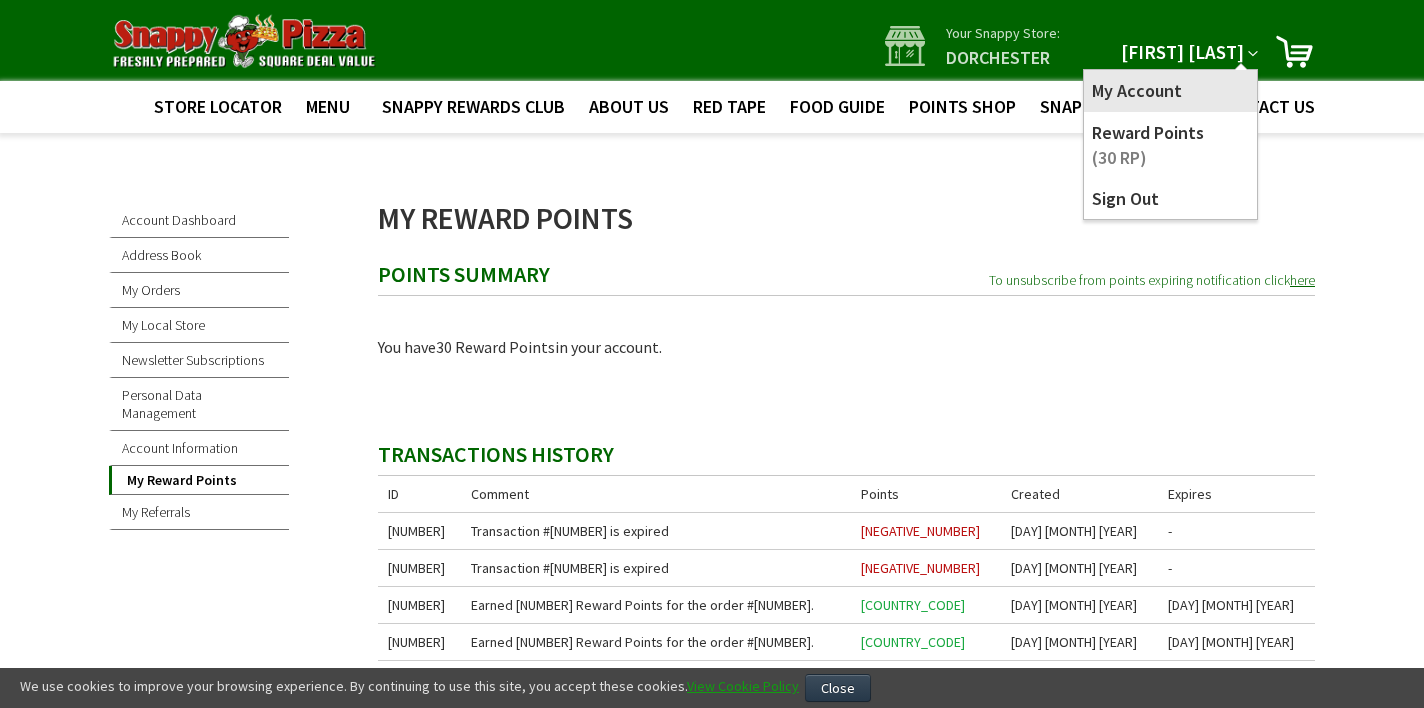 click on "My Account" at bounding box center [1170, 90] 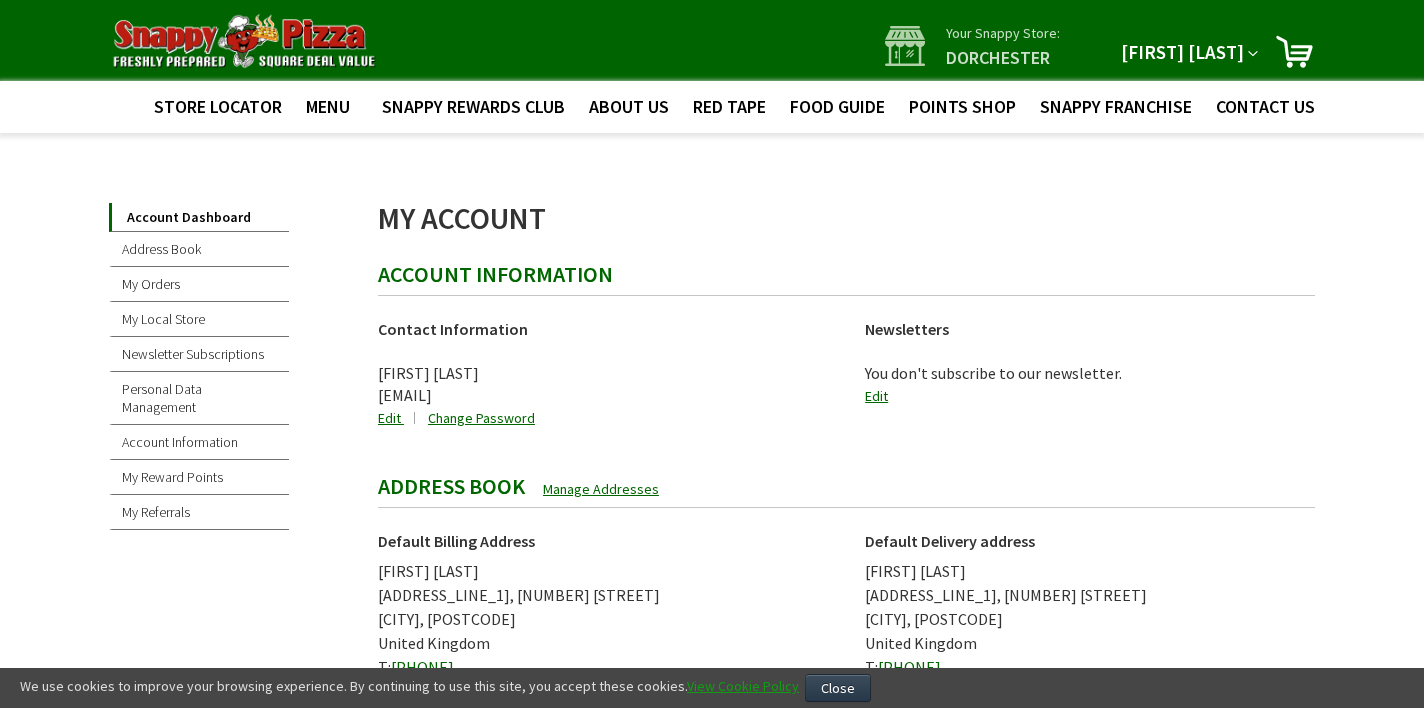 scroll, scrollTop: 0, scrollLeft: 0, axis: both 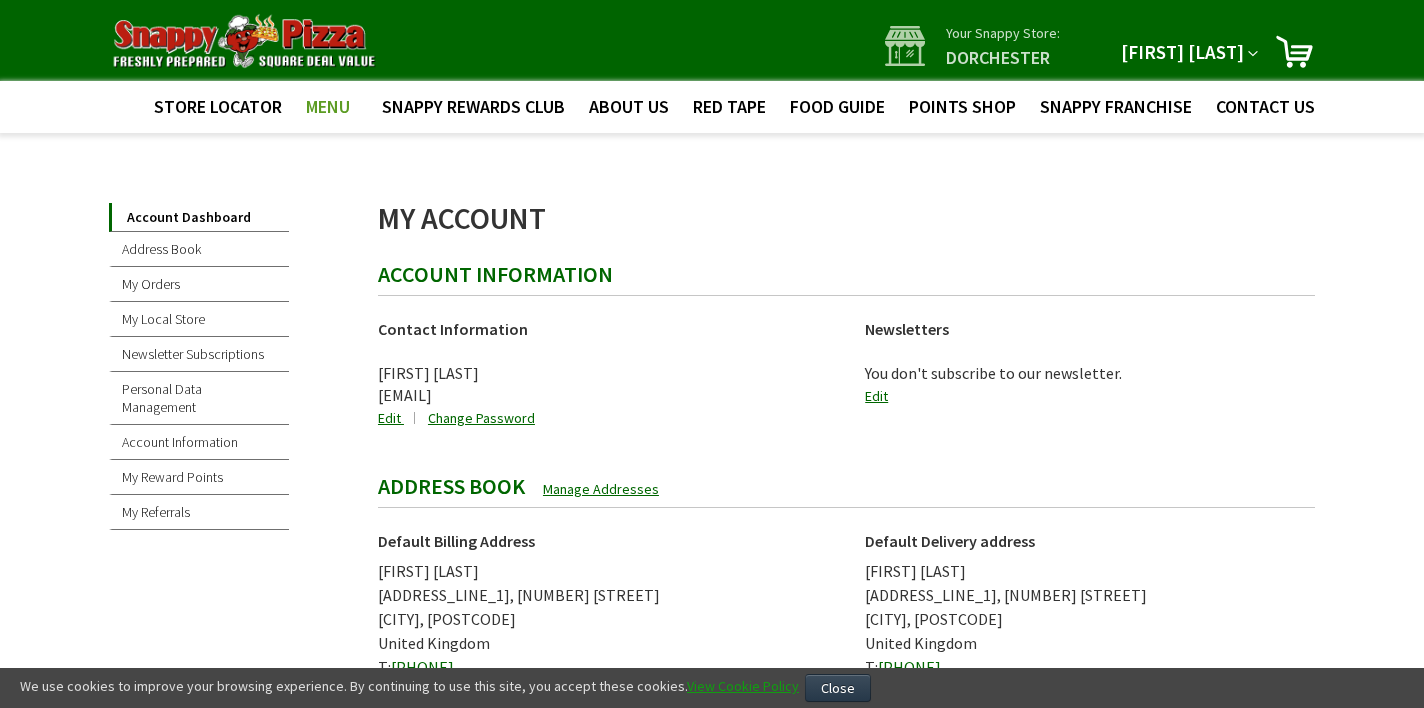 type on "[EMAIL]" 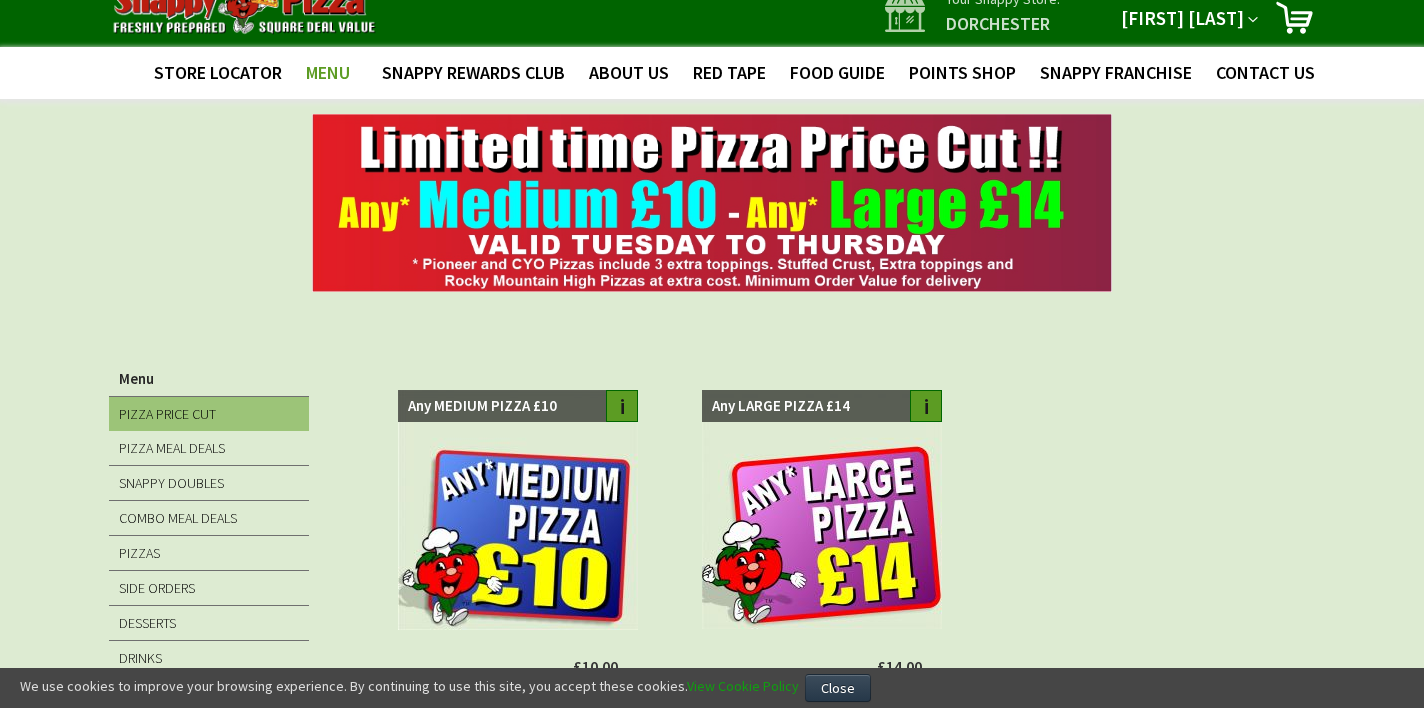 scroll, scrollTop: 148, scrollLeft: 0, axis: vertical 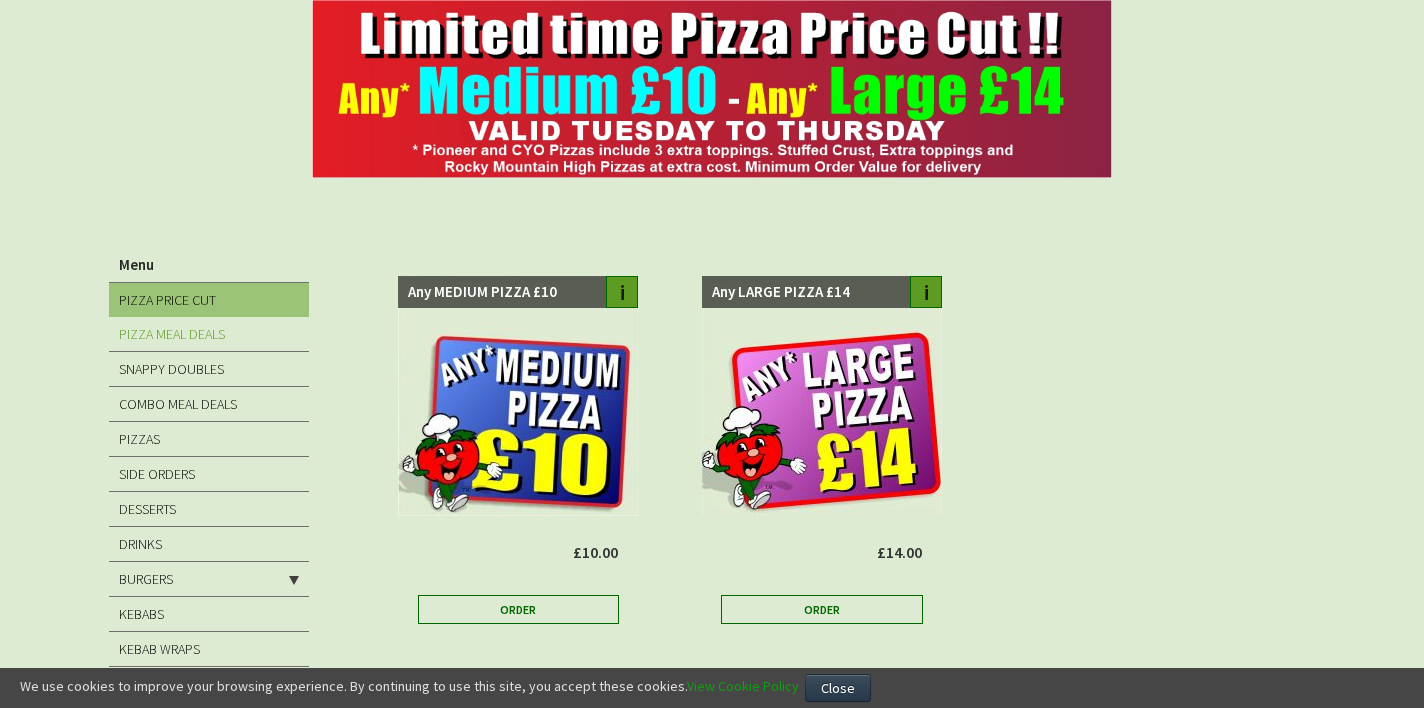 type on "[EMAIL]" 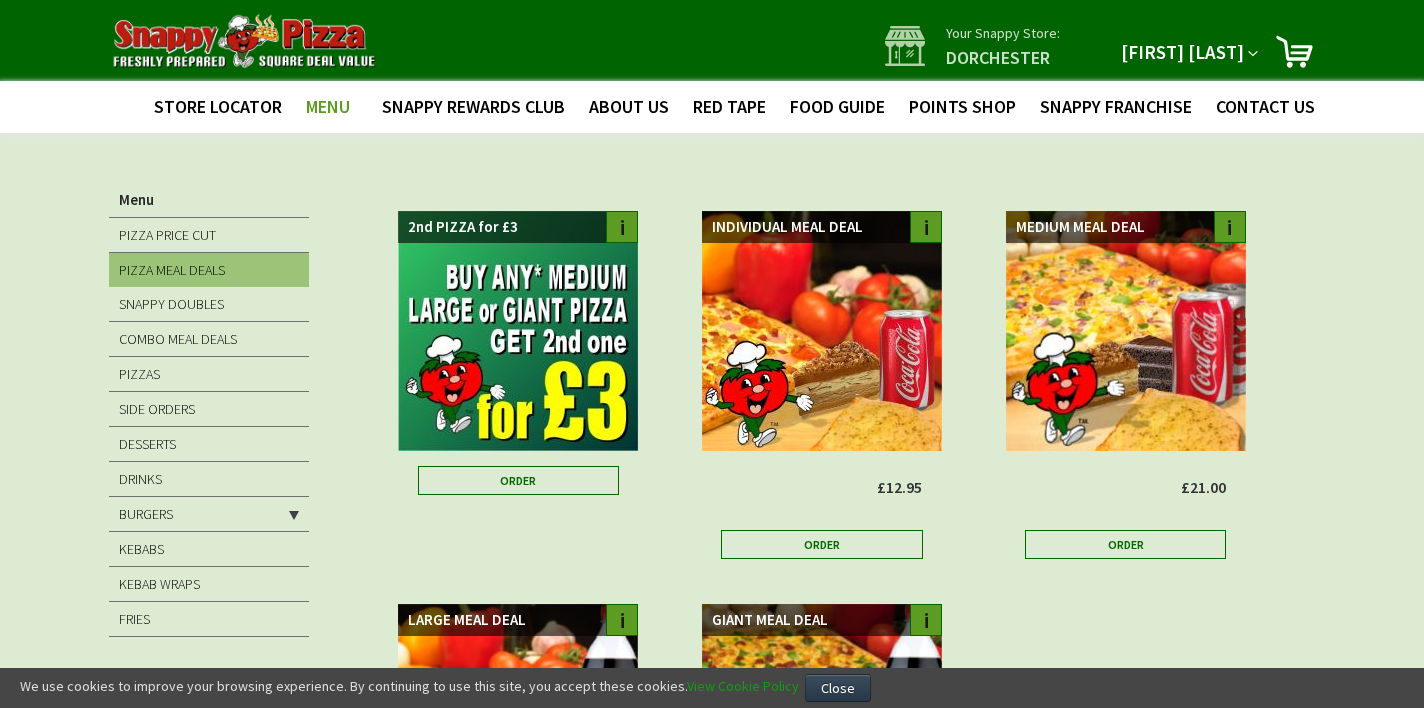 scroll, scrollTop: 0, scrollLeft: 0, axis: both 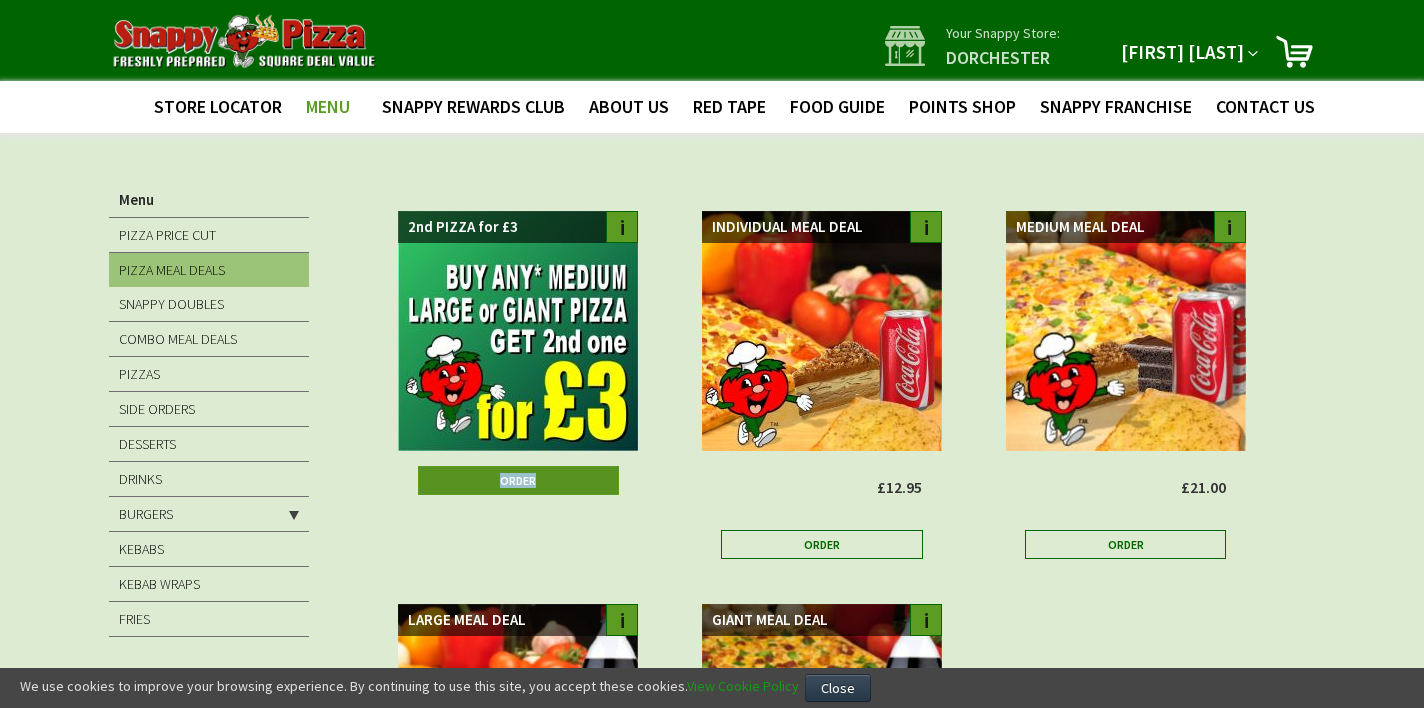 click on "Order" at bounding box center (518, 480) 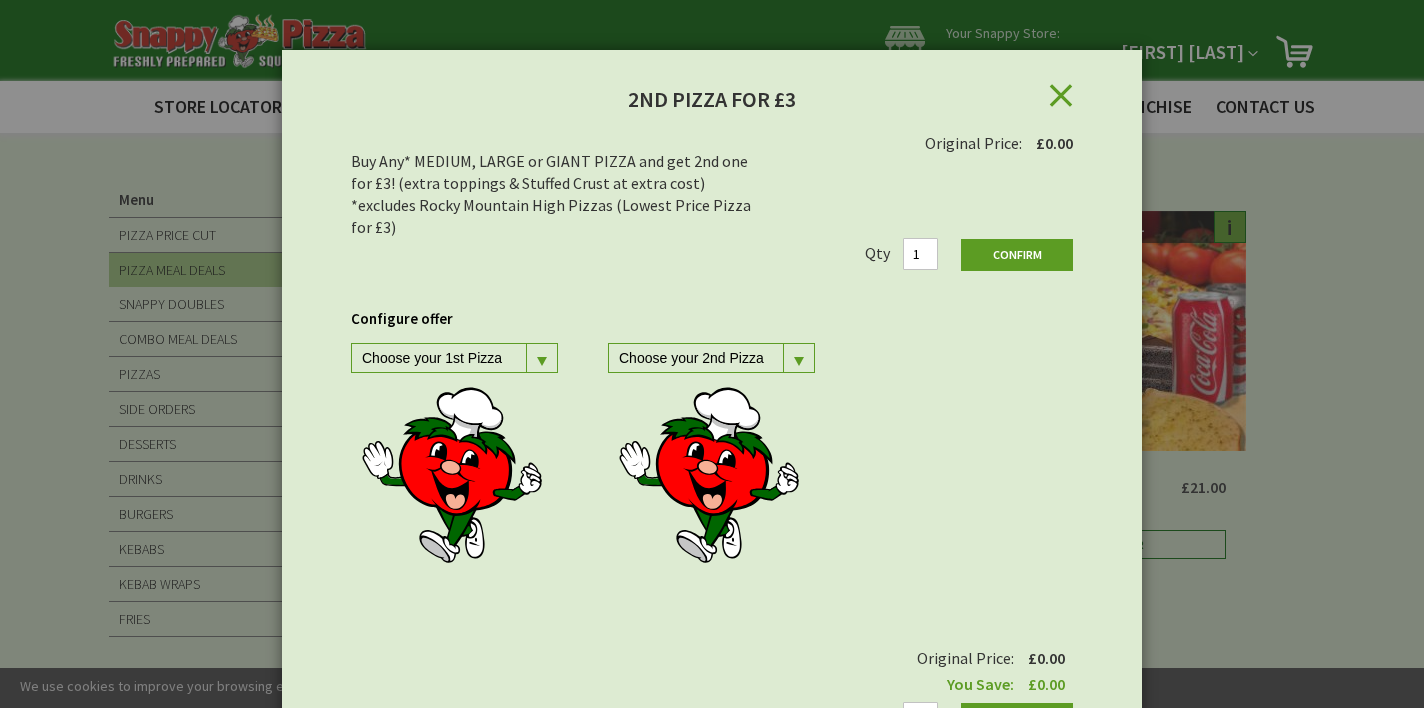 click on "Close" at bounding box center [1095, 79] 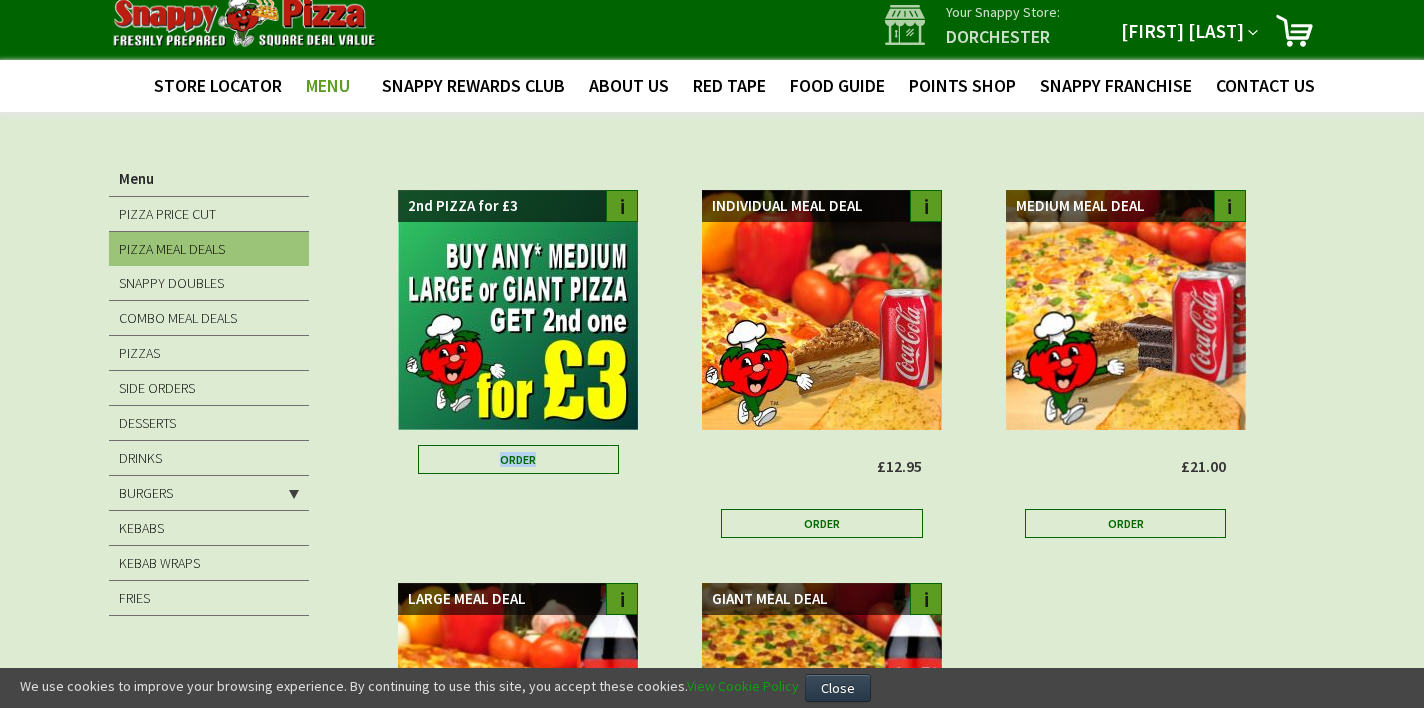 scroll, scrollTop: 0, scrollLeft: 0, axis: both 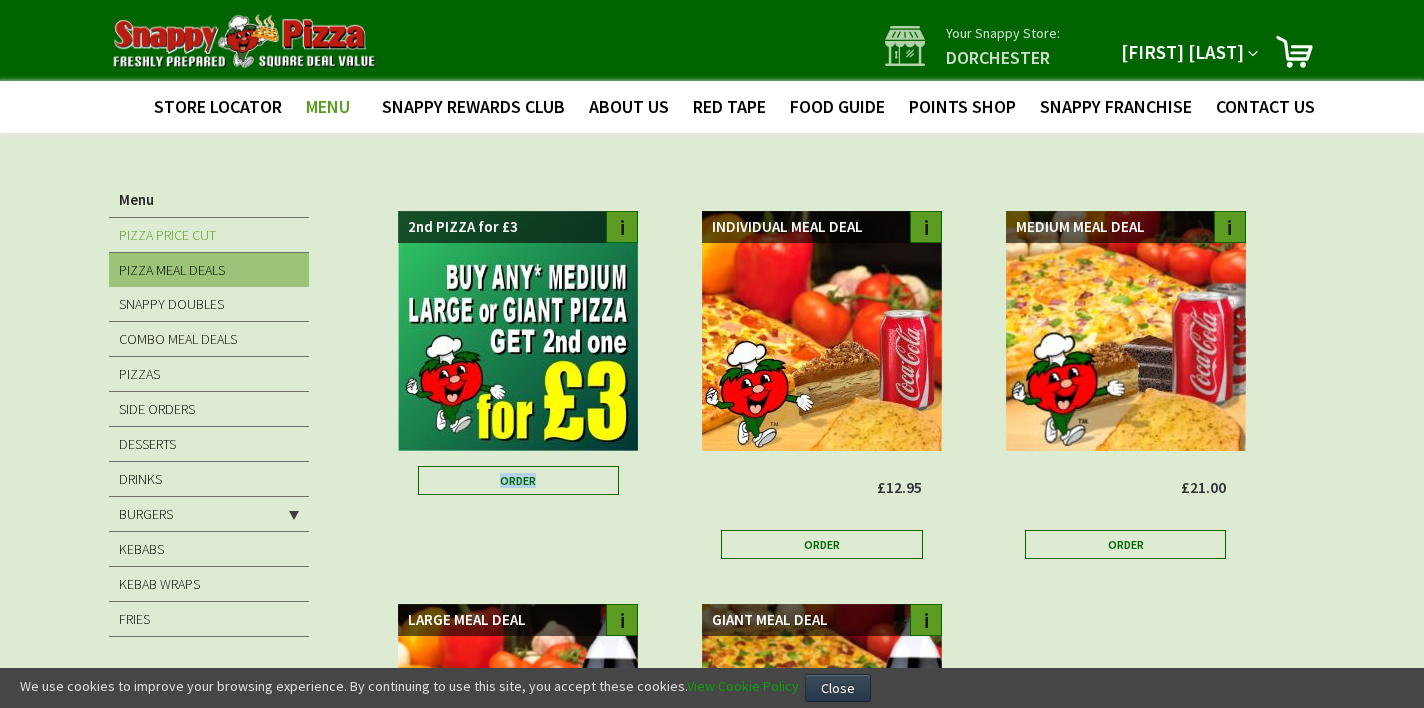 click on "PIZZA PRICE CUT" at bounding box center [167, 235] 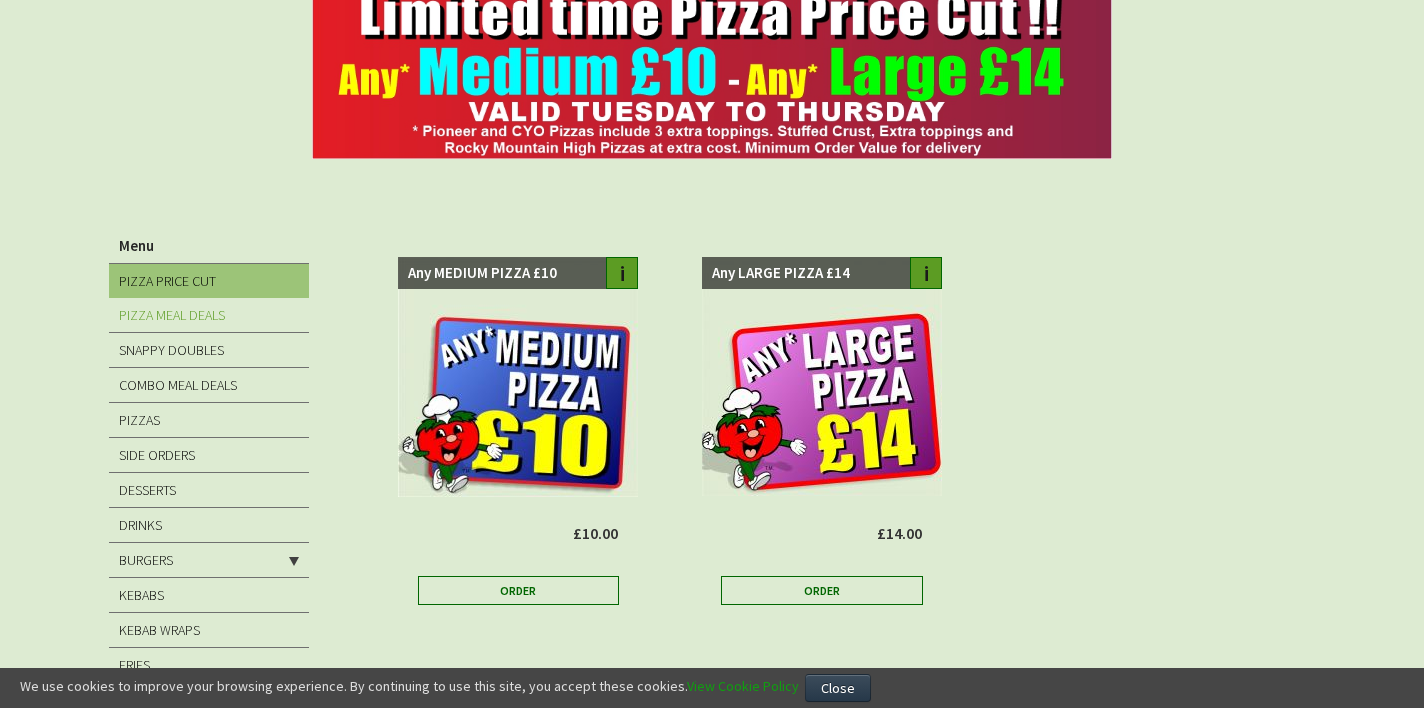 scroll, scrollTop: 166, scrollLeft: 0, axis: vertical 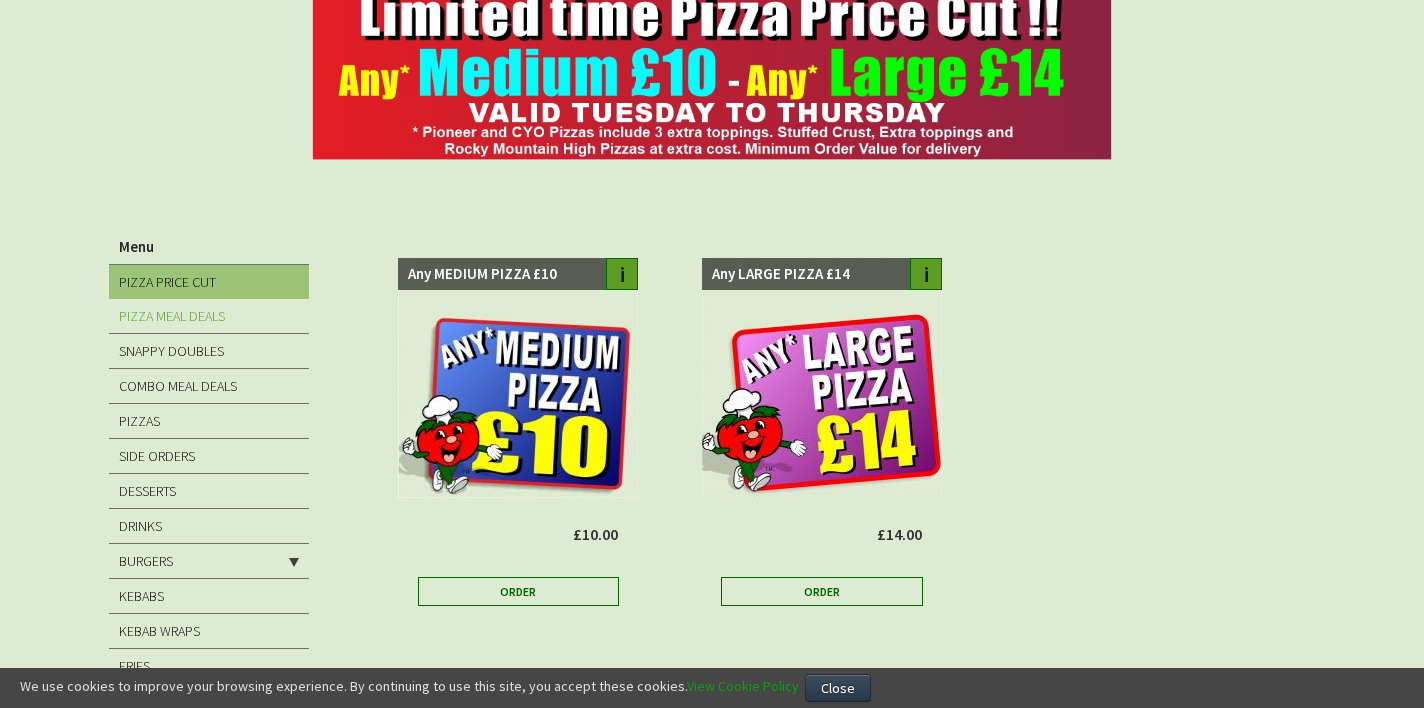type on "[EMAIL]" 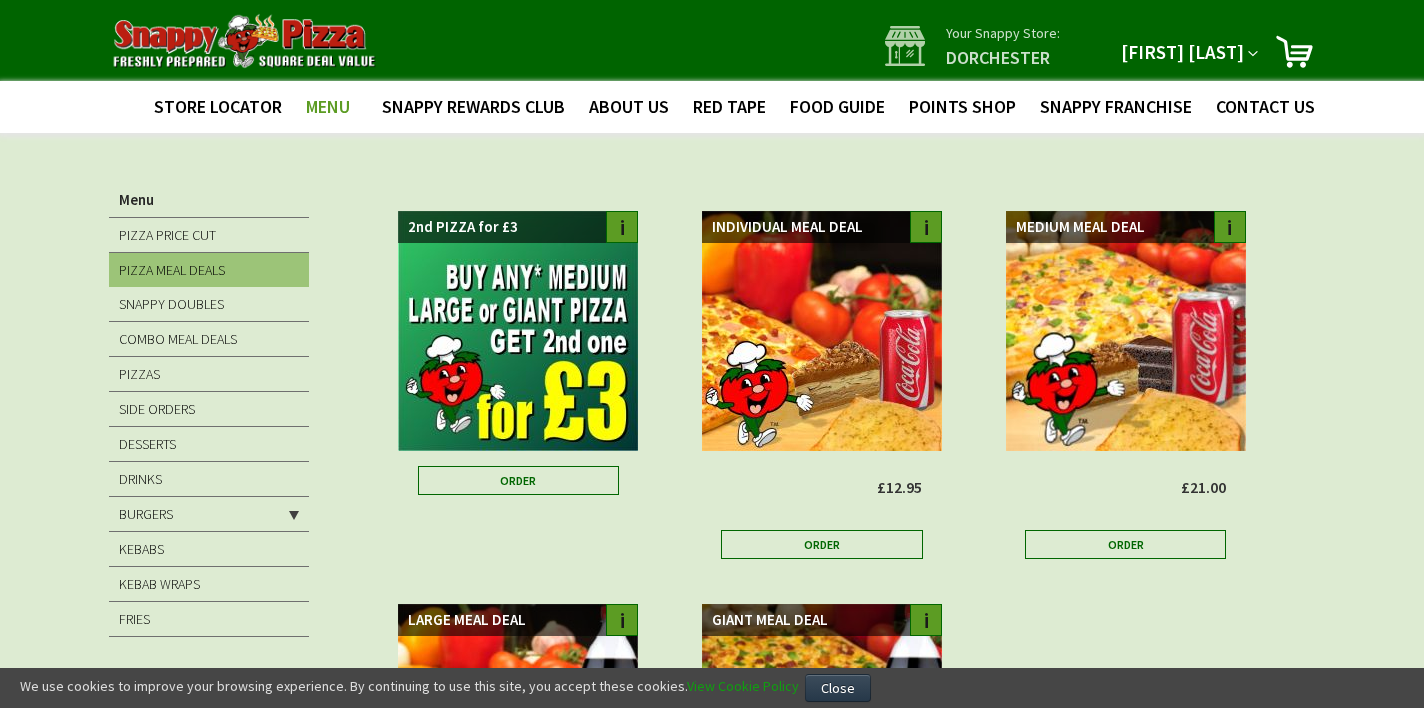 scroll, scrollTop: 0, scrollLeft: 0, axis: both 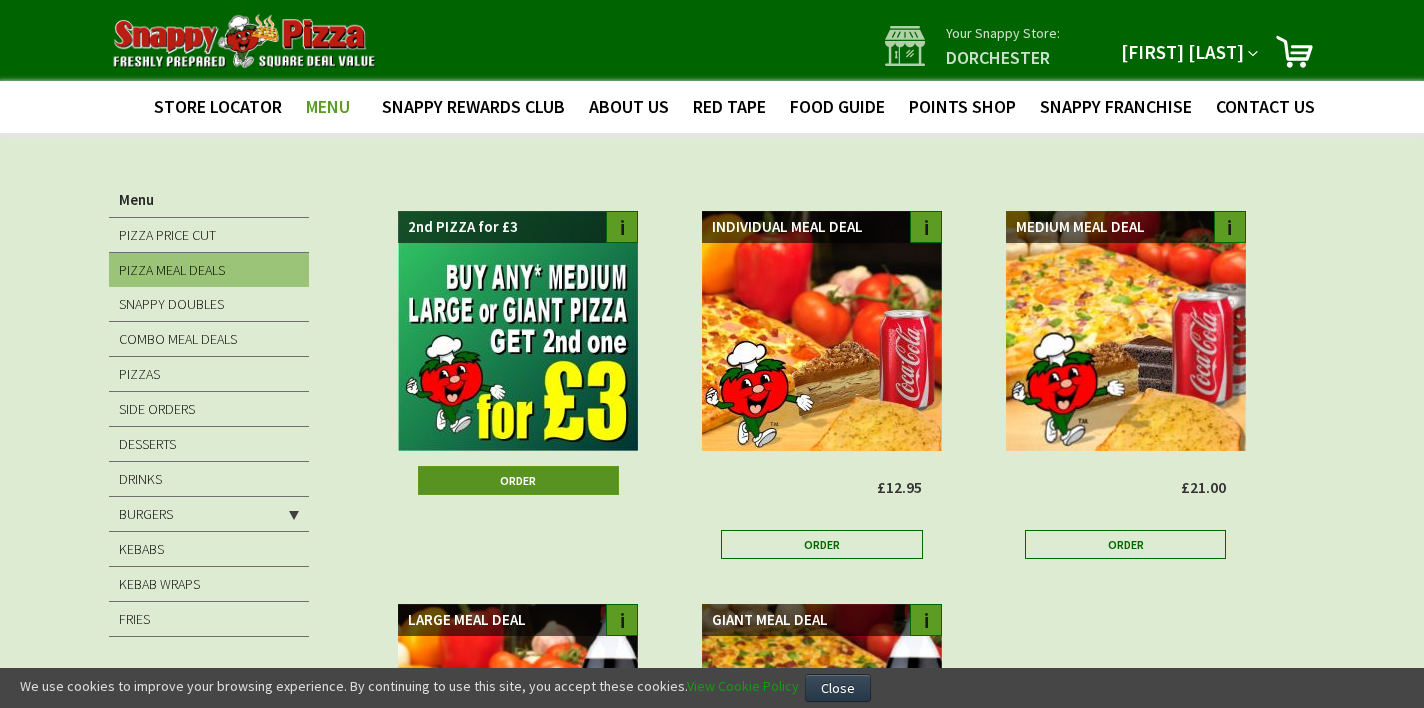 click on "Order" at bounding box center (518, 480) 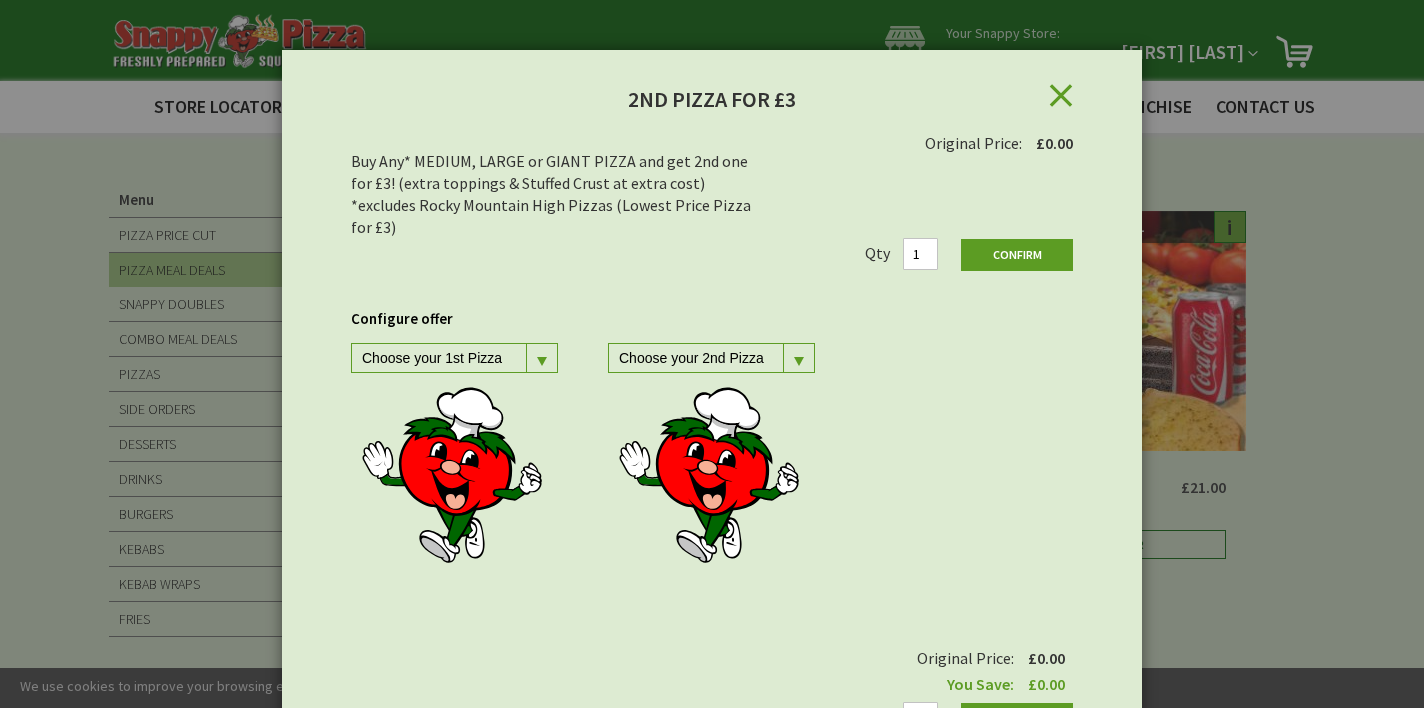 scroll, scrollTop: 47, scrollLeft: 0, axis: vertical 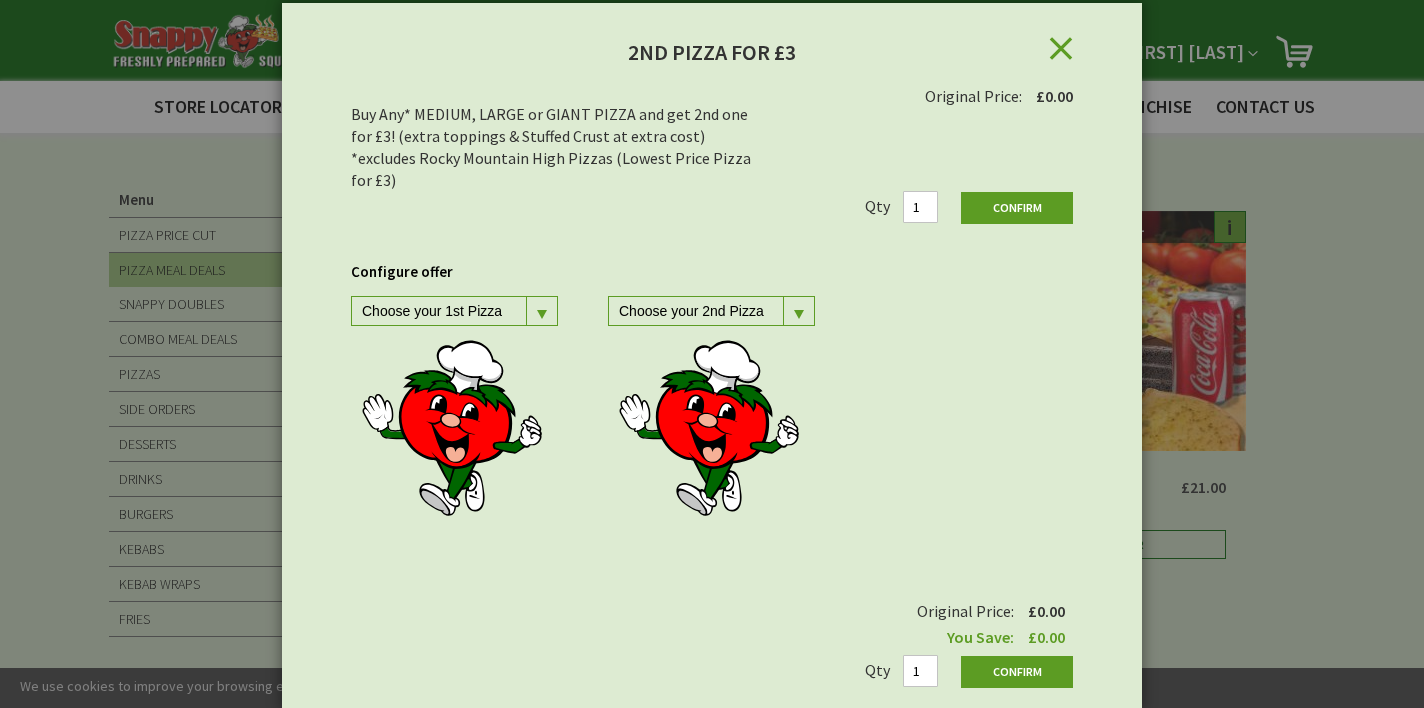 click at bounding box center [541, 311] 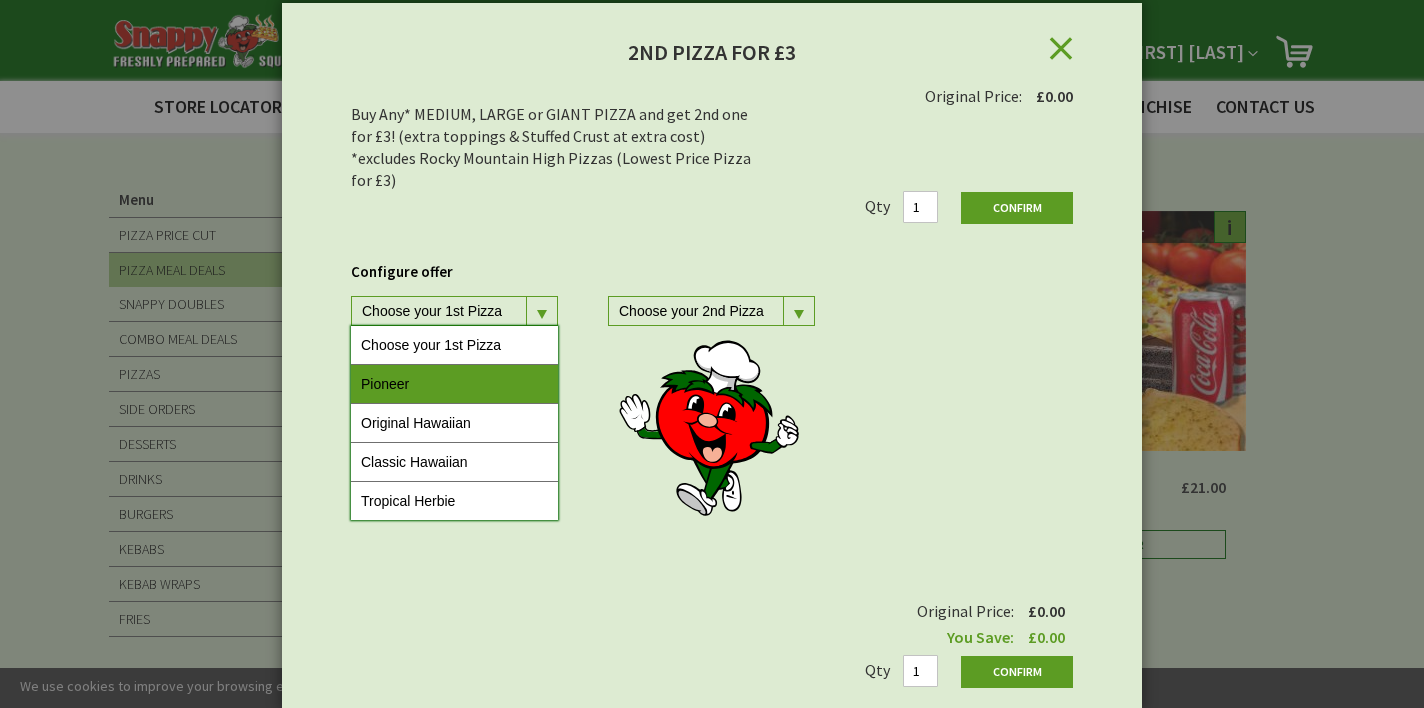 click on "Pioneer" at bounding box center (454, 384) 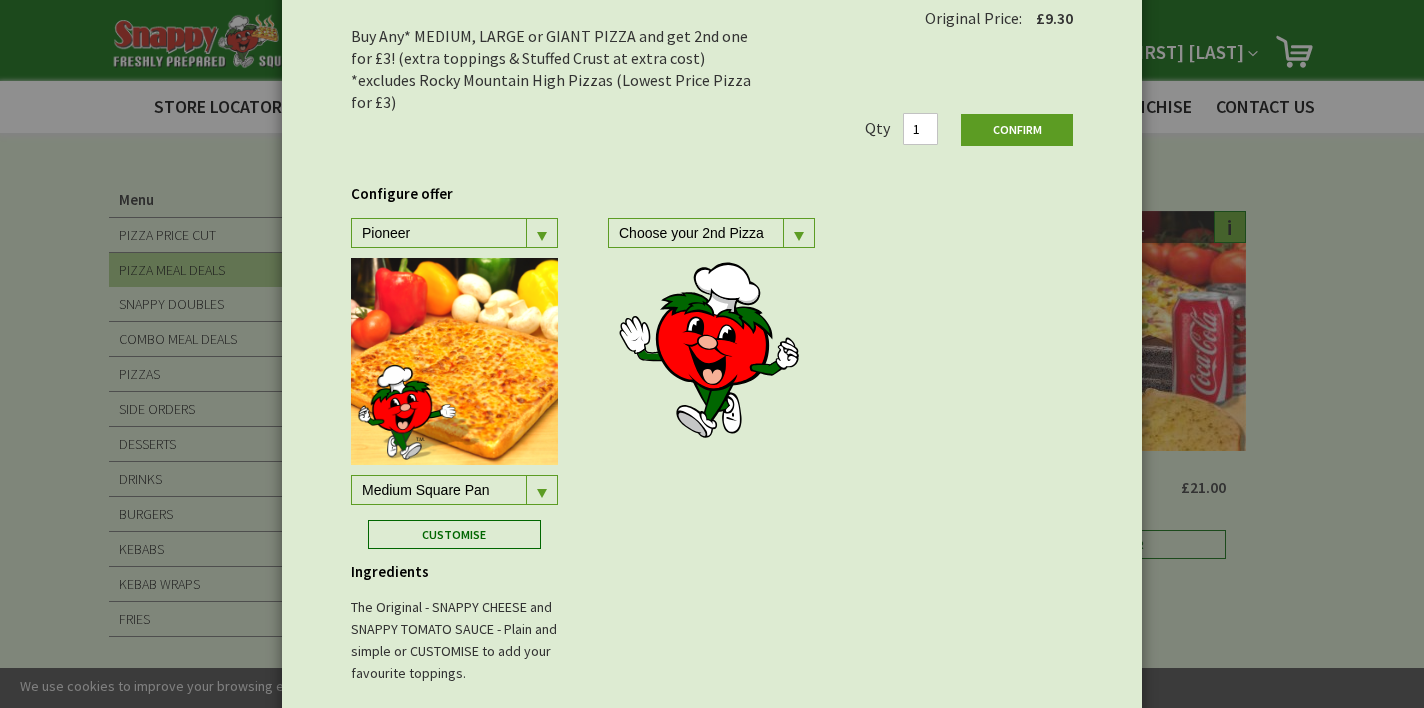 scroll, scrollTop: 140, scrollLeft: 0, axis: vertical 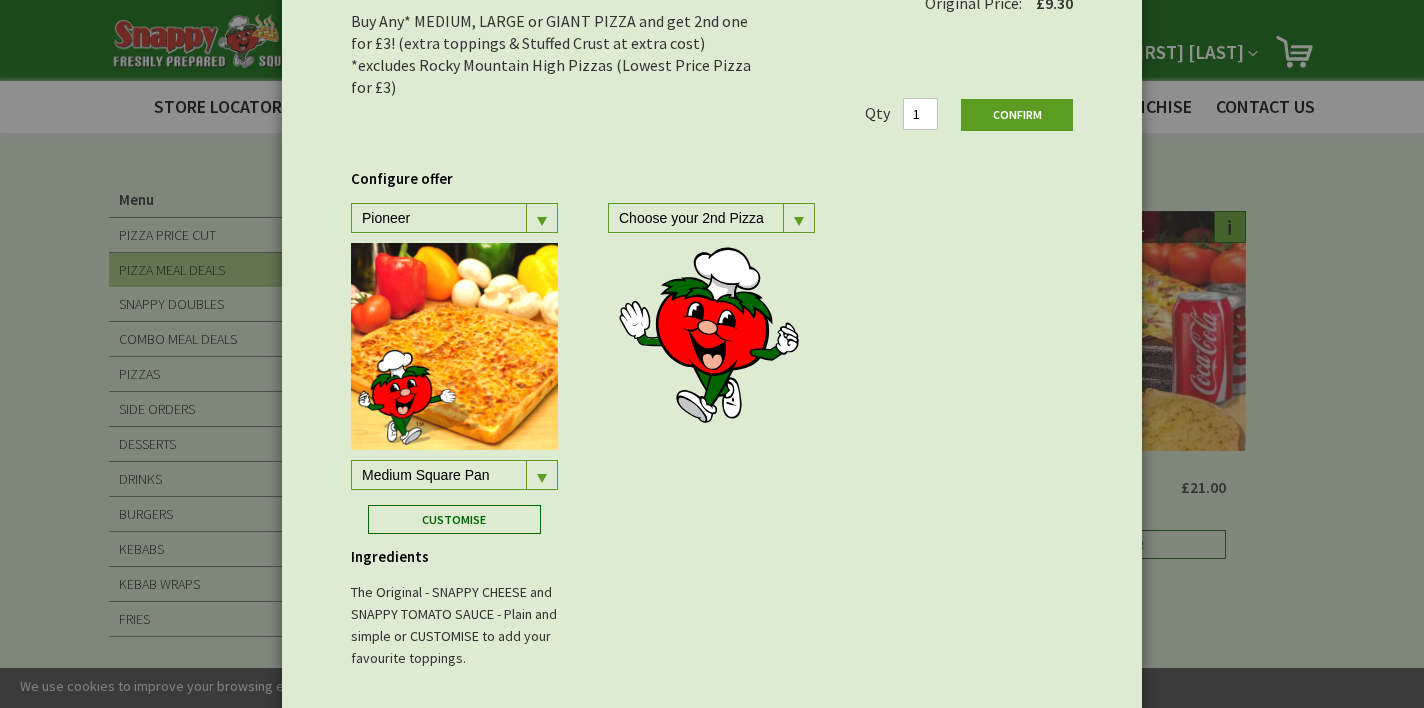 click at bounding box center [541, 218] 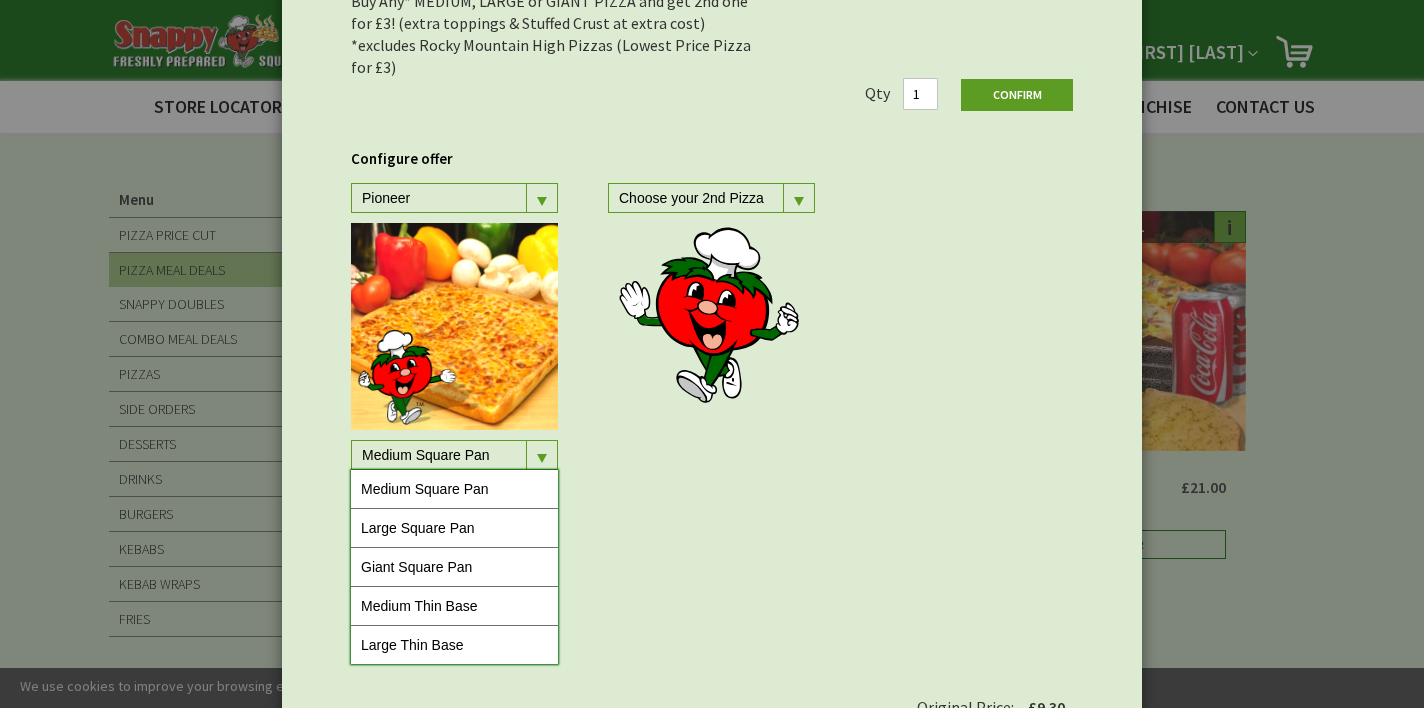 scroll, scrollTop: 256, scrollLeft: 0, axis: vertical 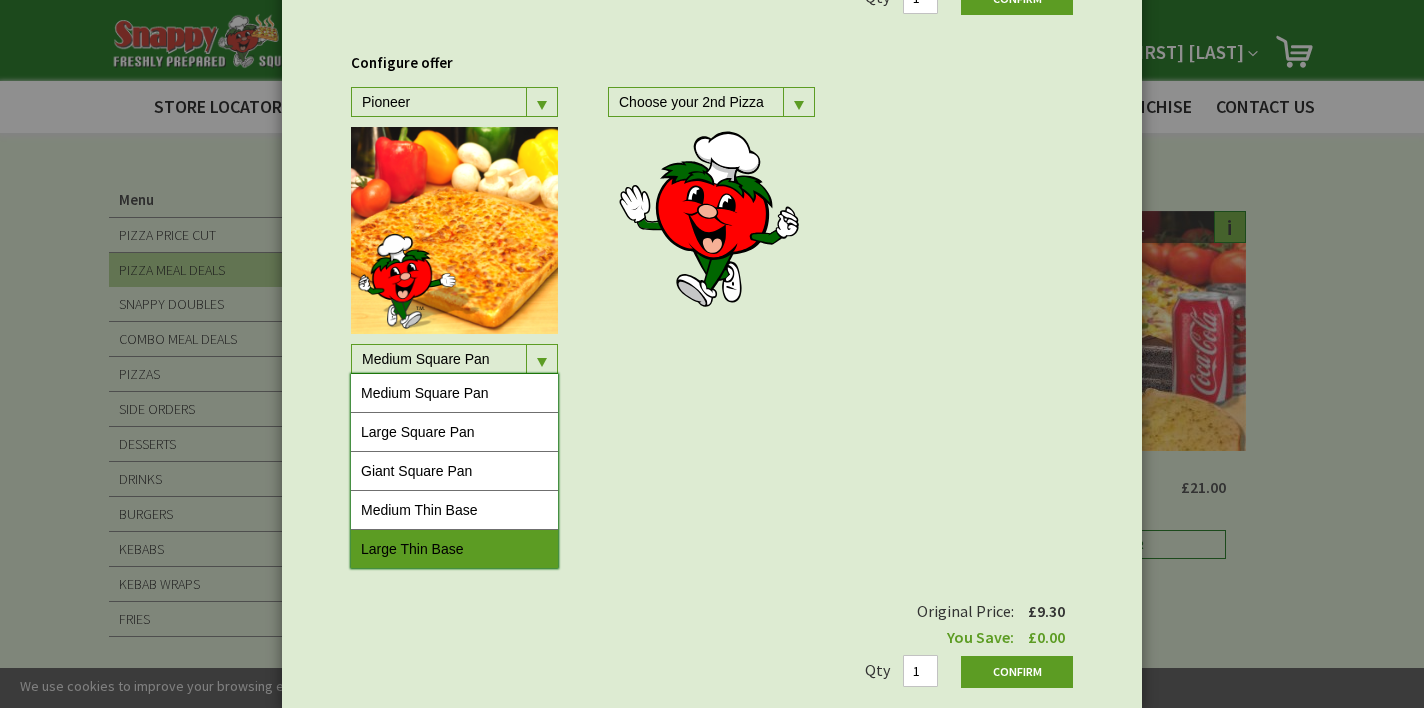 click on "Large Thin Base" at bounding box center (454, 549) 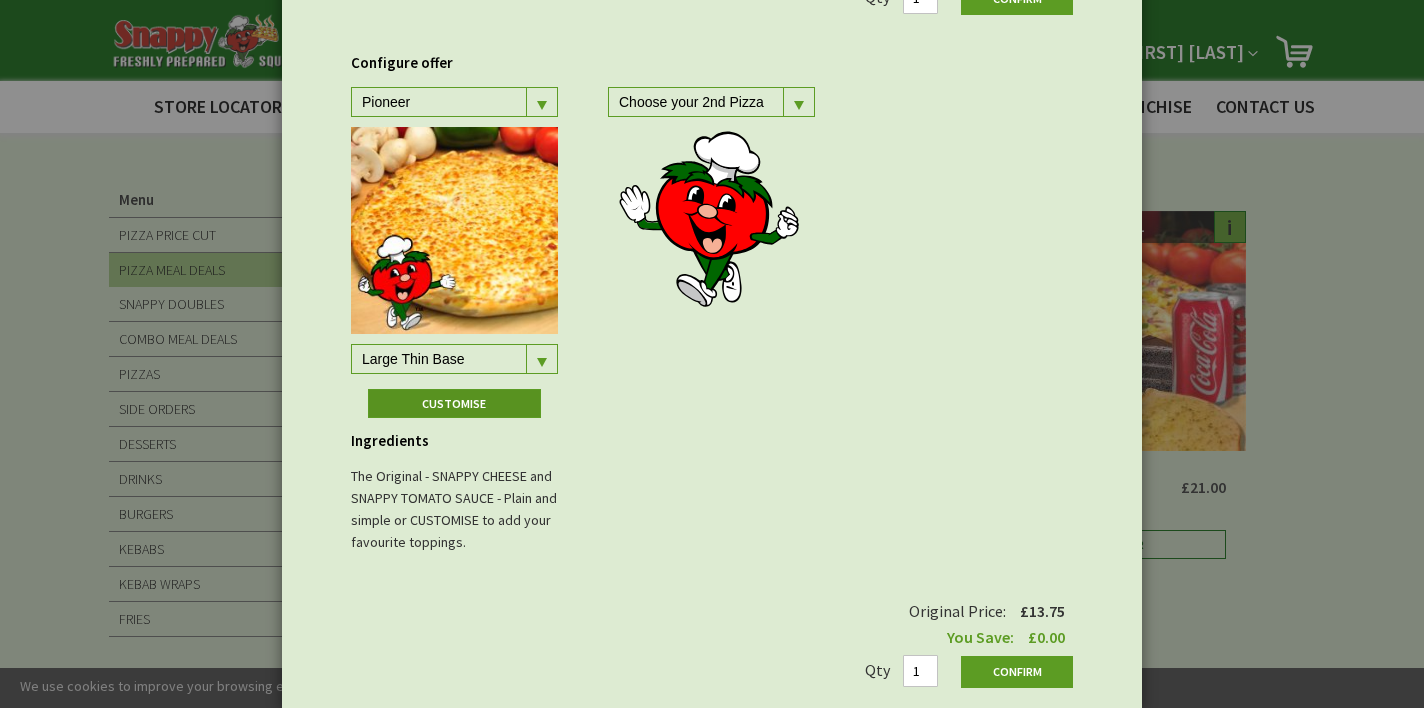 click on "Customise" at bounding box center [455, 403] 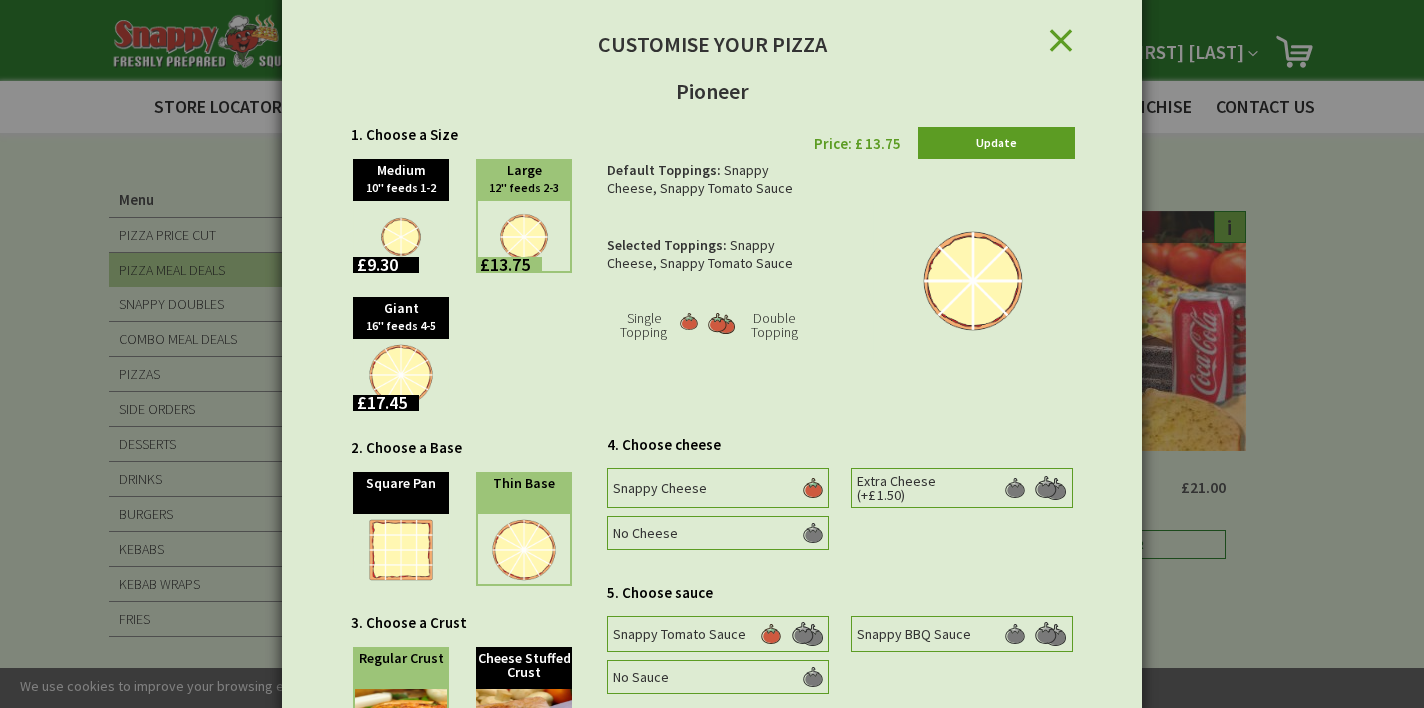 scroll, scrollTop: 60, scrollLeft: 0, axis: vertical 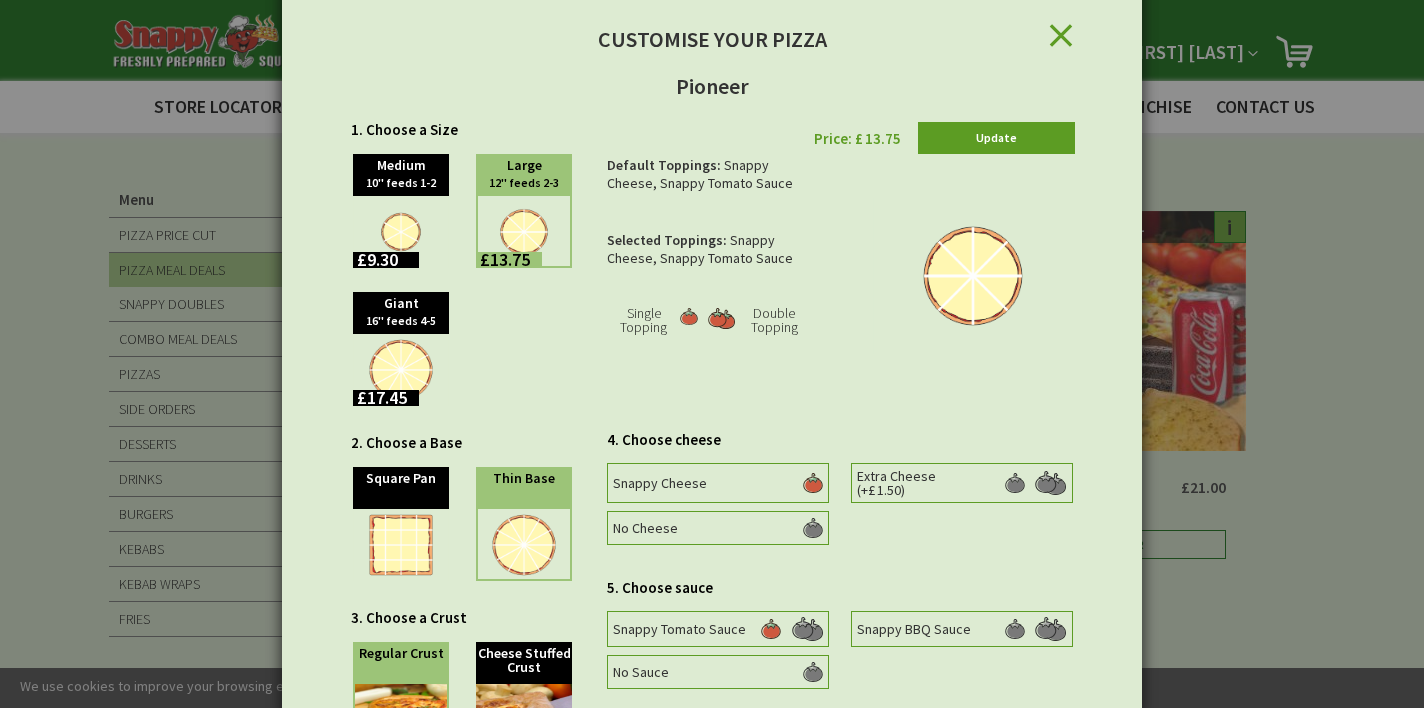 click at bounding box center [721, 318] 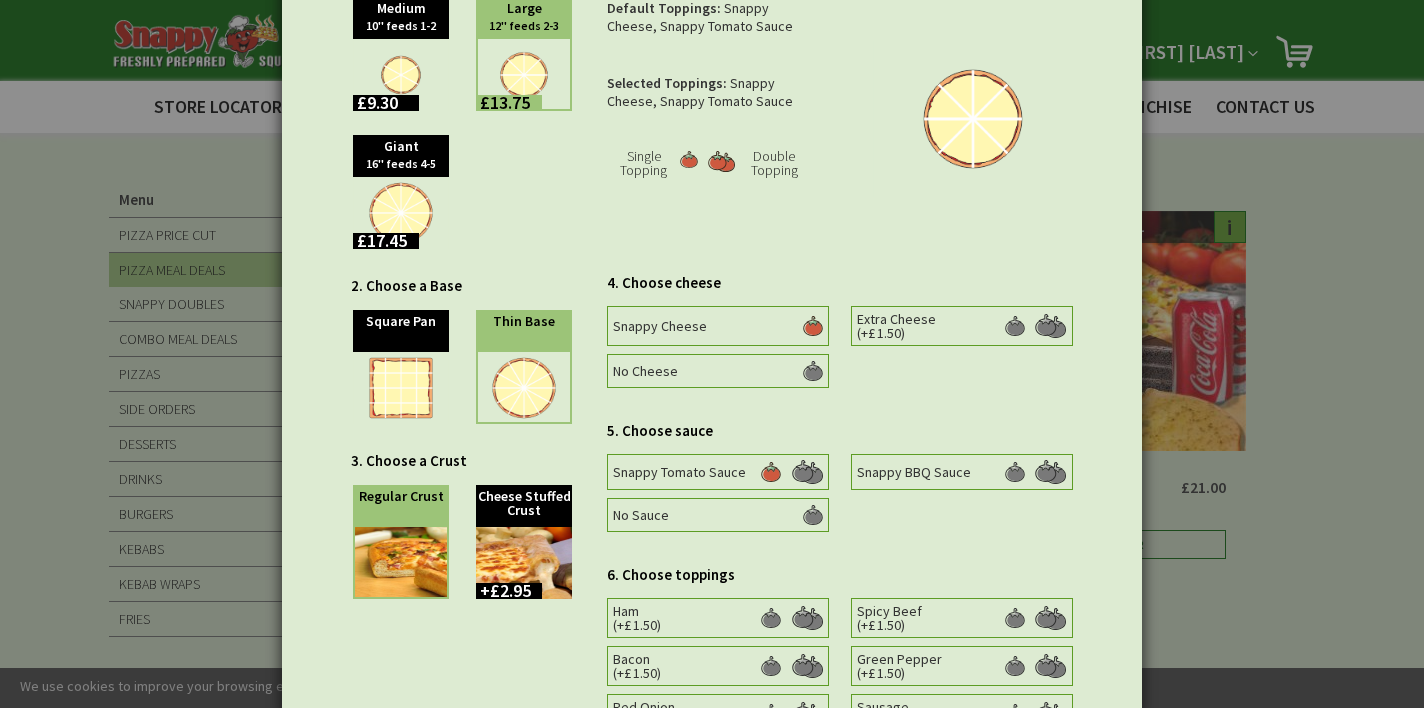 scroll, scrollTop: 249, scrollLeft: 0, axis: vertical 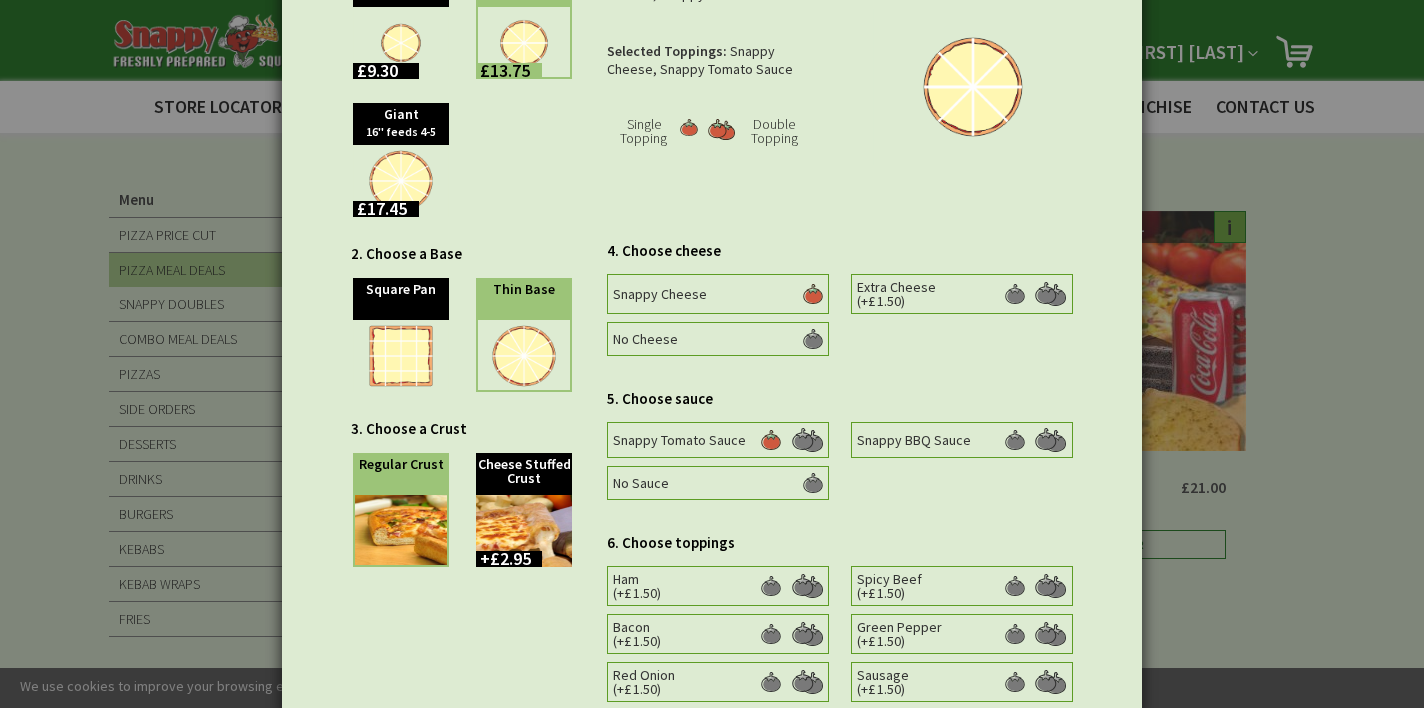 click at bounding box center [807, 440] 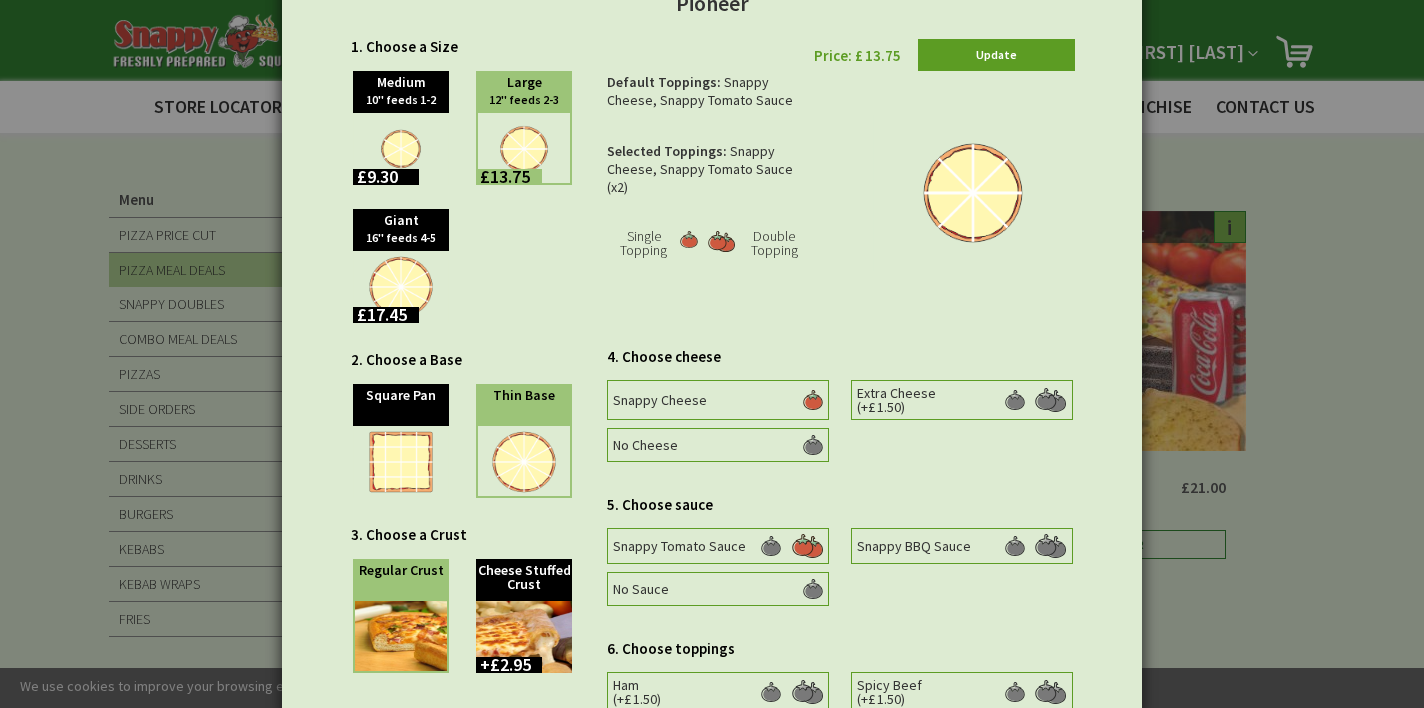 scroll, scrollTop: 146, scrollLeft: 0, axis: vertical 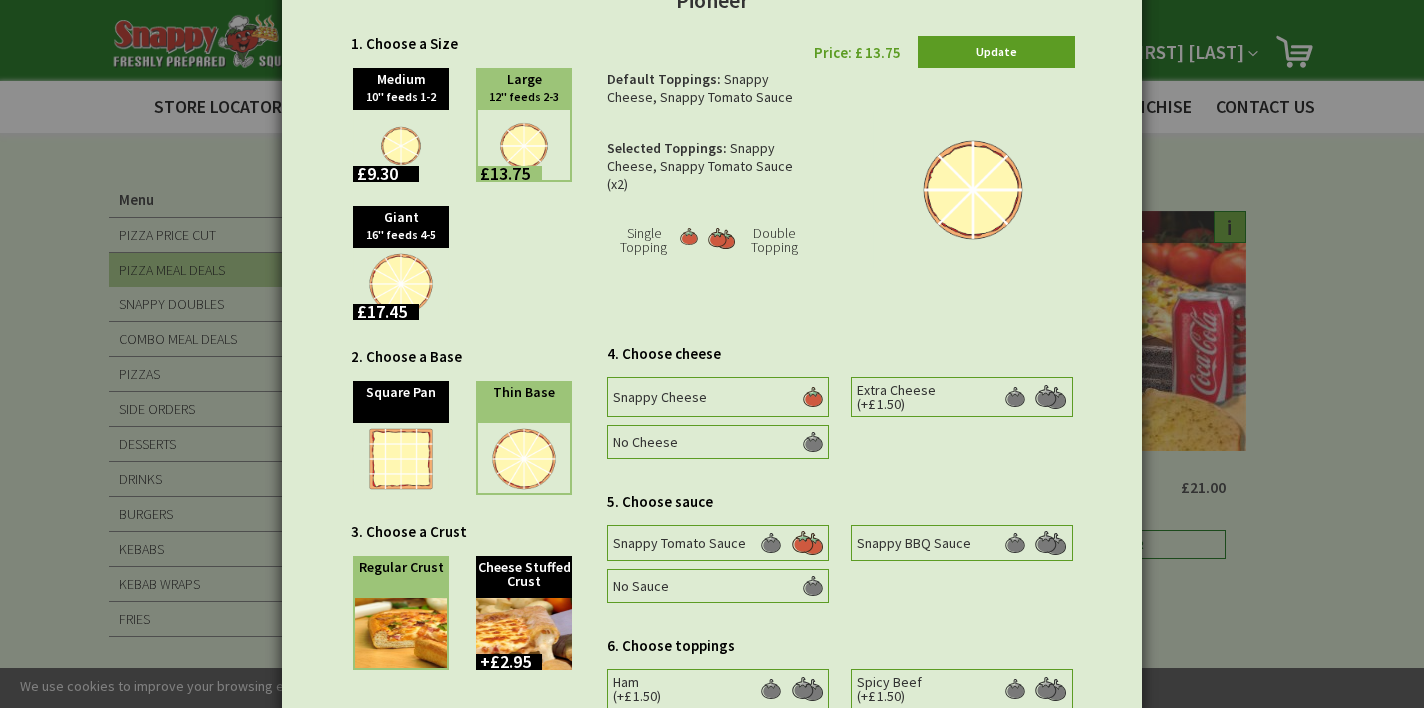 click at bounding box center (401, 146) 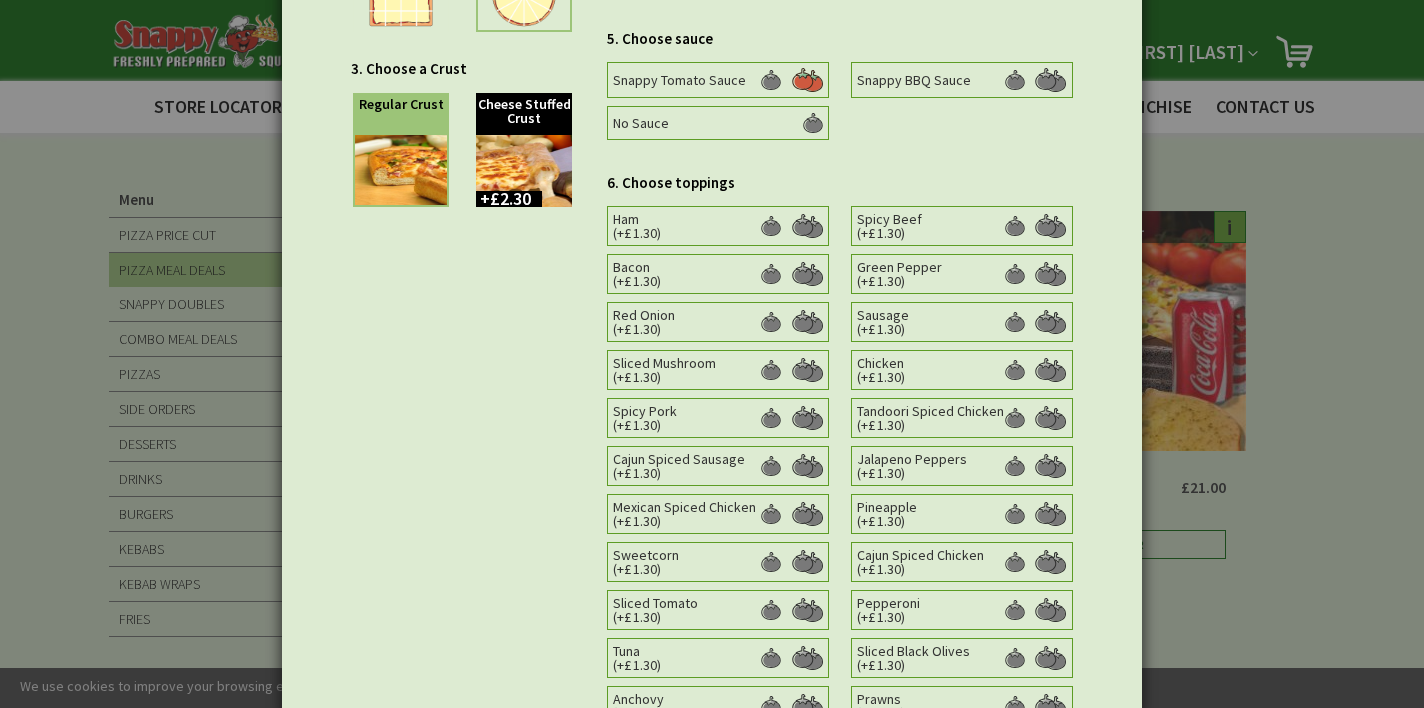 scroll, scrollTop: 754, scrollLeft: 0, axis: vertical 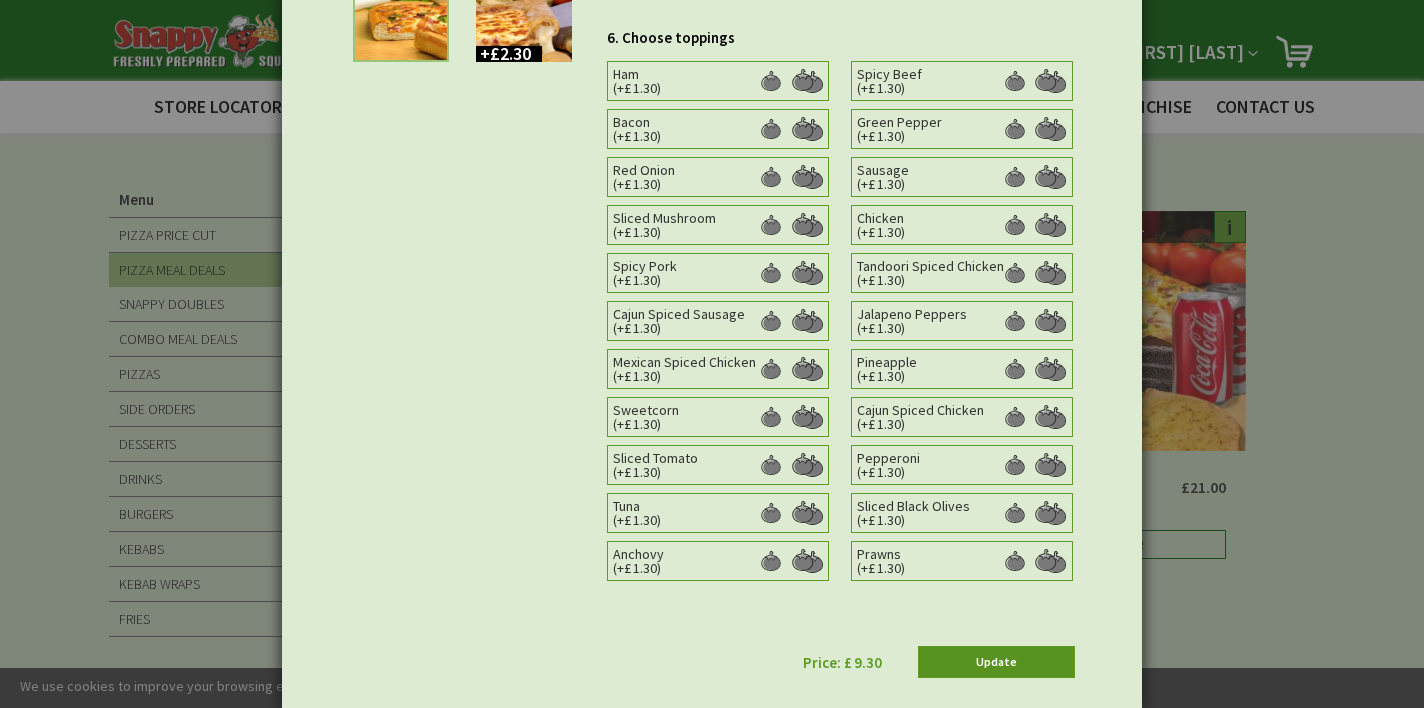 click on "Update" at bounding box center (996, 662) 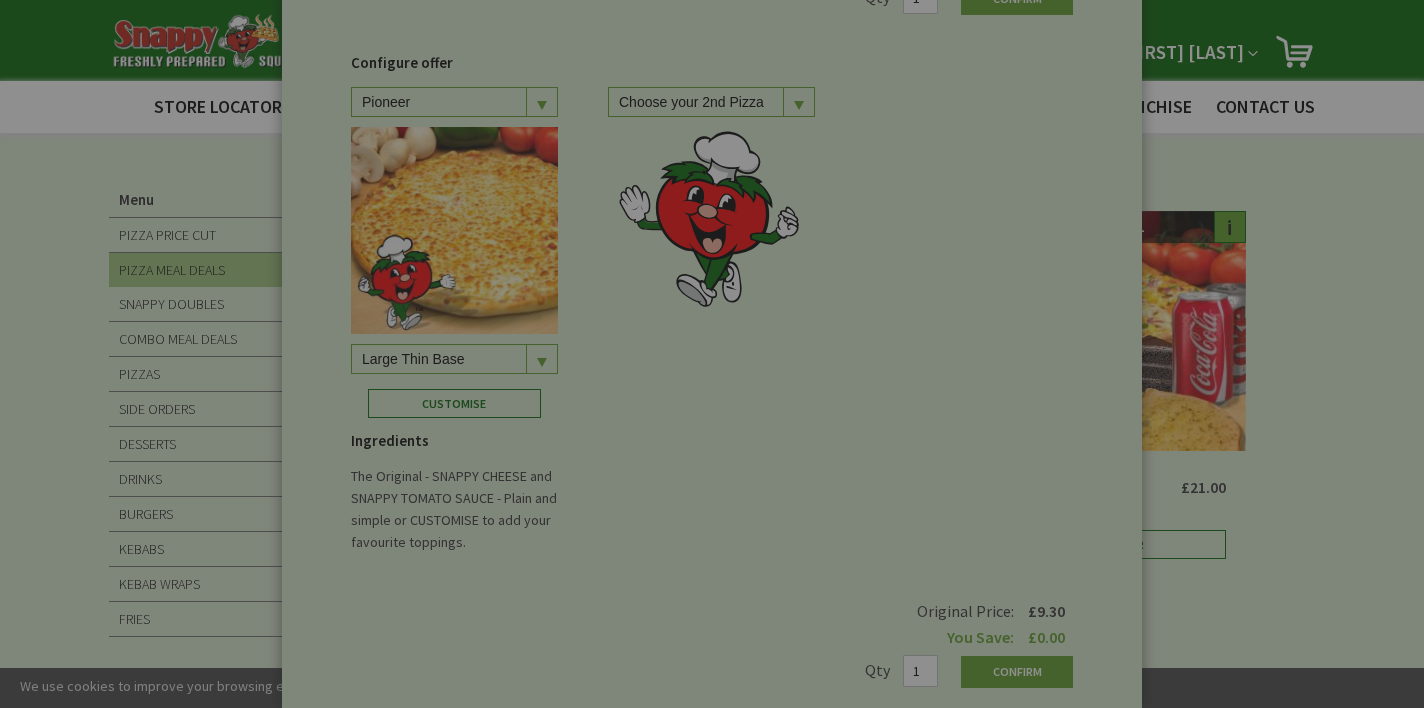 scroll, scrollTop: 0, scrollLeft: 0, axis: both 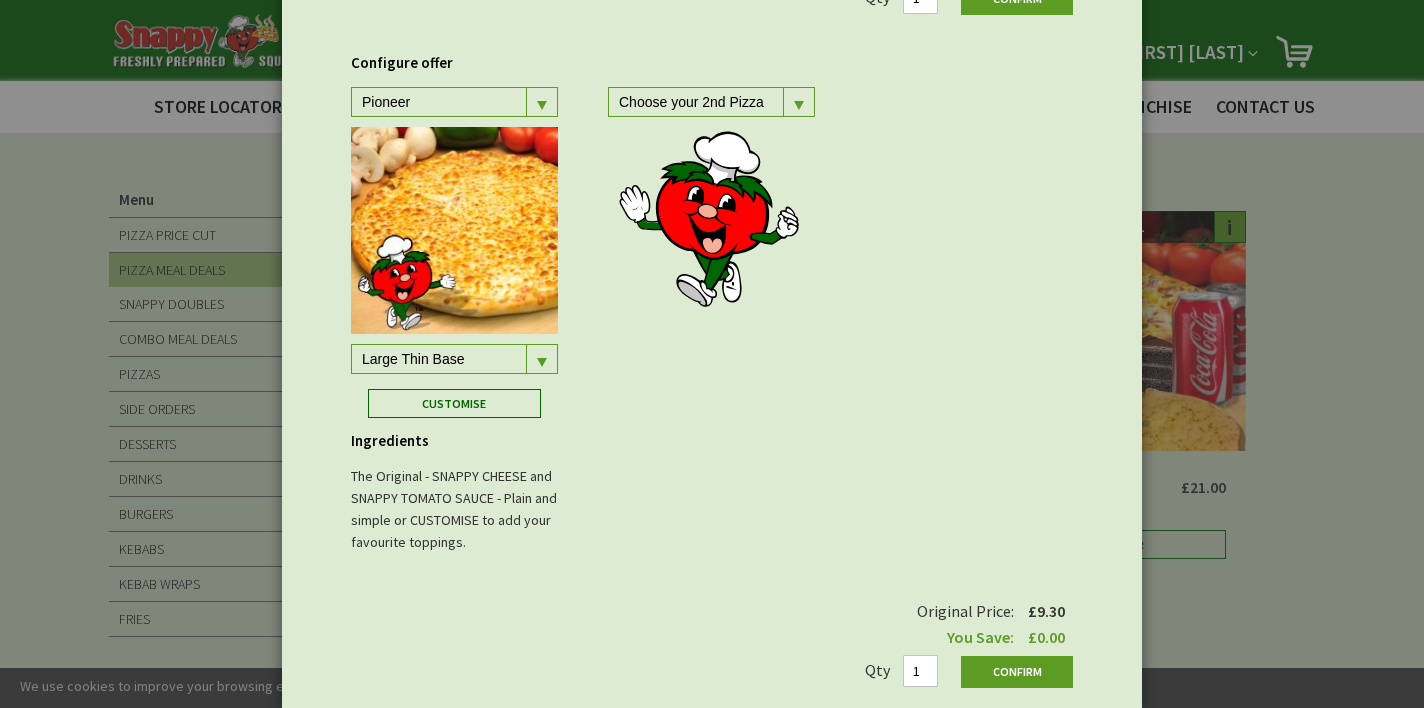 click at bounding box center [541, 102] 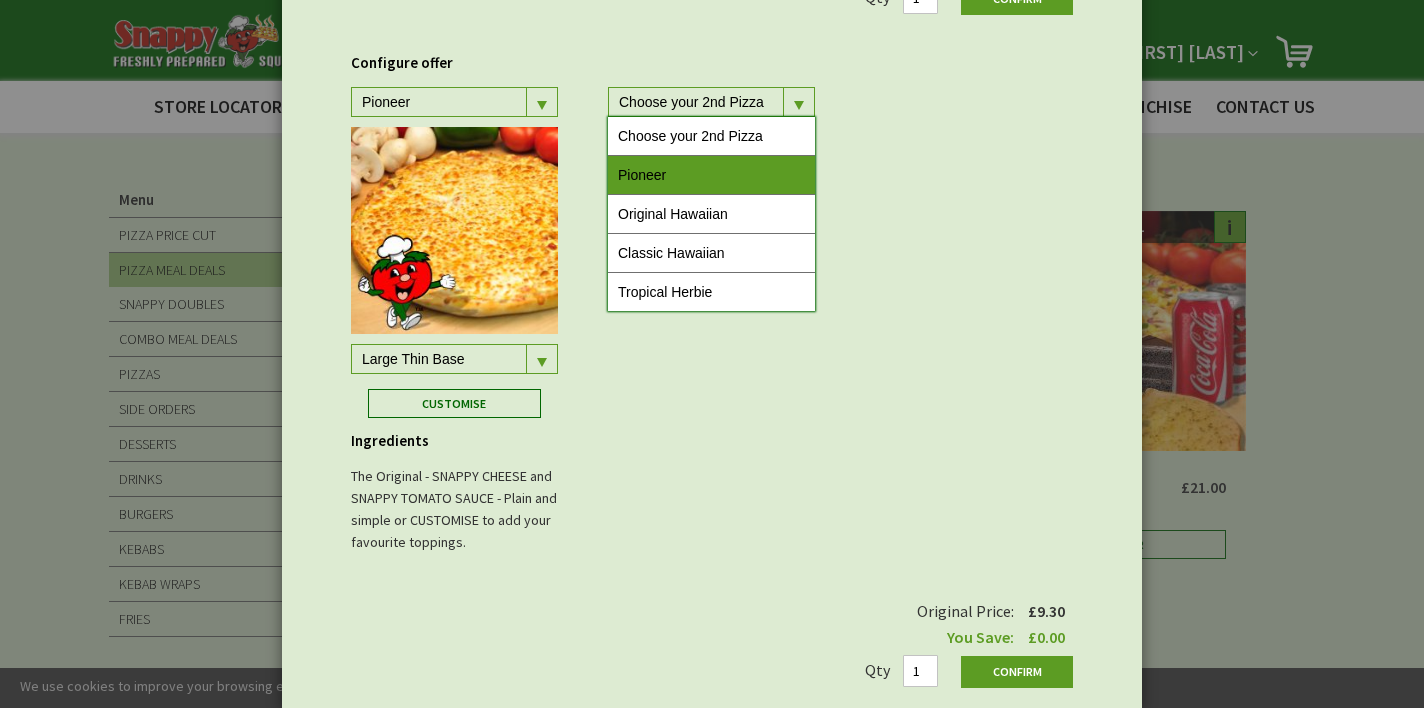 click on "Pioneer" at bounding box center [711, 175] 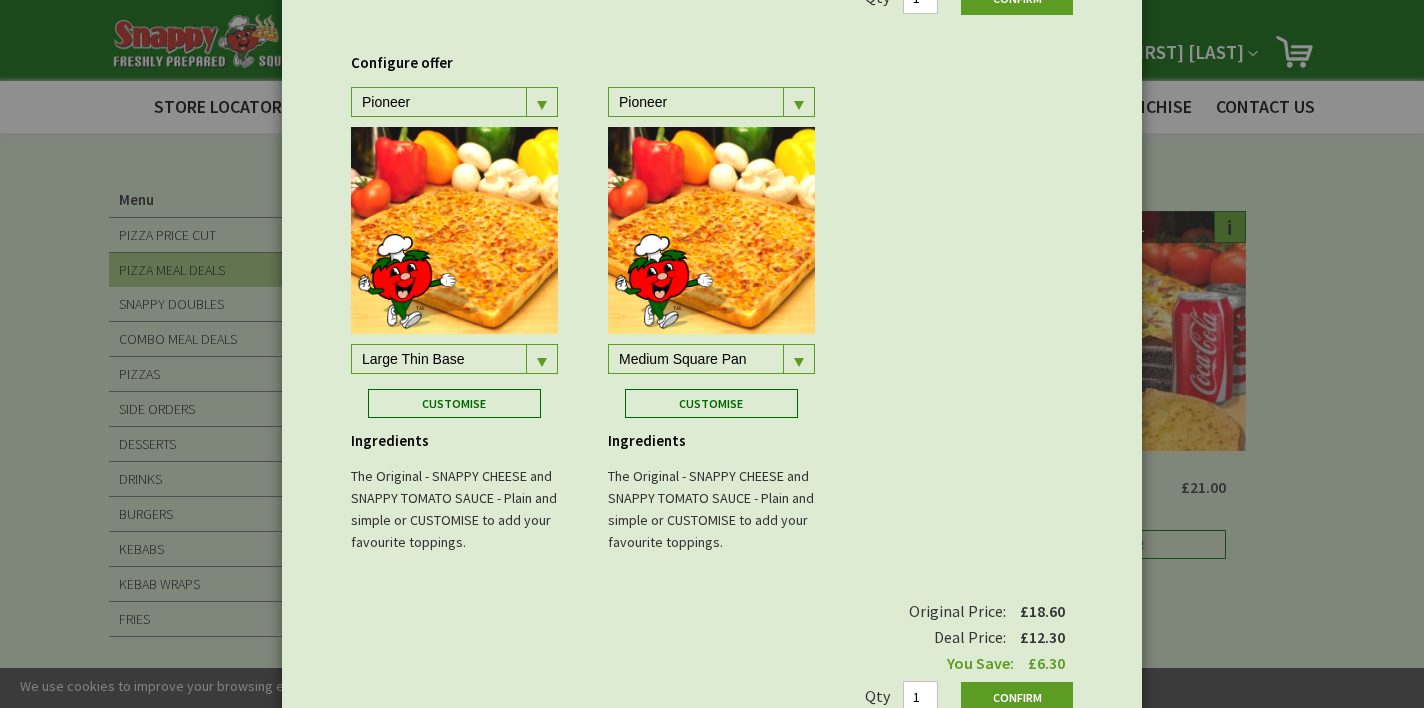 click at bounding box center [542, 105] 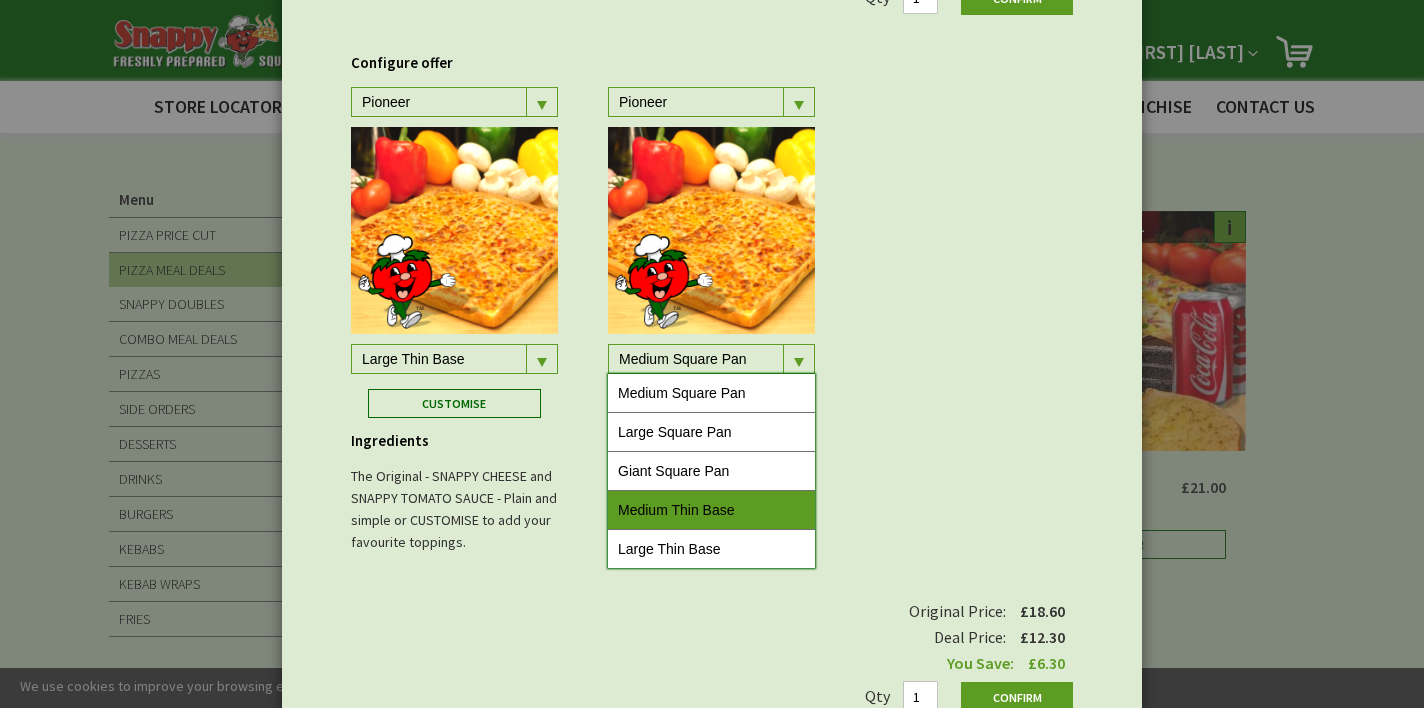 click on "Medium Thin Base" at bounding box center [711, 510] 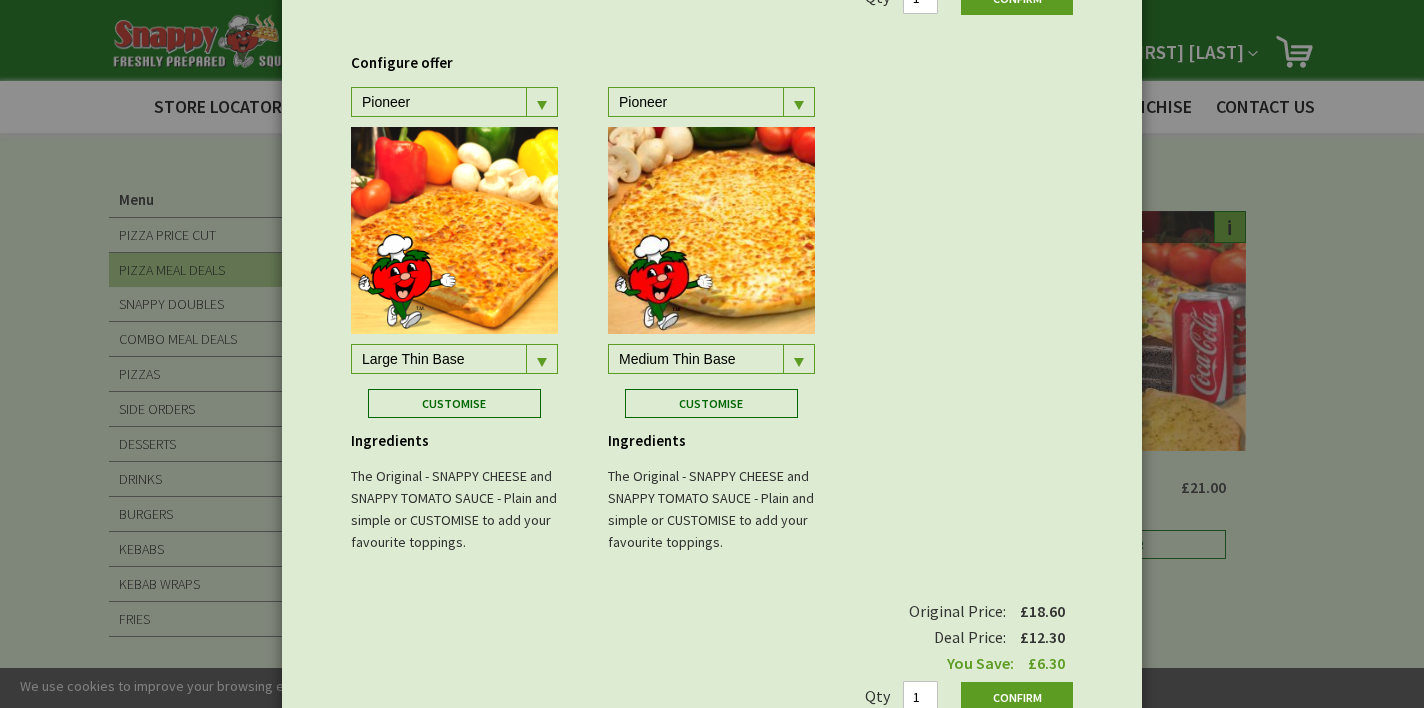 scroll, scrollTop: 282, scrollLeft: 0, axis: vertical 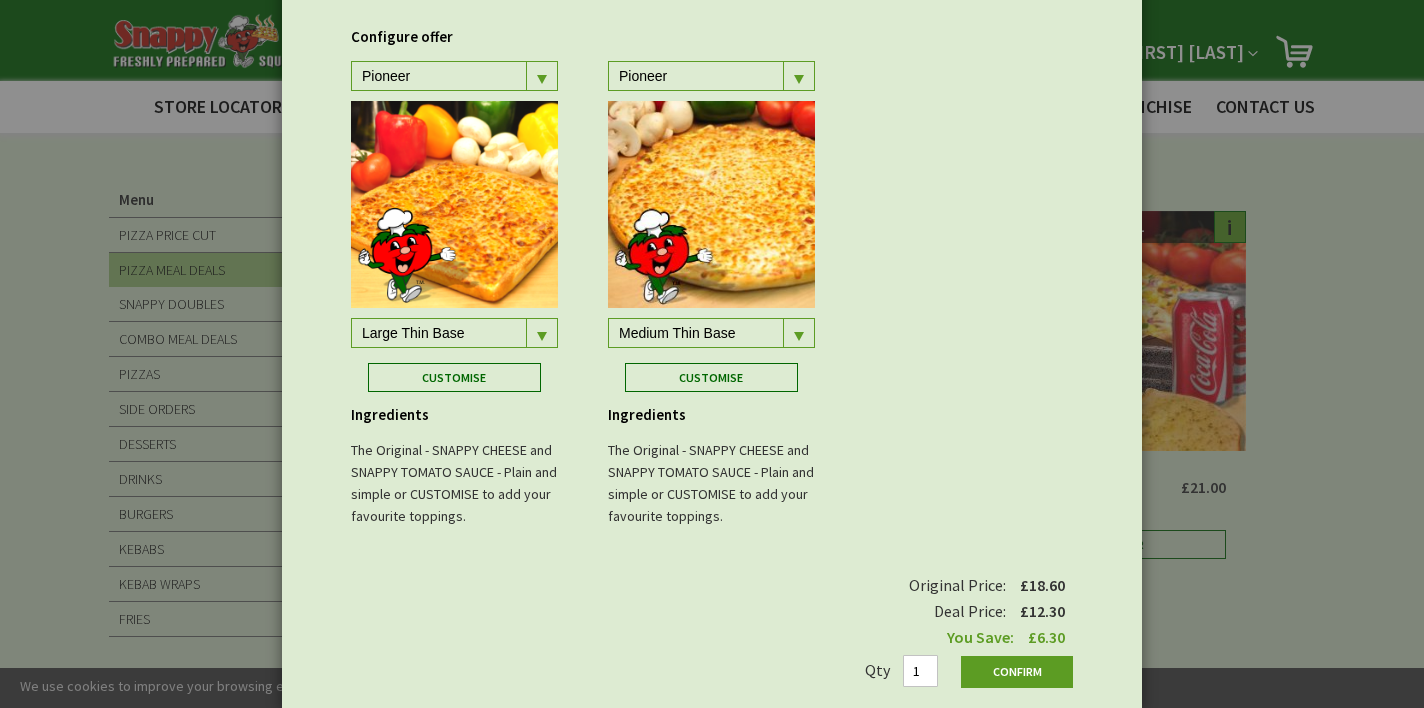 click at bounding box center (542, 79) 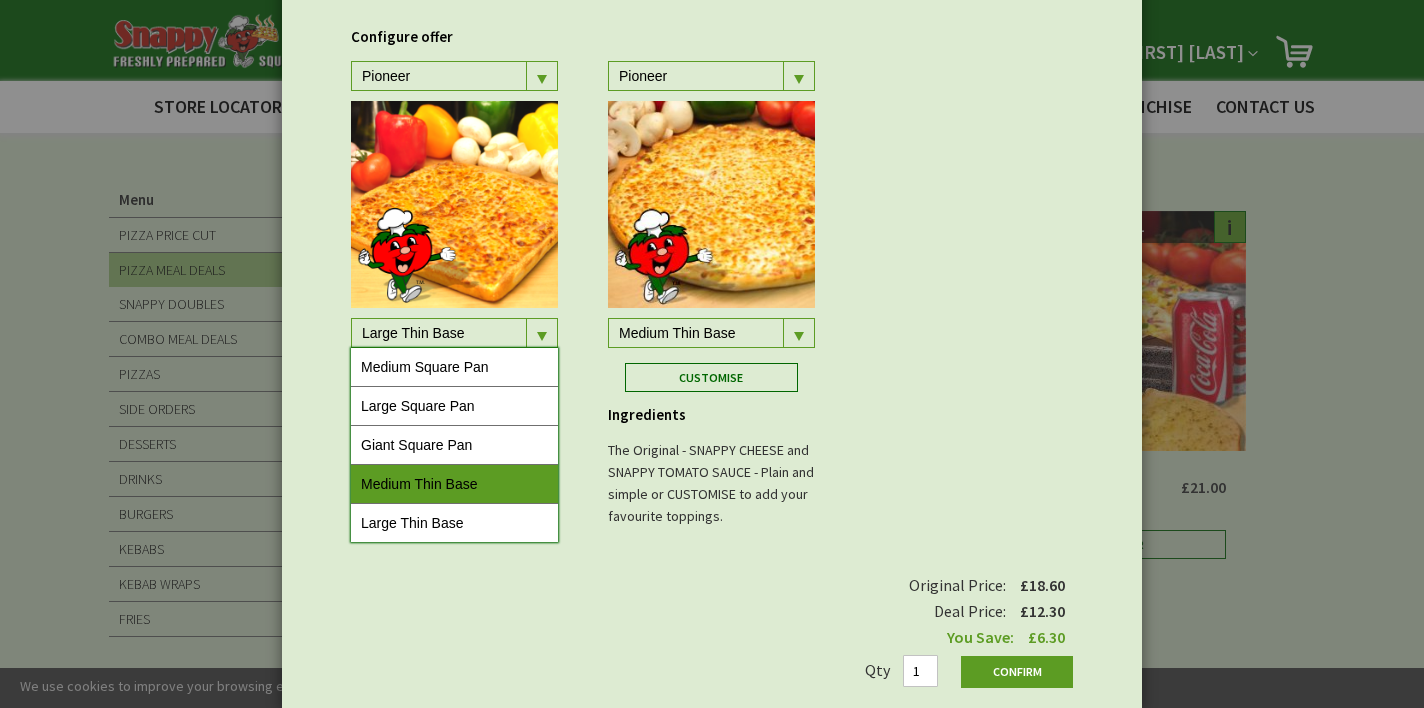 click on "Medium Thin Base" at bounding box center (454, 484) 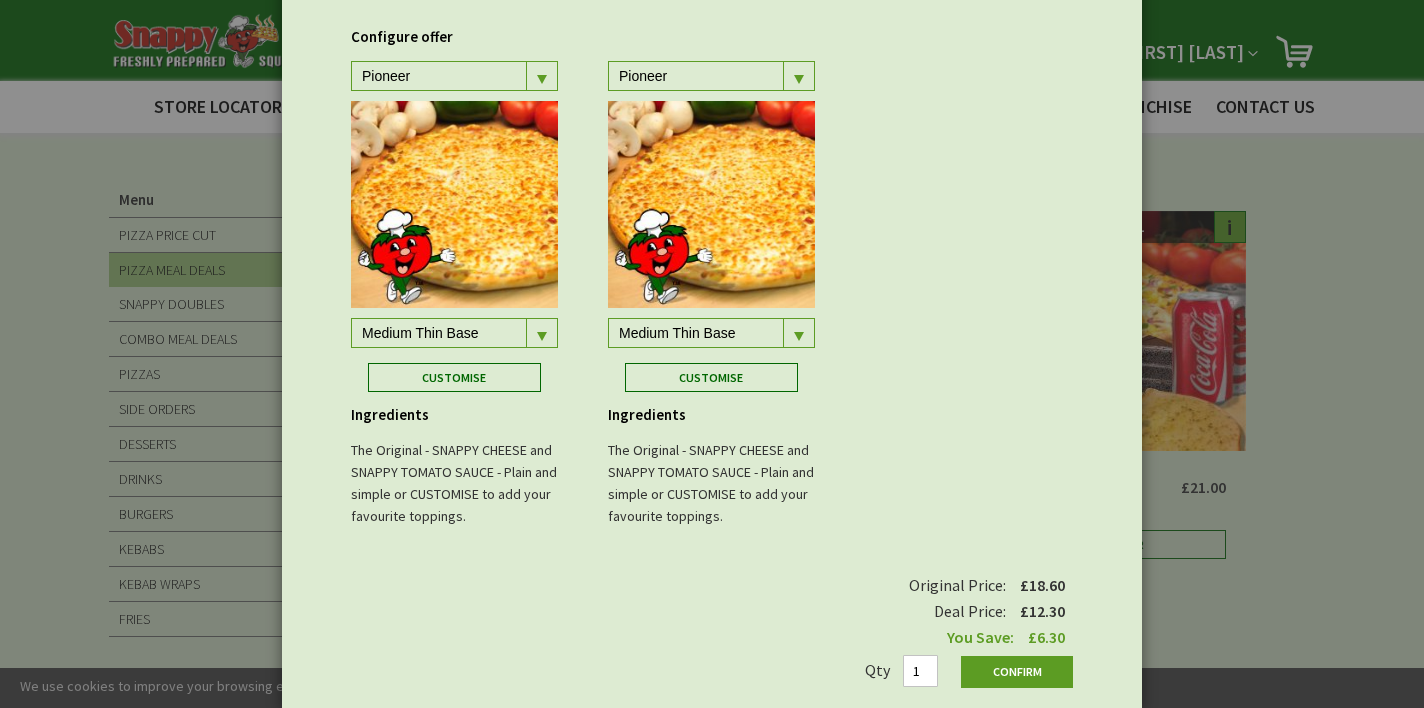 click at bounding box center [541, 76] 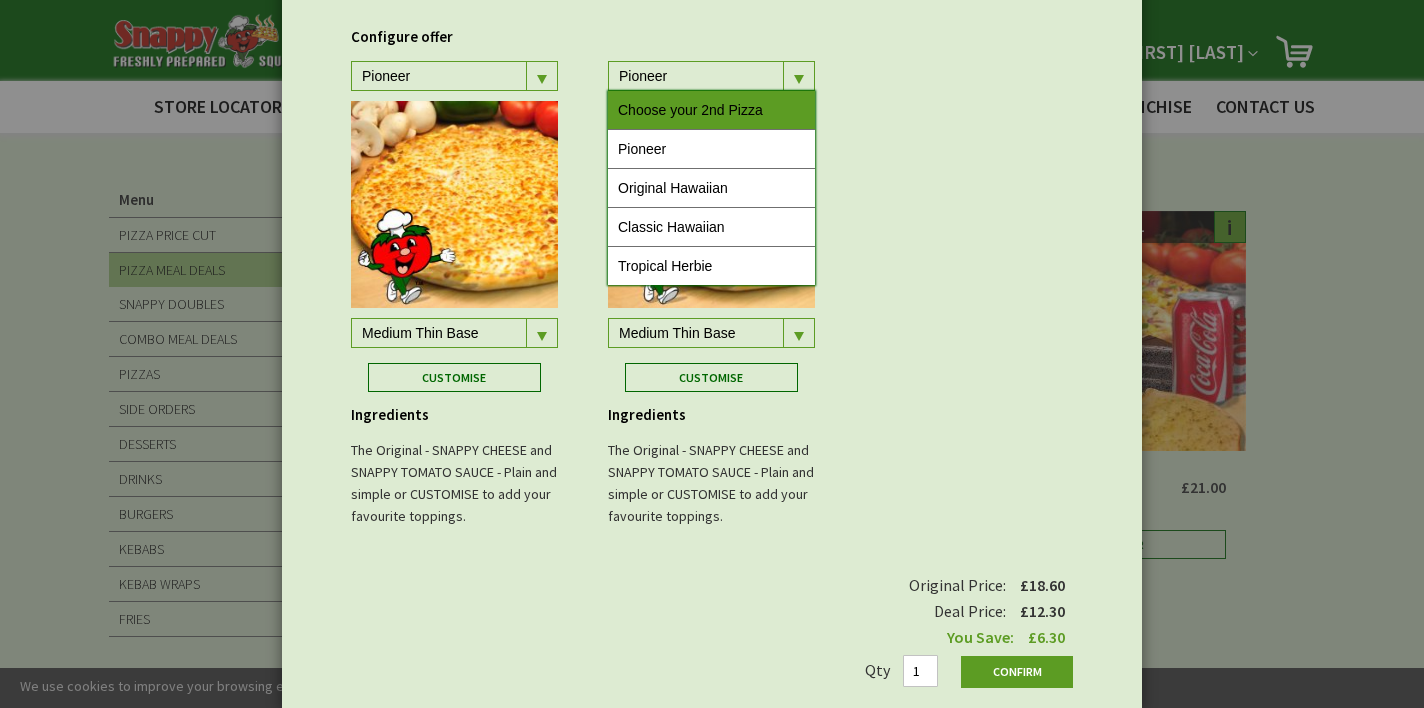click on "Choose your 2nd Pizza" at bounding box center (711, 110) 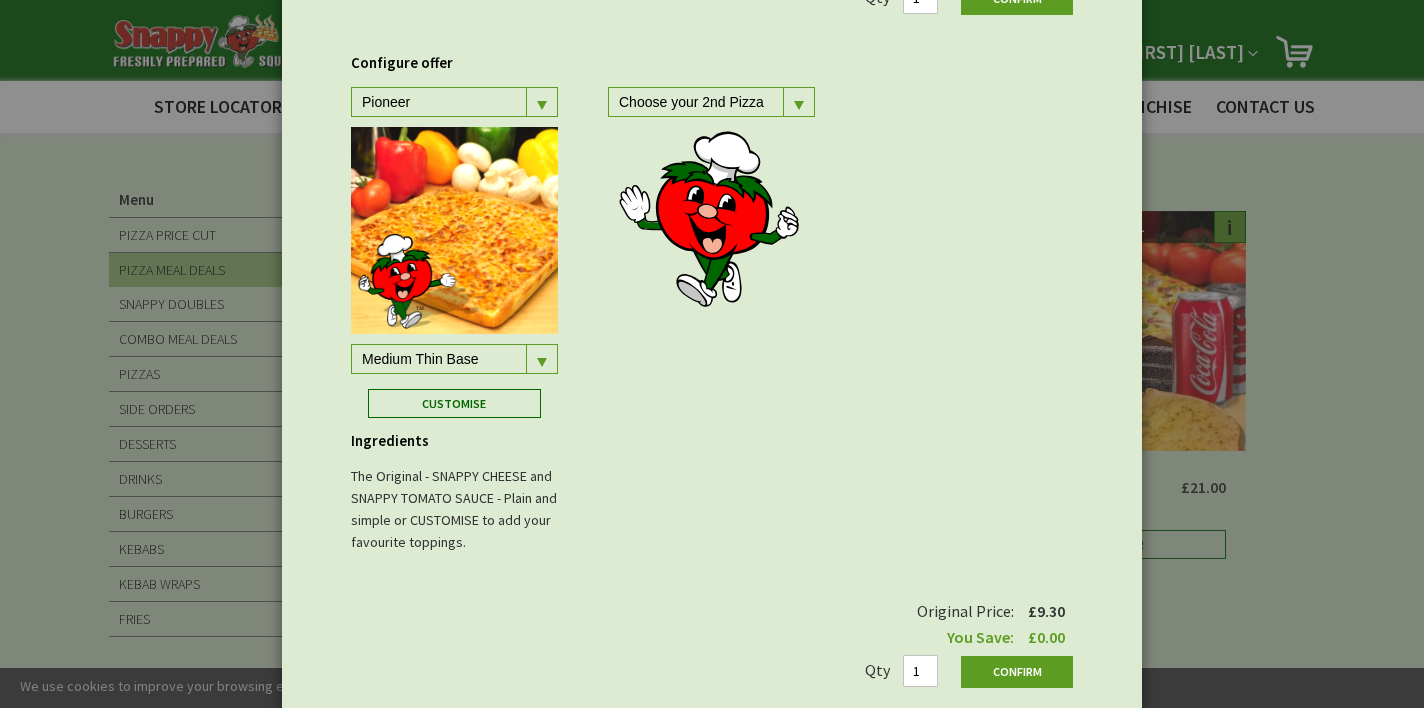 click at bounding box center [541, 102] 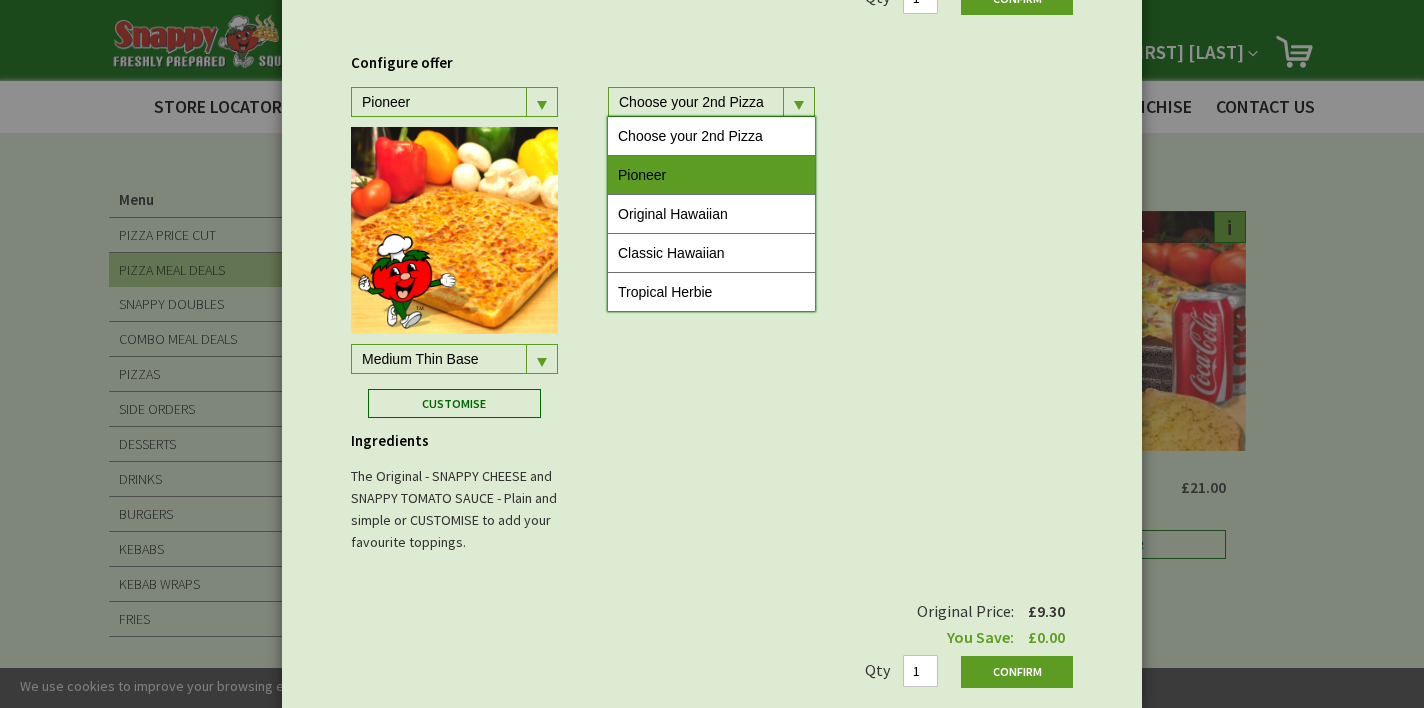 click on "Pioneer" at bounding box center (711, 175) 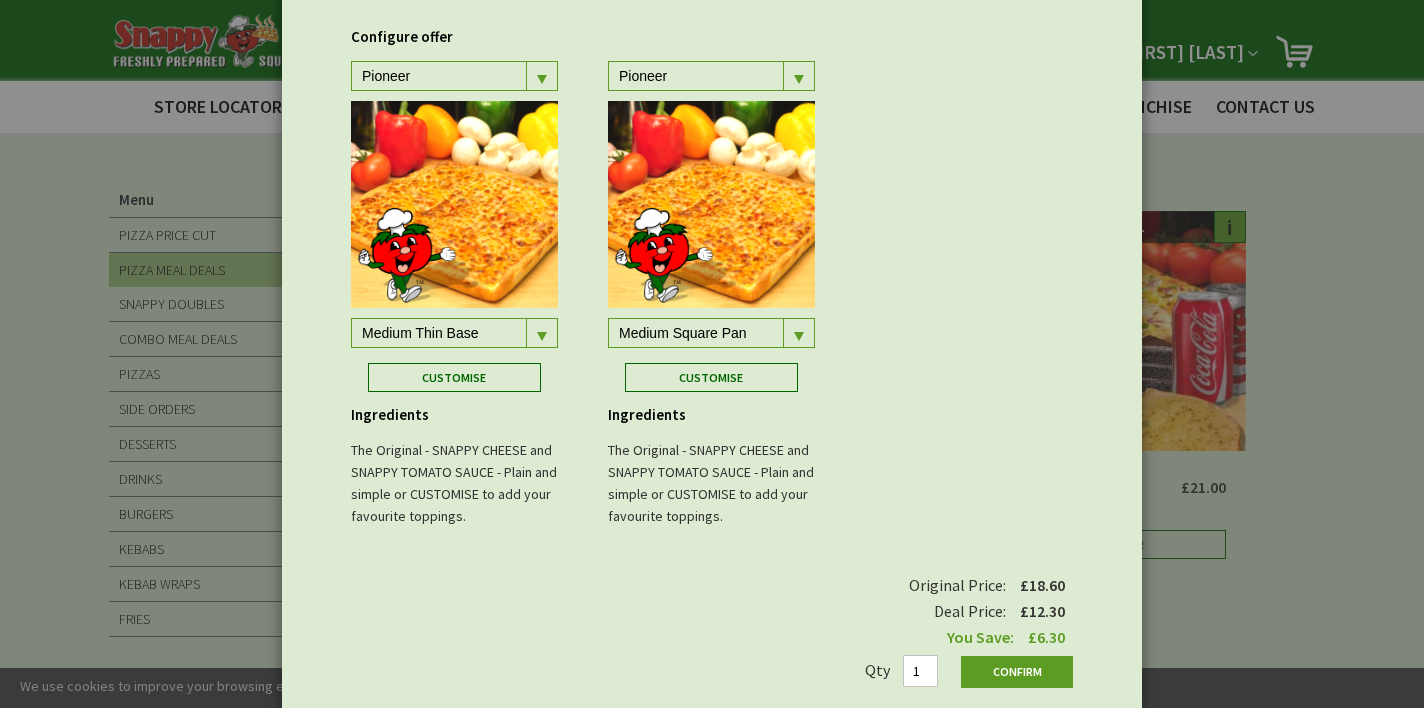 click at bounding box center (542, 79) 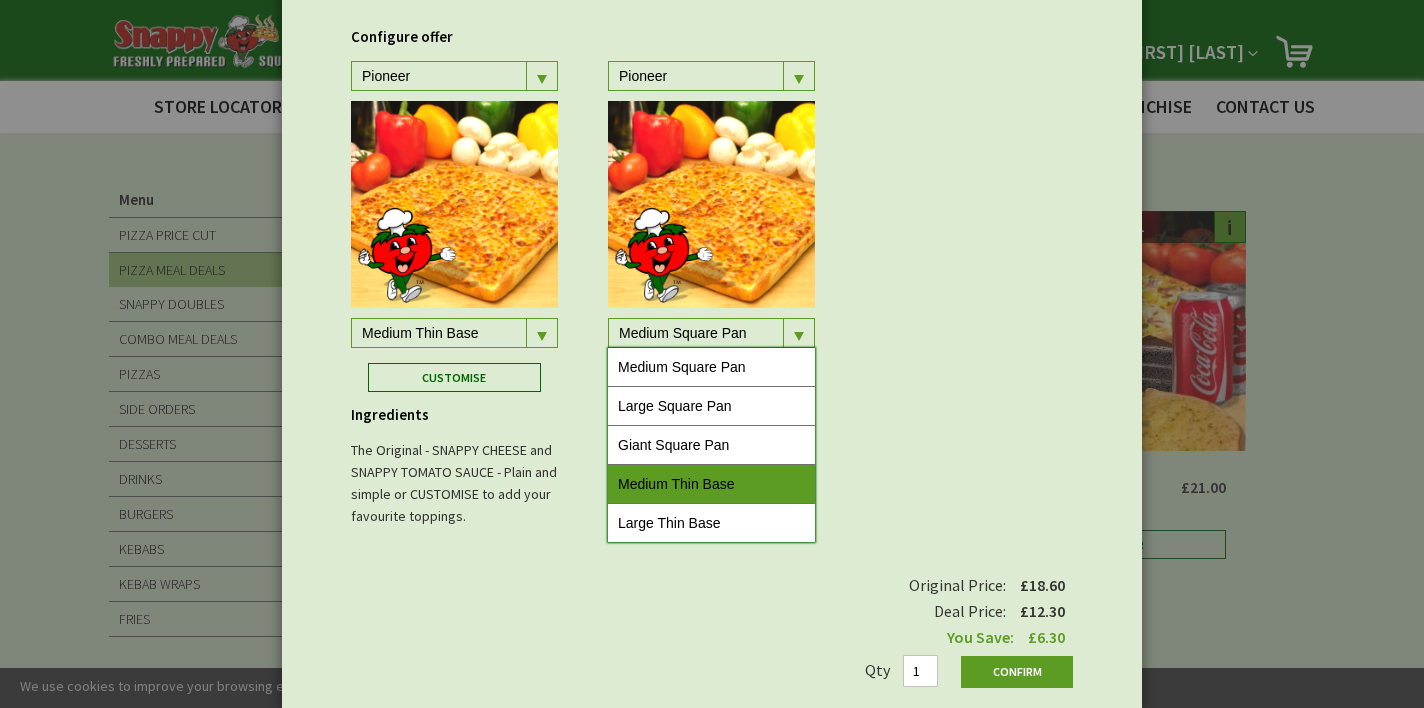 click on "Medium Thin Base" at bounding box center (711, 484) 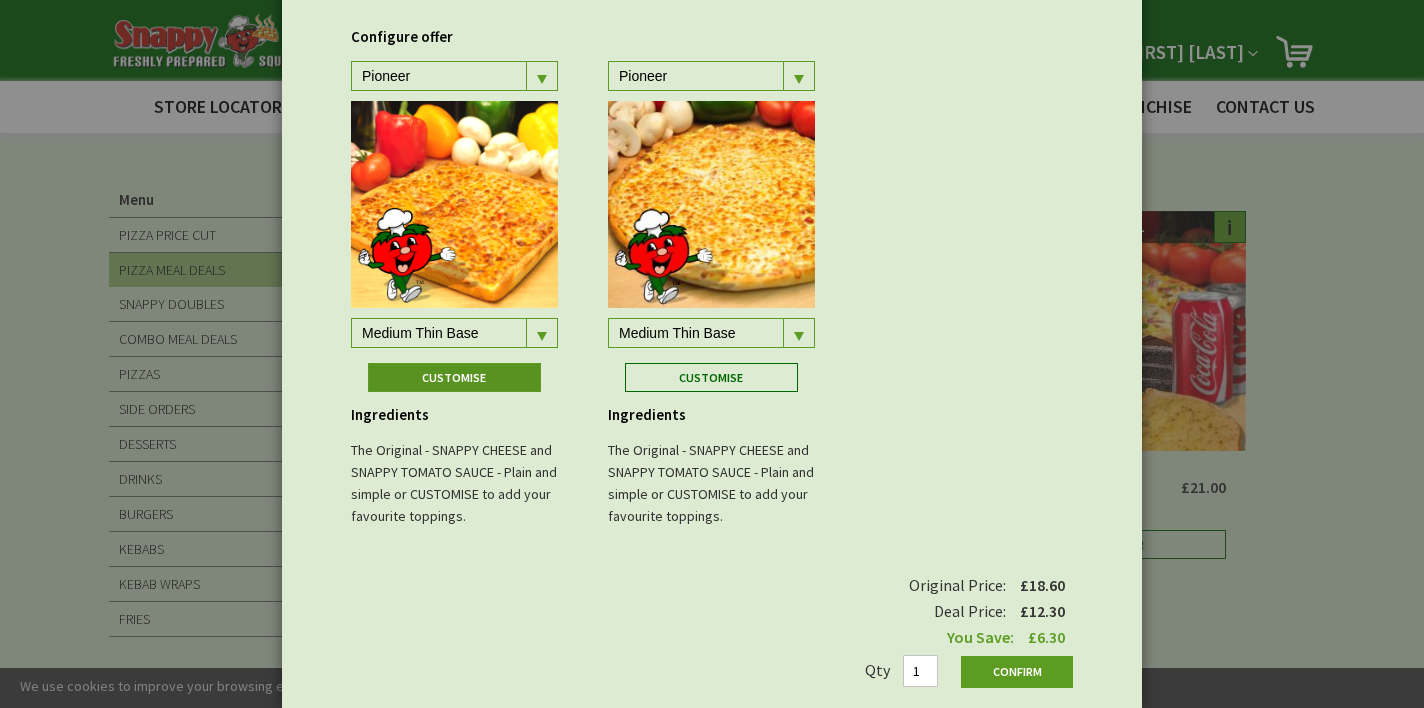 click on "Customise" at bounding box center (455, 377) 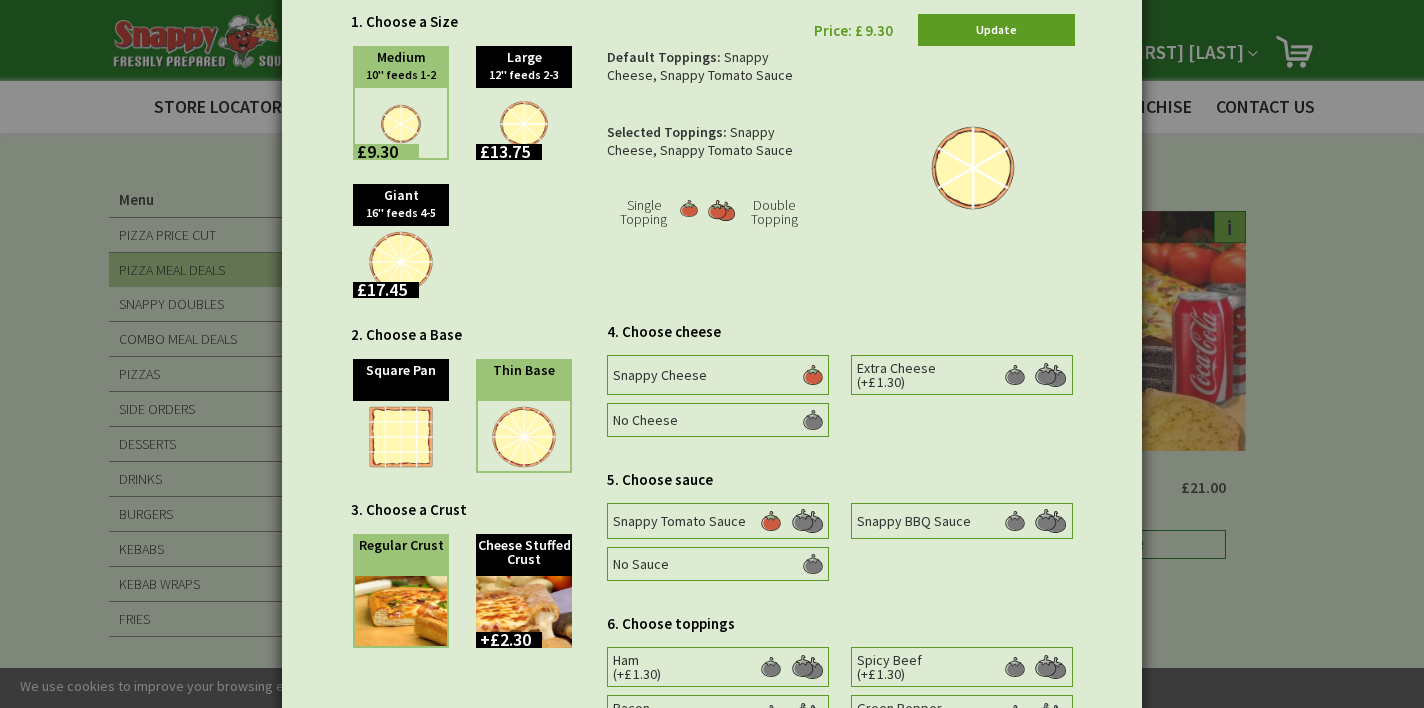 scroll, scrollTop: 285, scrollLeft: 0, axis: vertical 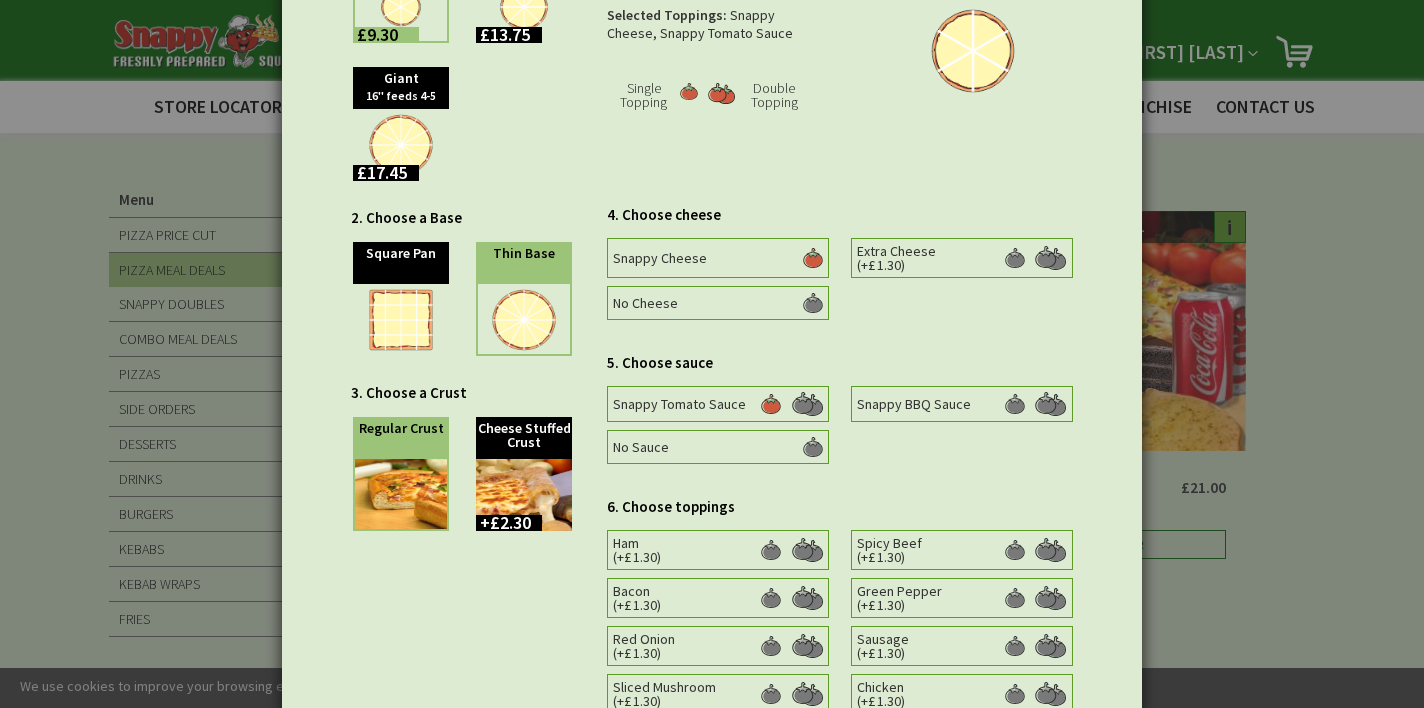 click at bounding box center [807, 404] 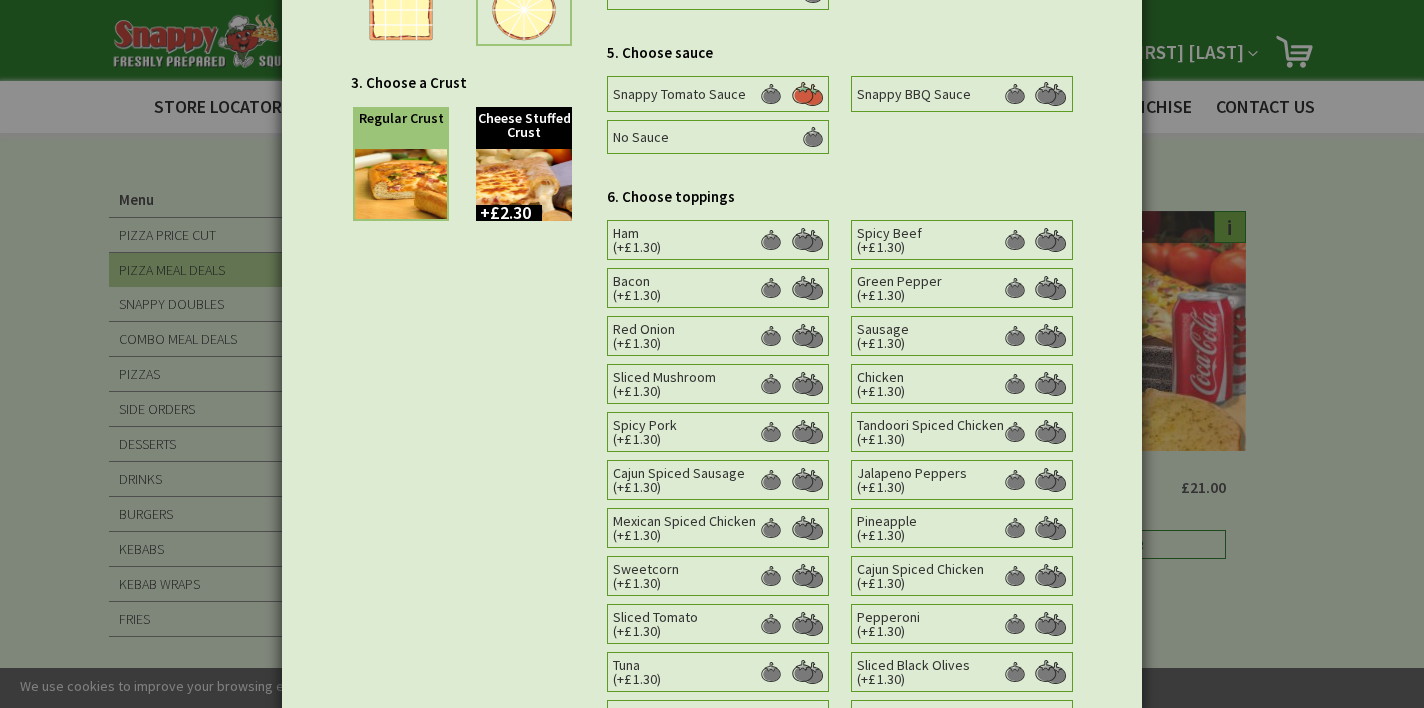 scroll, scrollTop: 754, scrollLeft: 0, axis: vertical 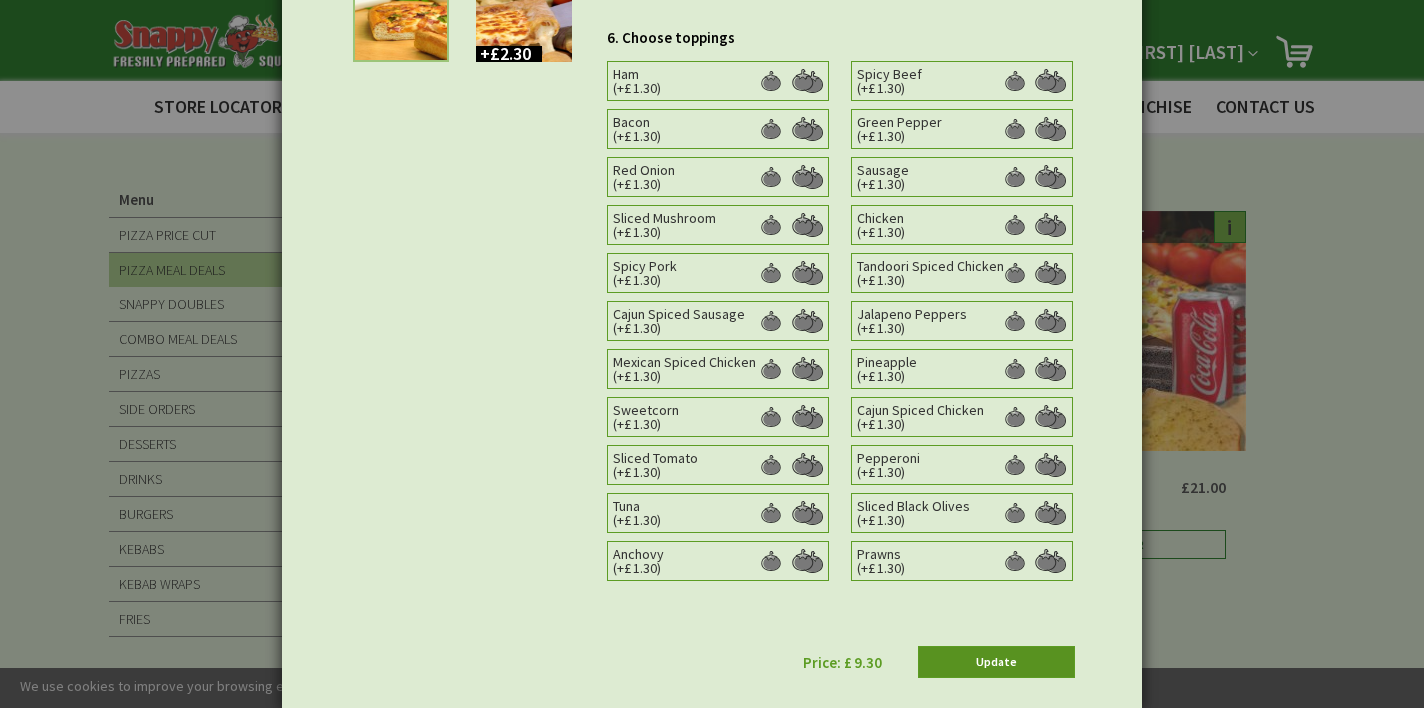 click on "Update" at bounding box center (996, 662) 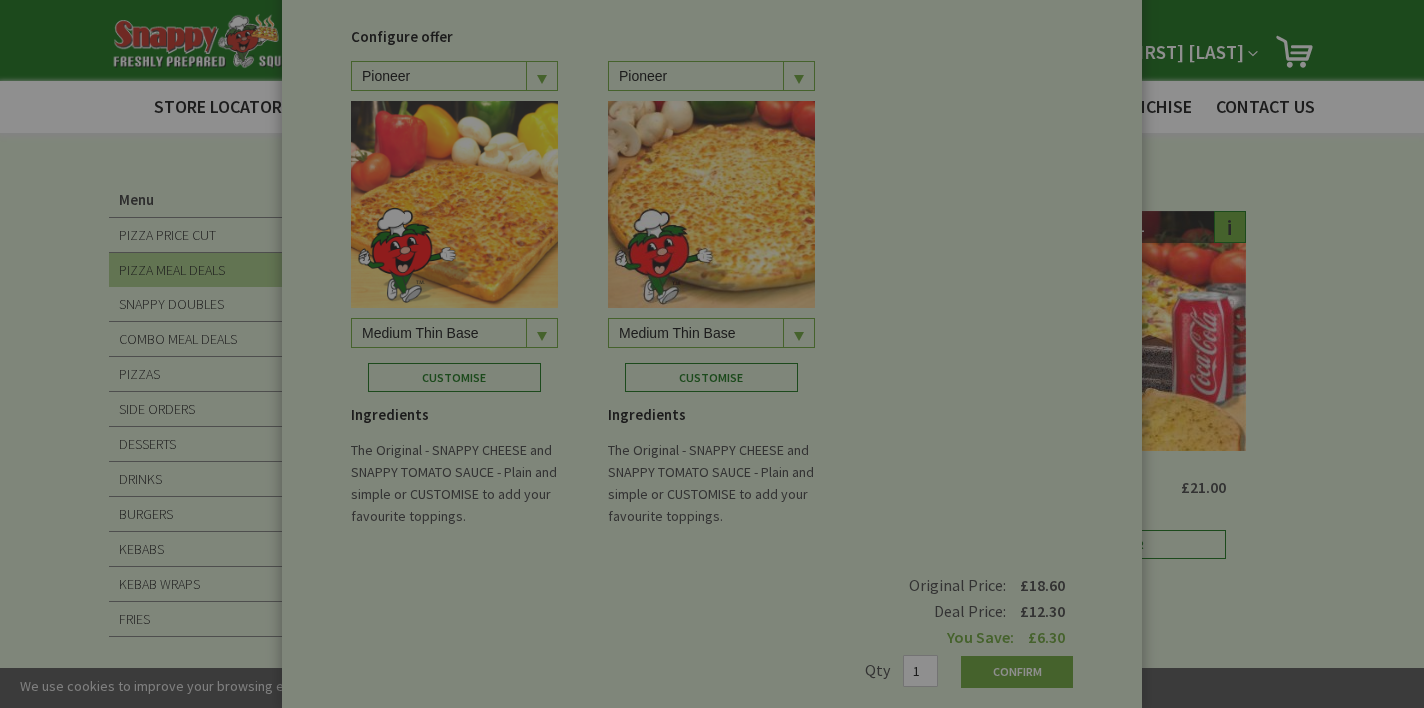 scroll, scrollTop: 0, scrollLeft: 0, axis: both 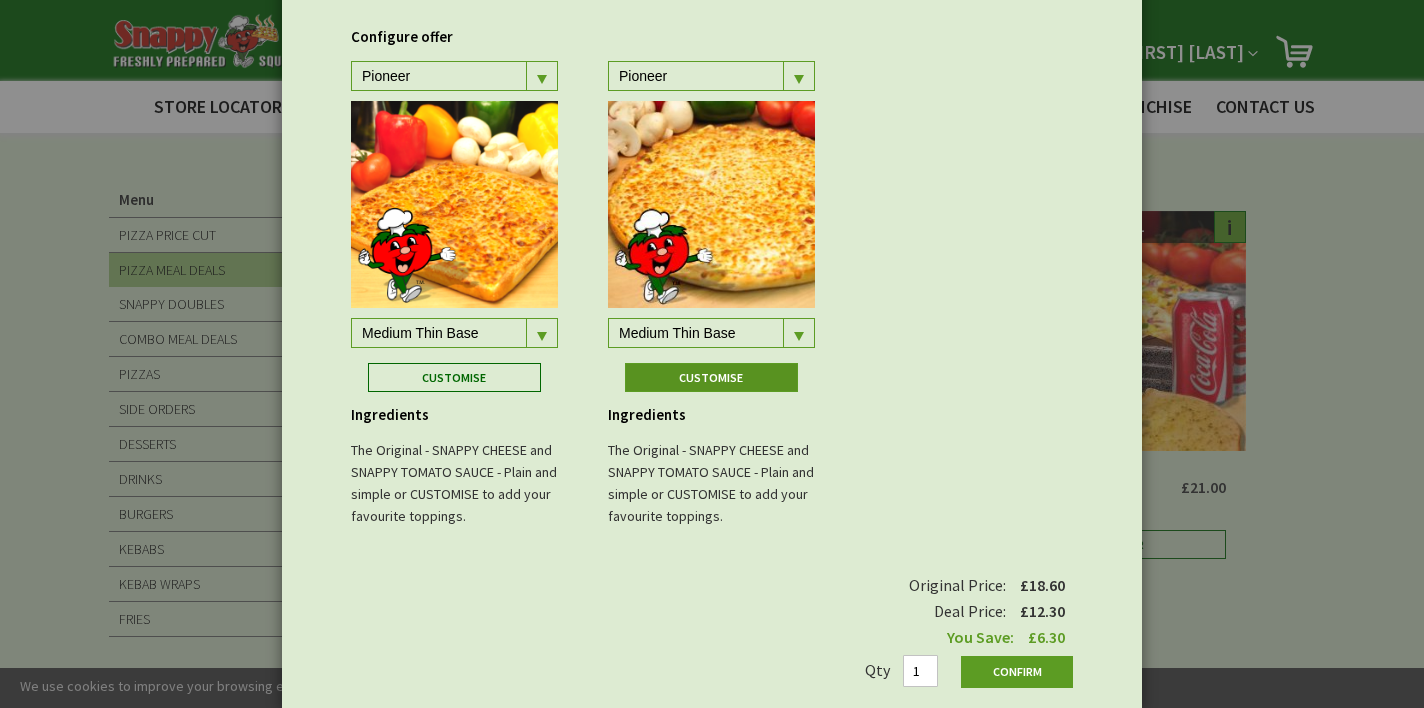 click on "Customise" at bounding box center (455, 377) 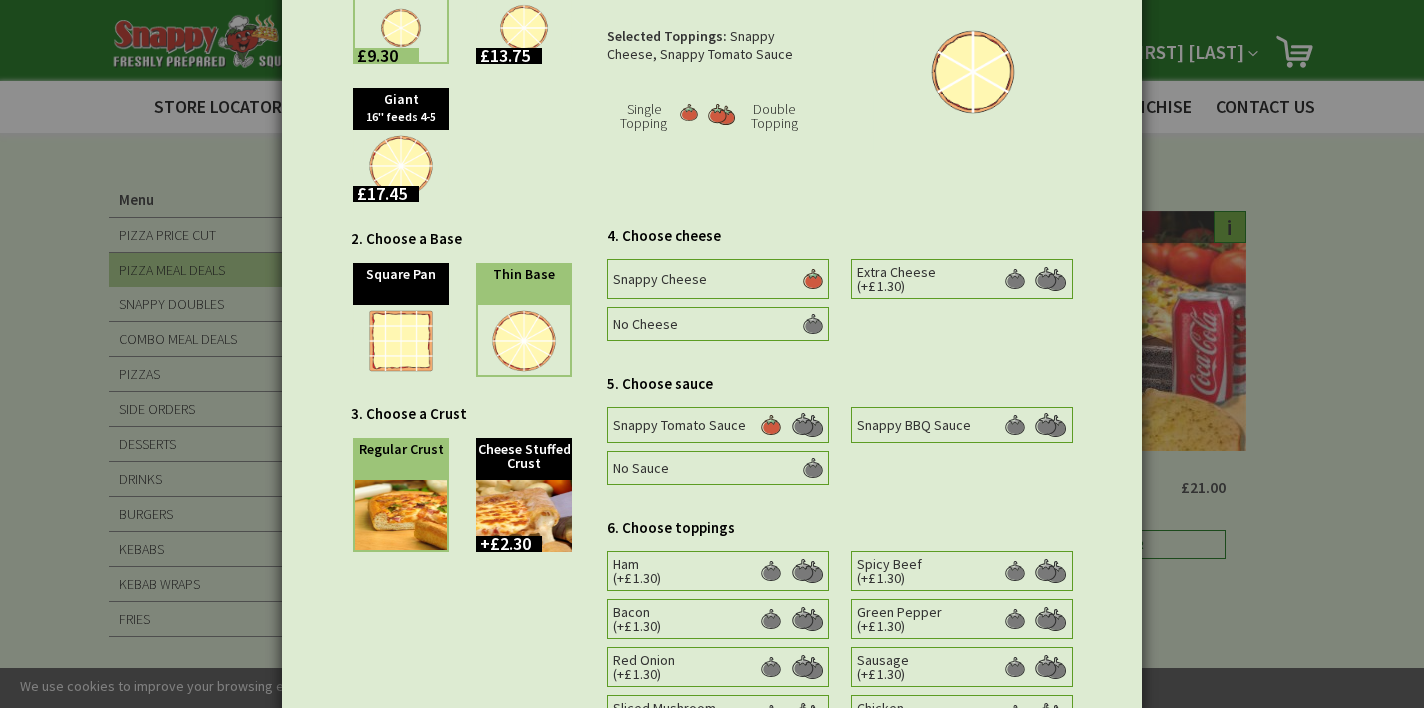 scroll, scrollTop: 265, scrollLeft: 0, axis: vertical 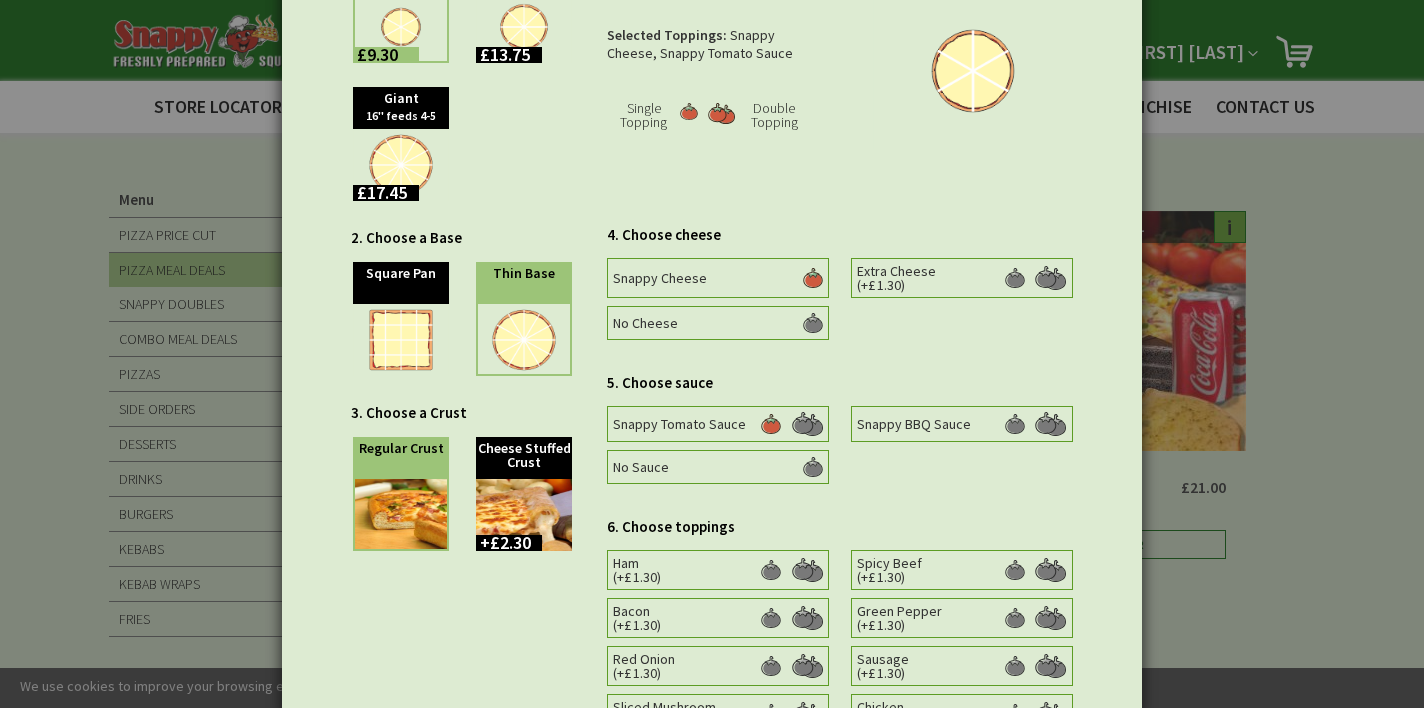 click at bounding box center (807, 424) 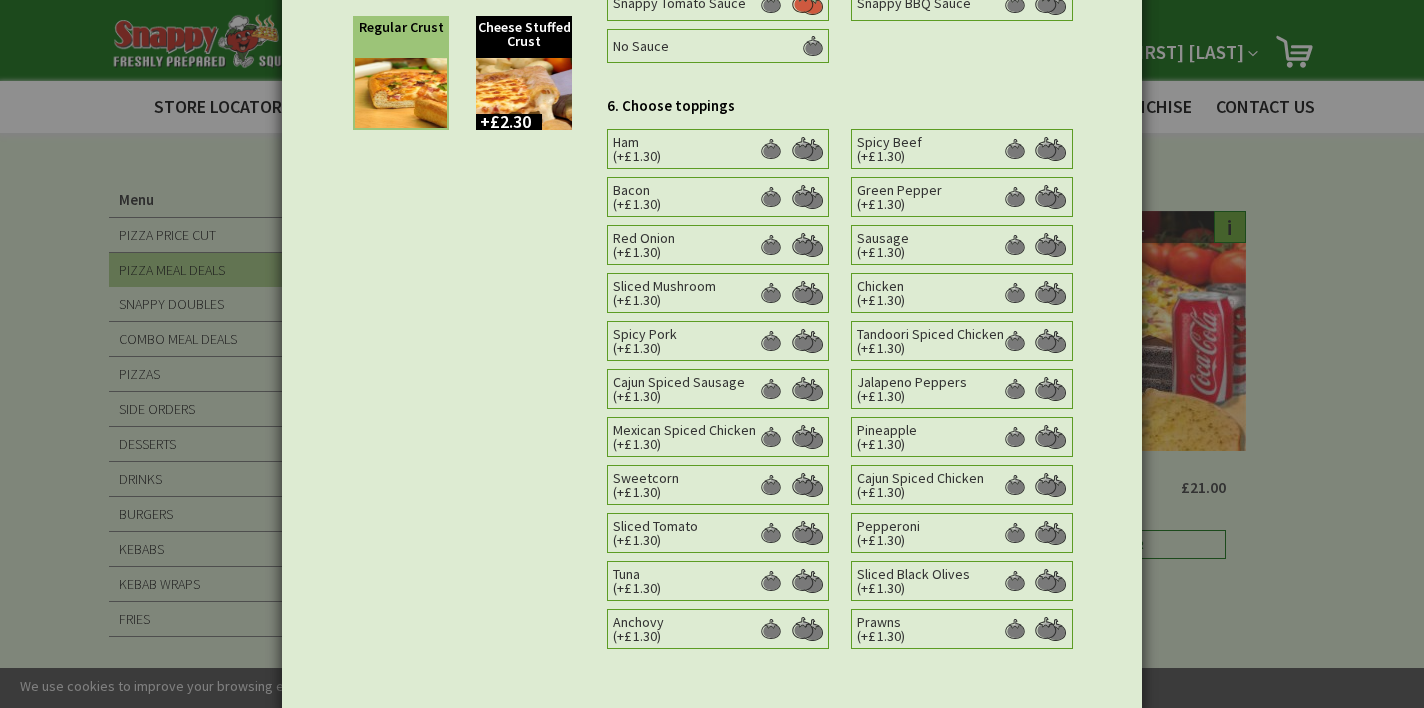 scroll, scrollTop: 754, scrollLeft: 0, axis: vertical 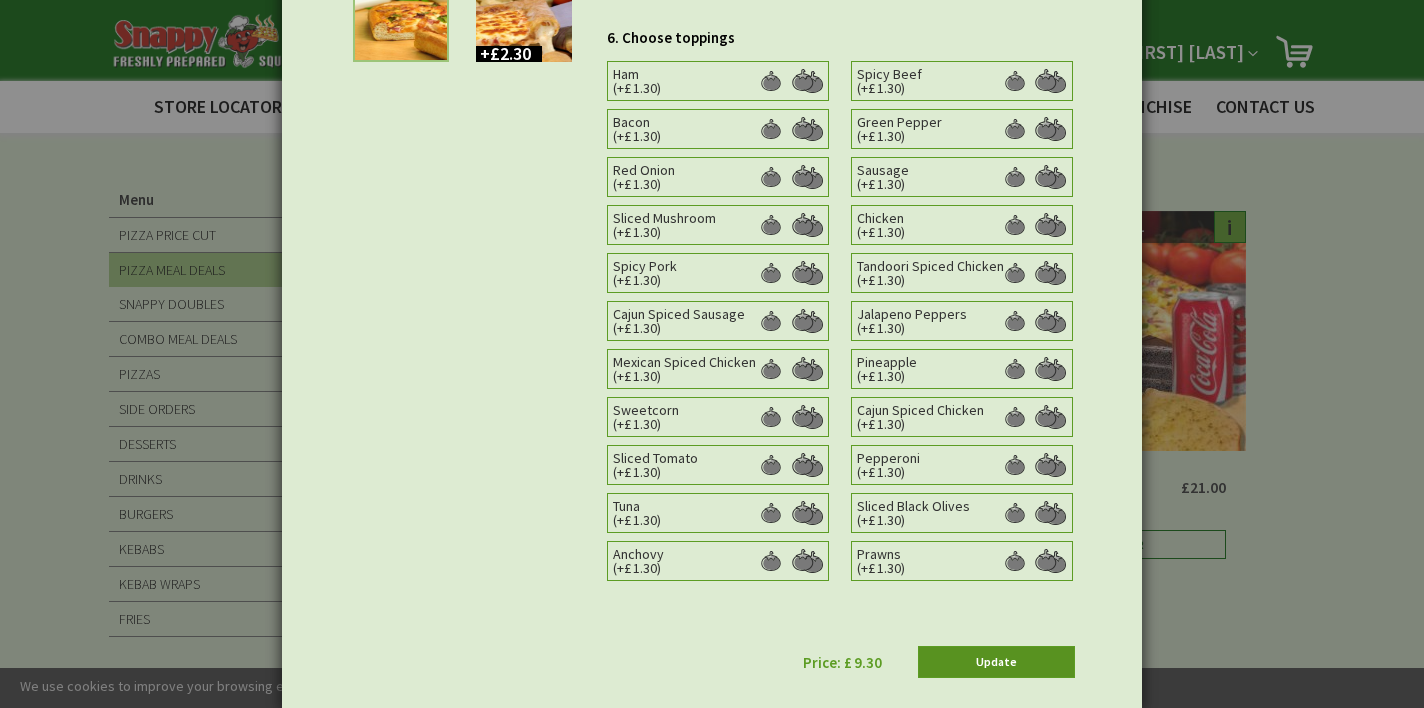click on "Update" at bounding box center [996, 662] 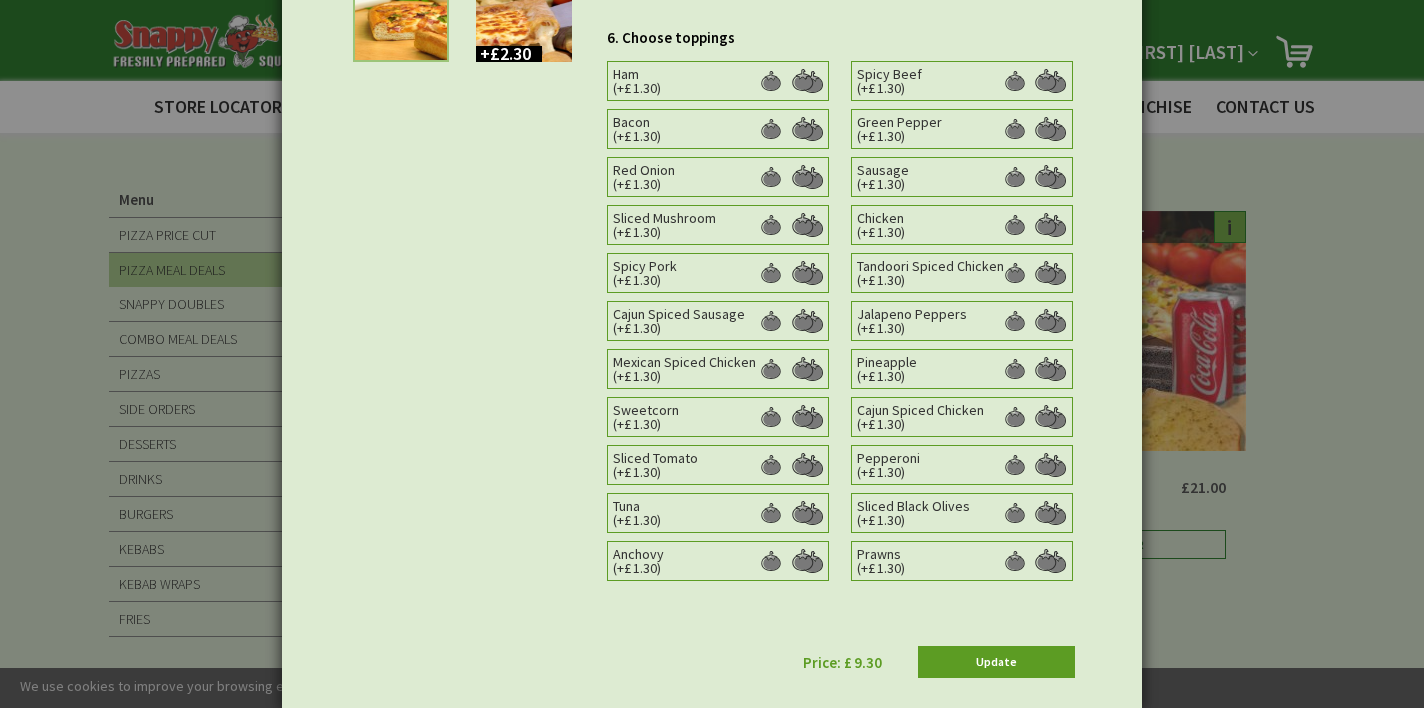 scroll, scrollTop: 0, scrollLeft: 0, axis: both 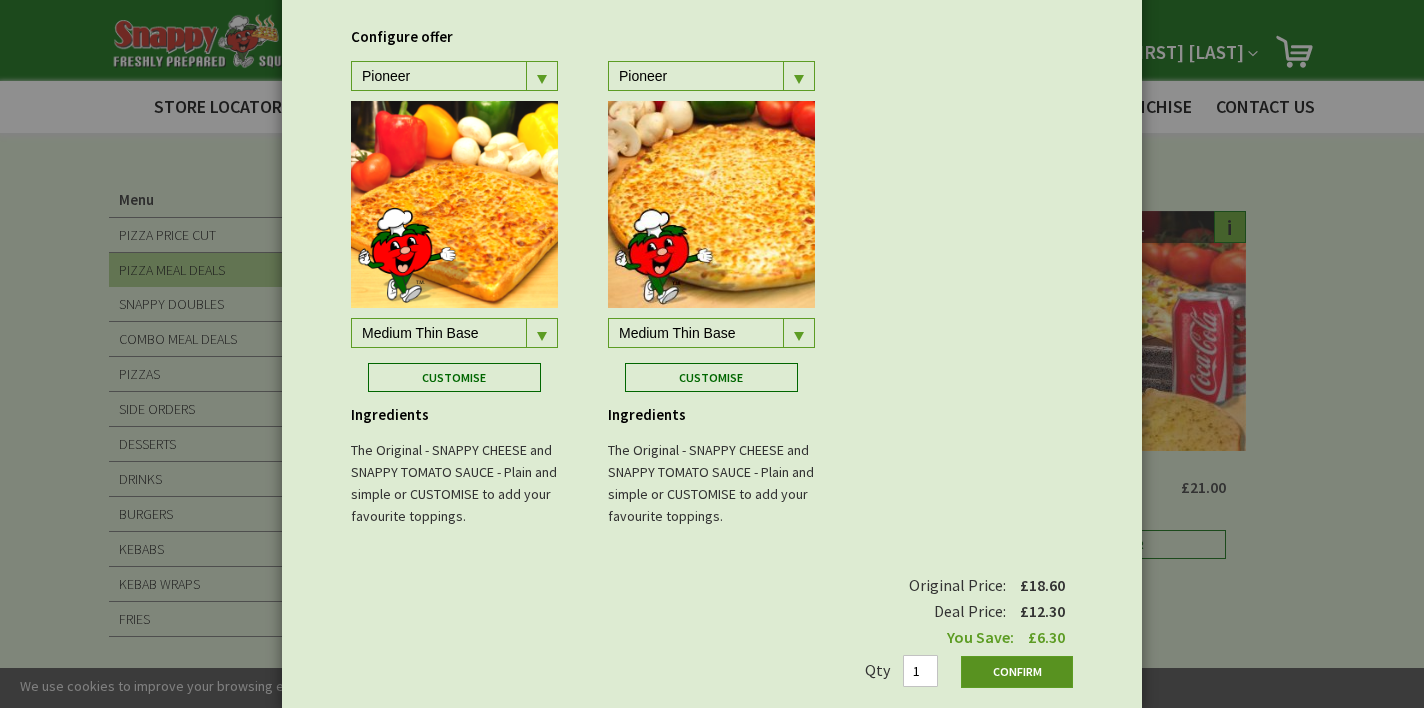 click on "Confirm" at bounding box center [1017, 672] 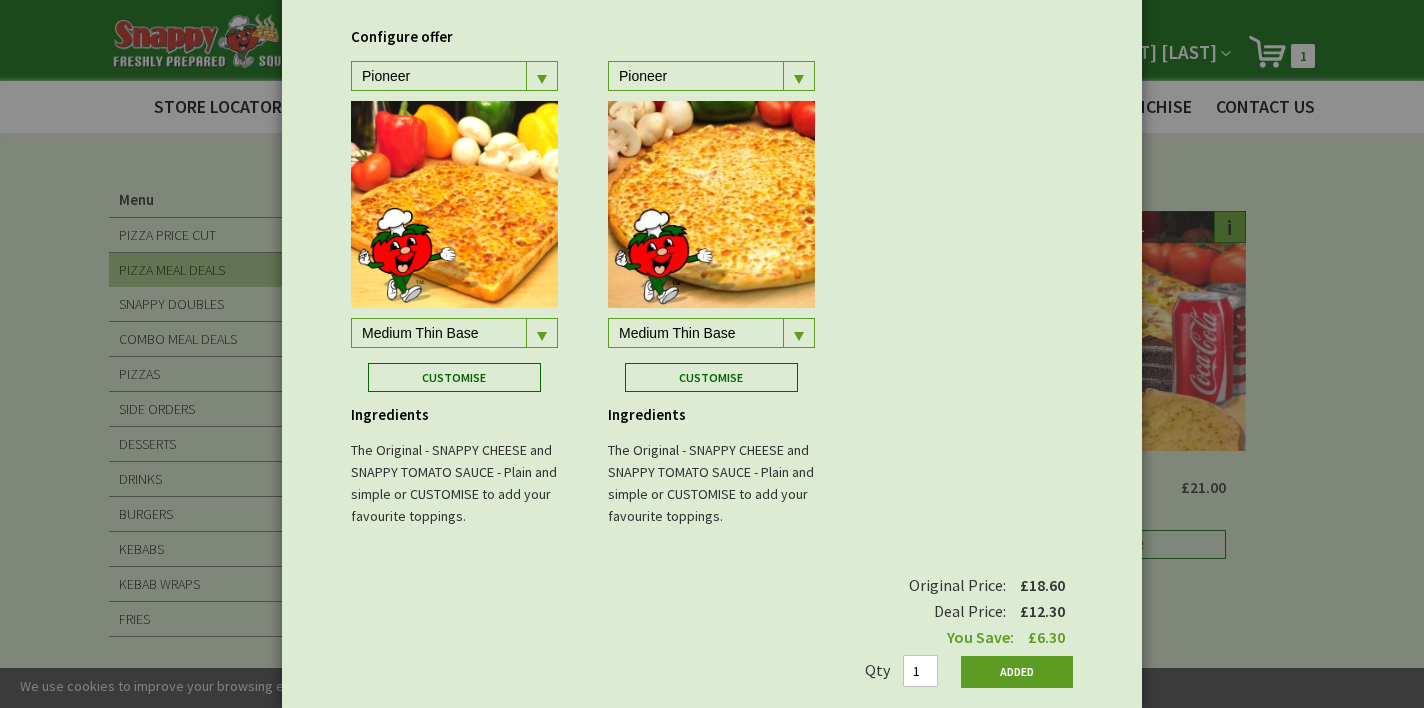 scroll, scrollTop: 0, scrollLeft: 0, axis: both 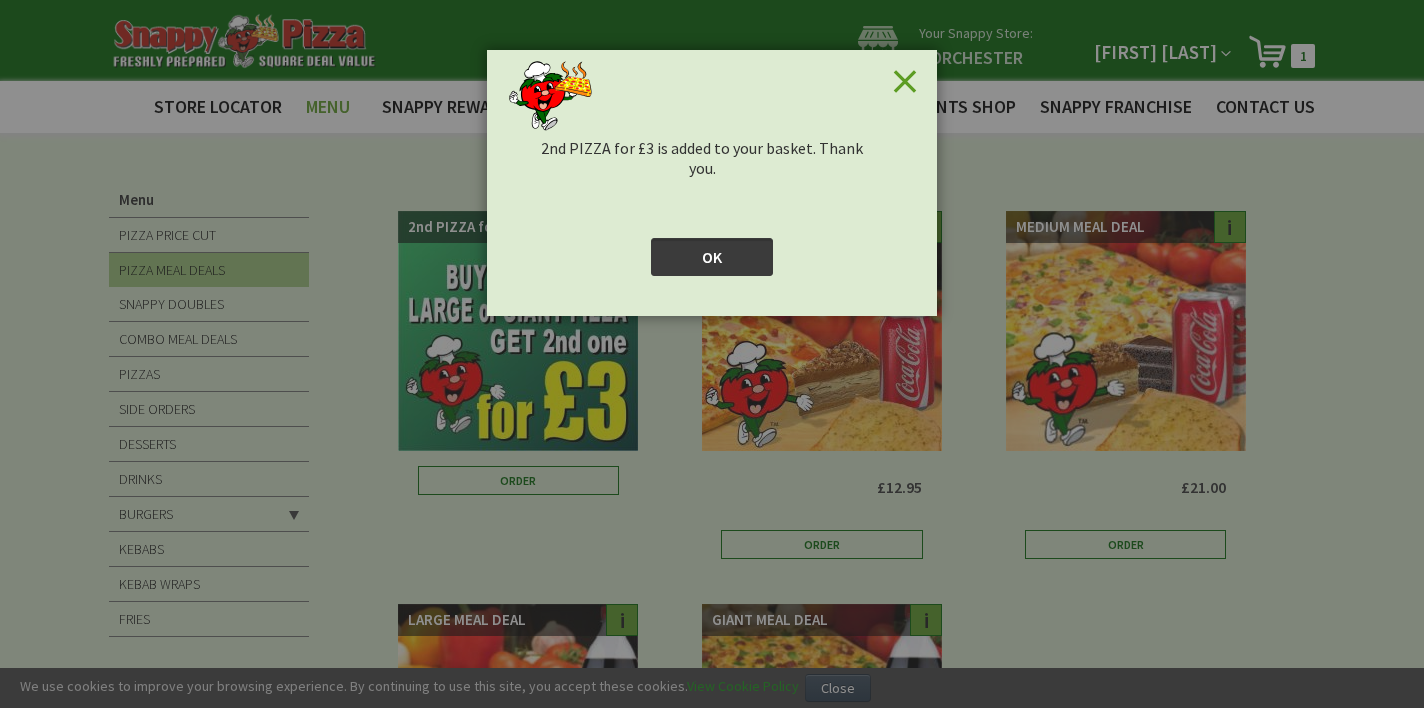 click on "OK" at bounding box center (712, 257) 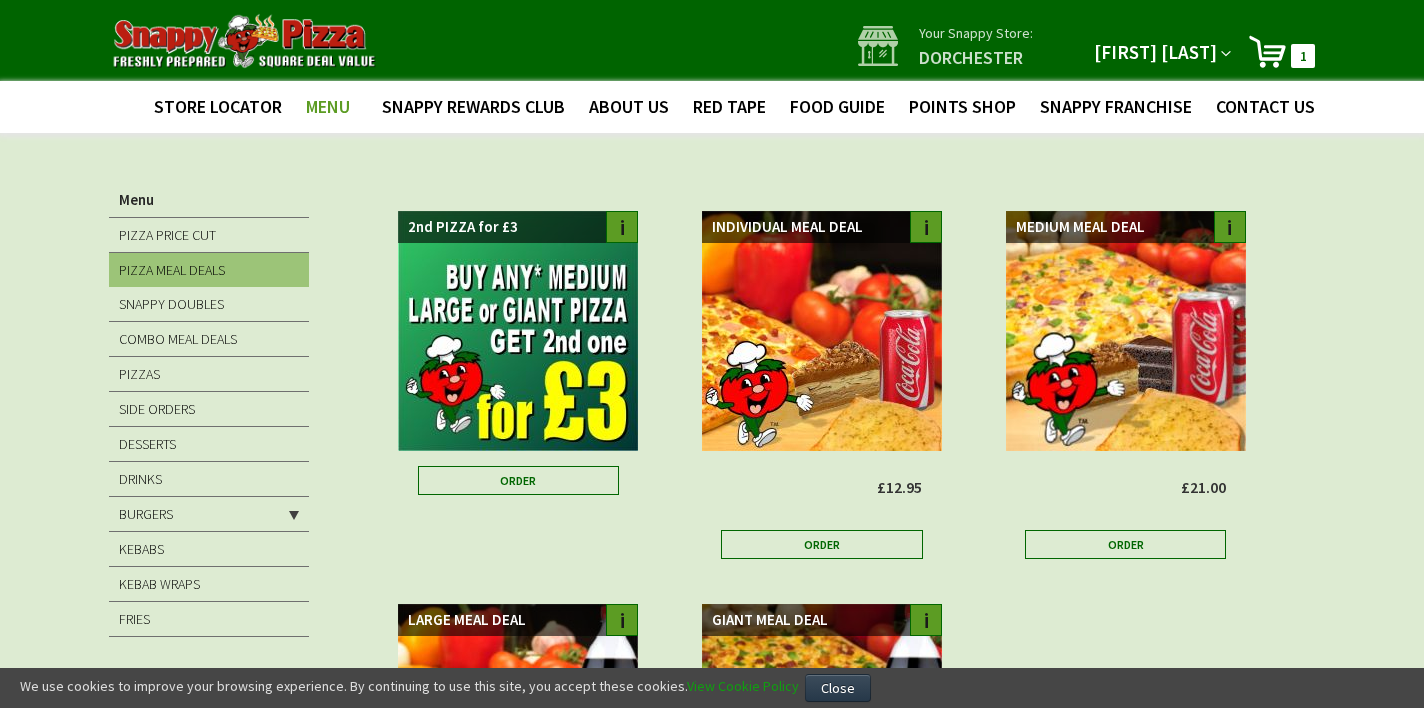 click on "1" at bounding box center (1303, 56) 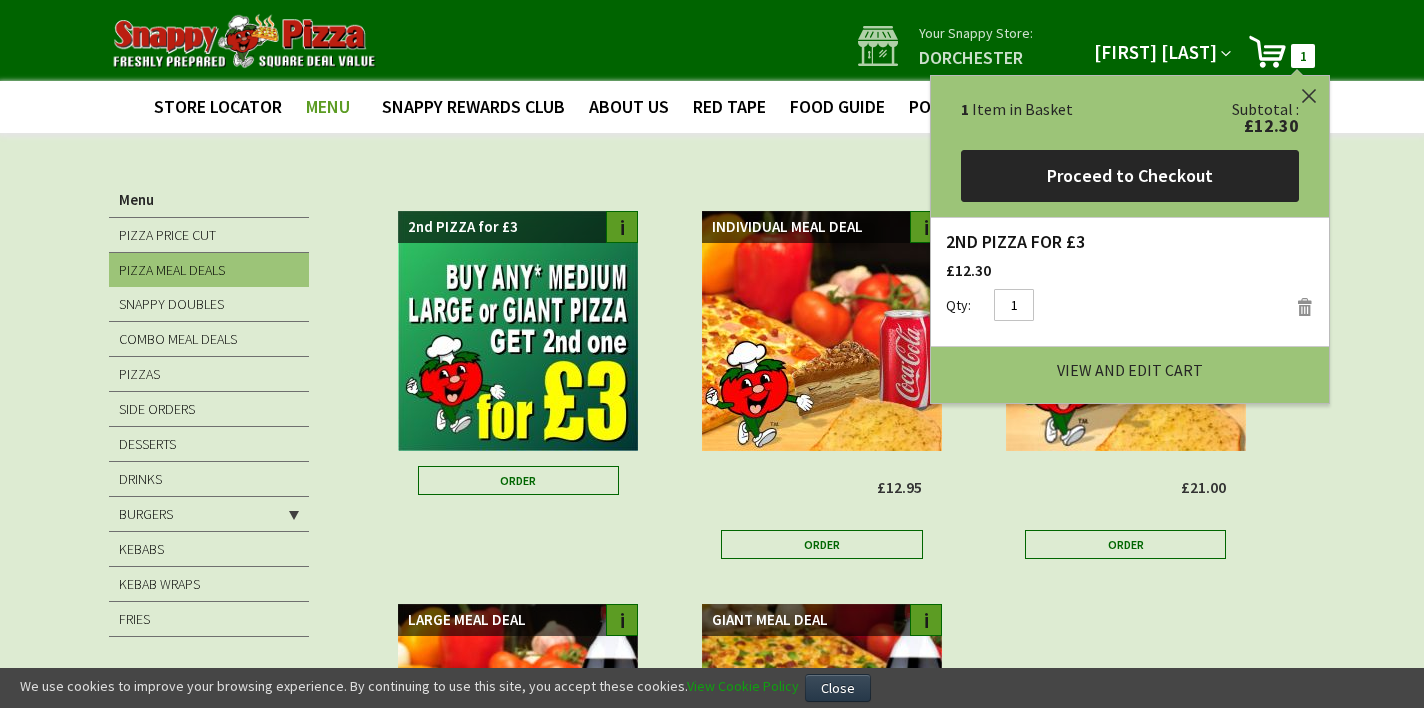 click on "View and Edit Cart" at bounding box center (1130, 370) 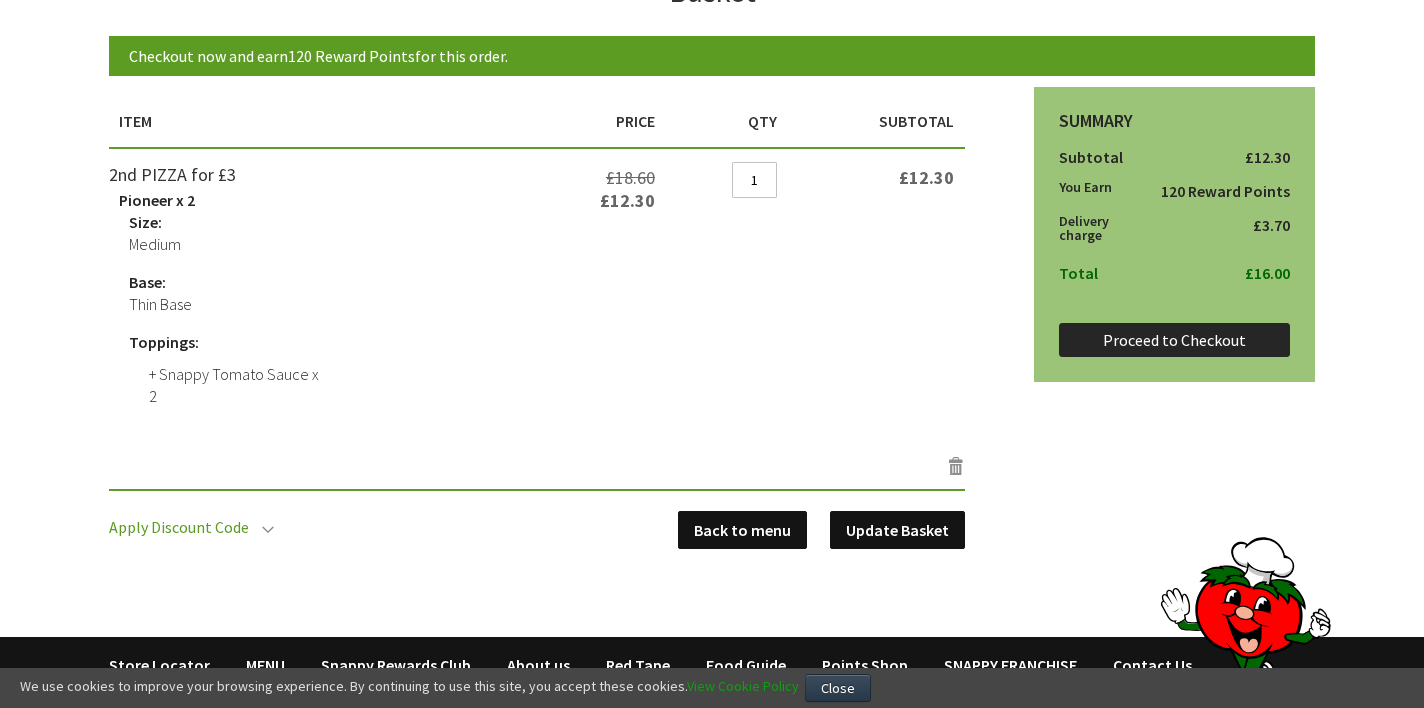 scroll, scrollTop: 227, scrollLeft: 0, axis: vertical 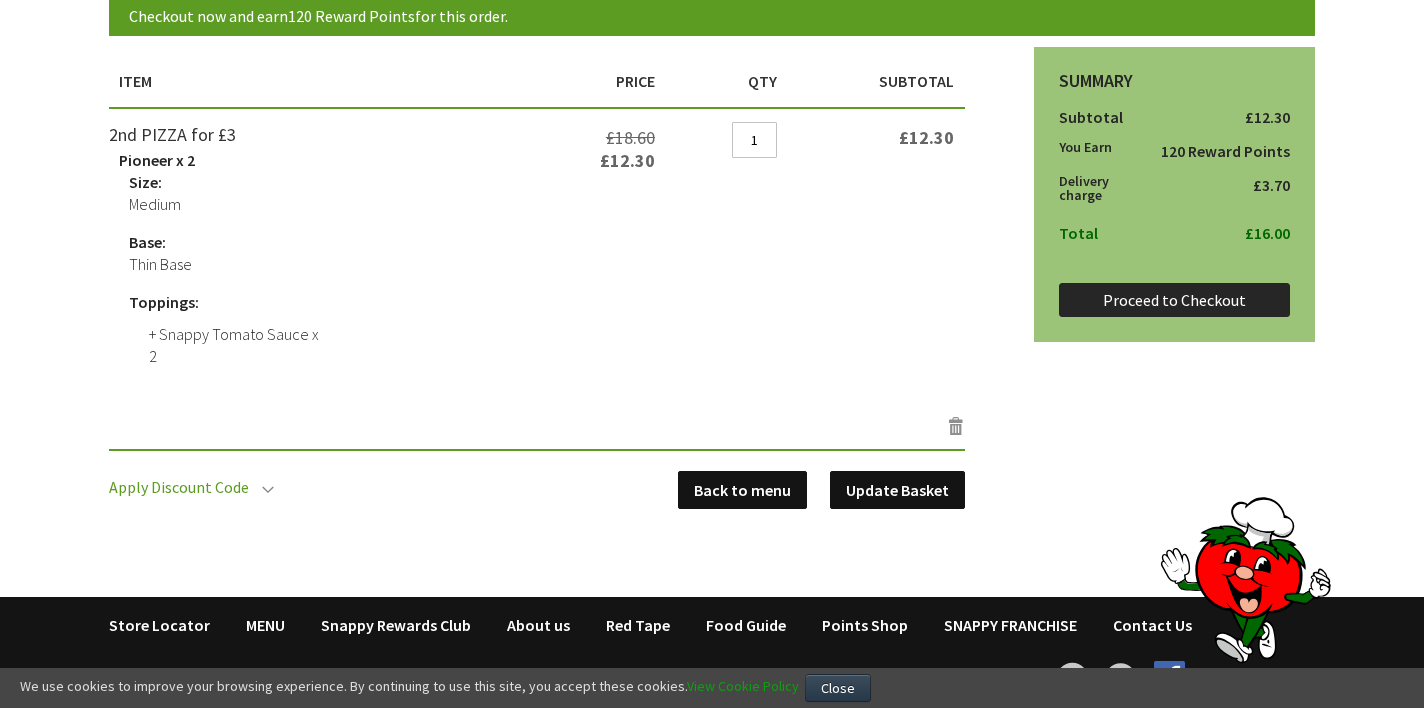 type on "[EMAIL]" 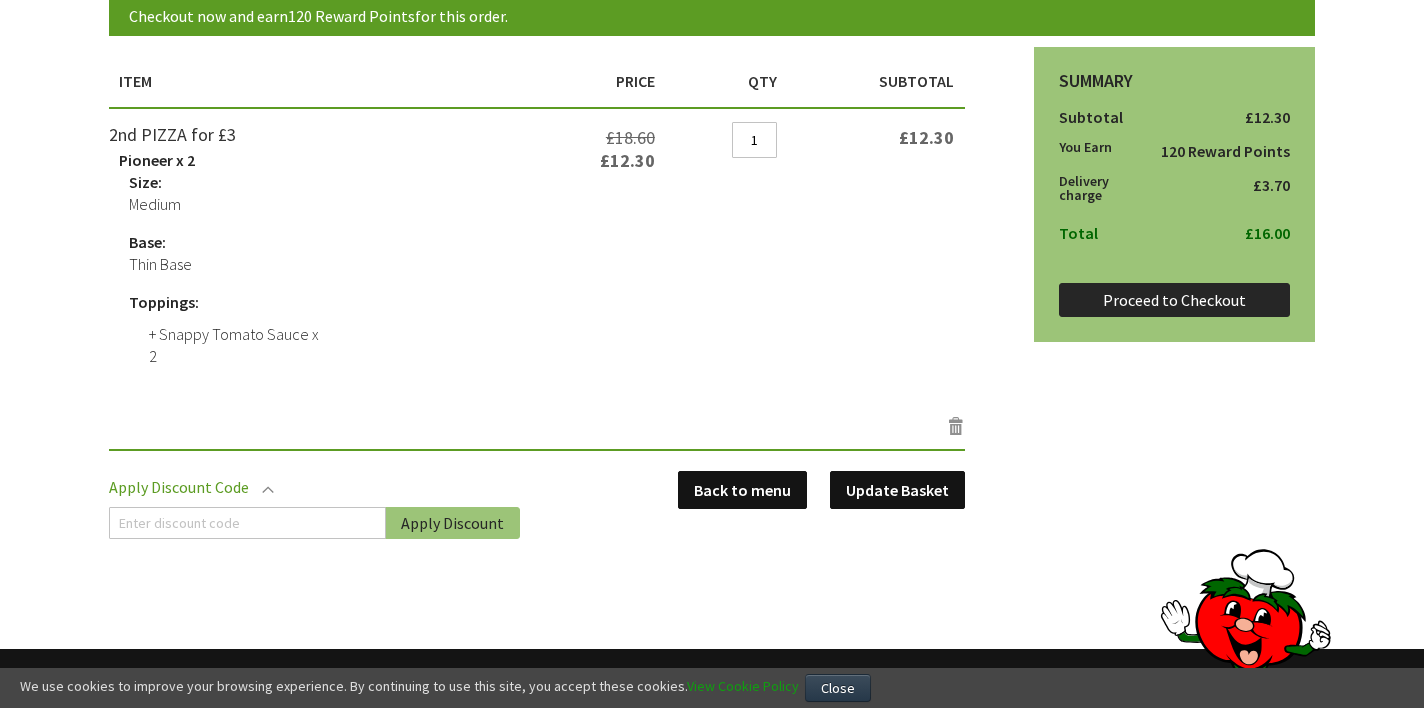 click on "Qty
1" at bounding box center [727, 261] 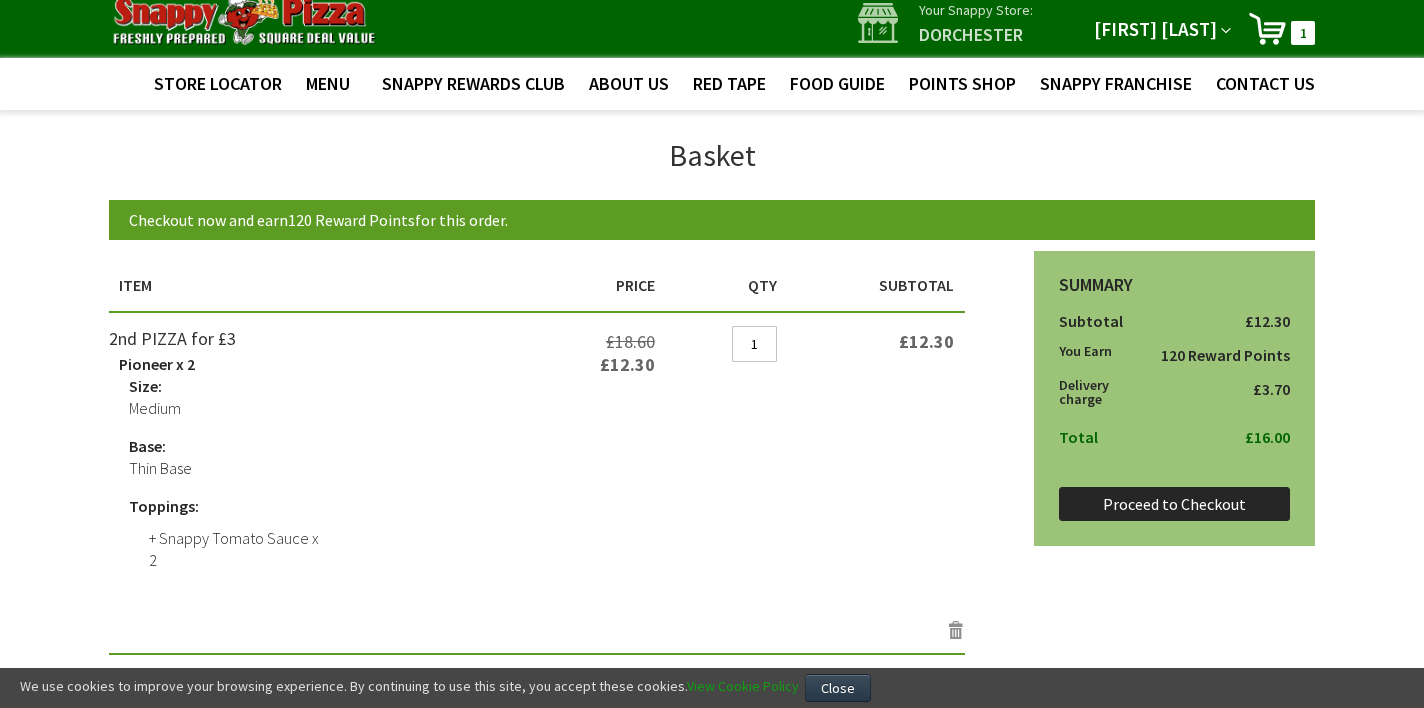 scroll, scrollTop: 0, scrollLeft: 0, axis: both 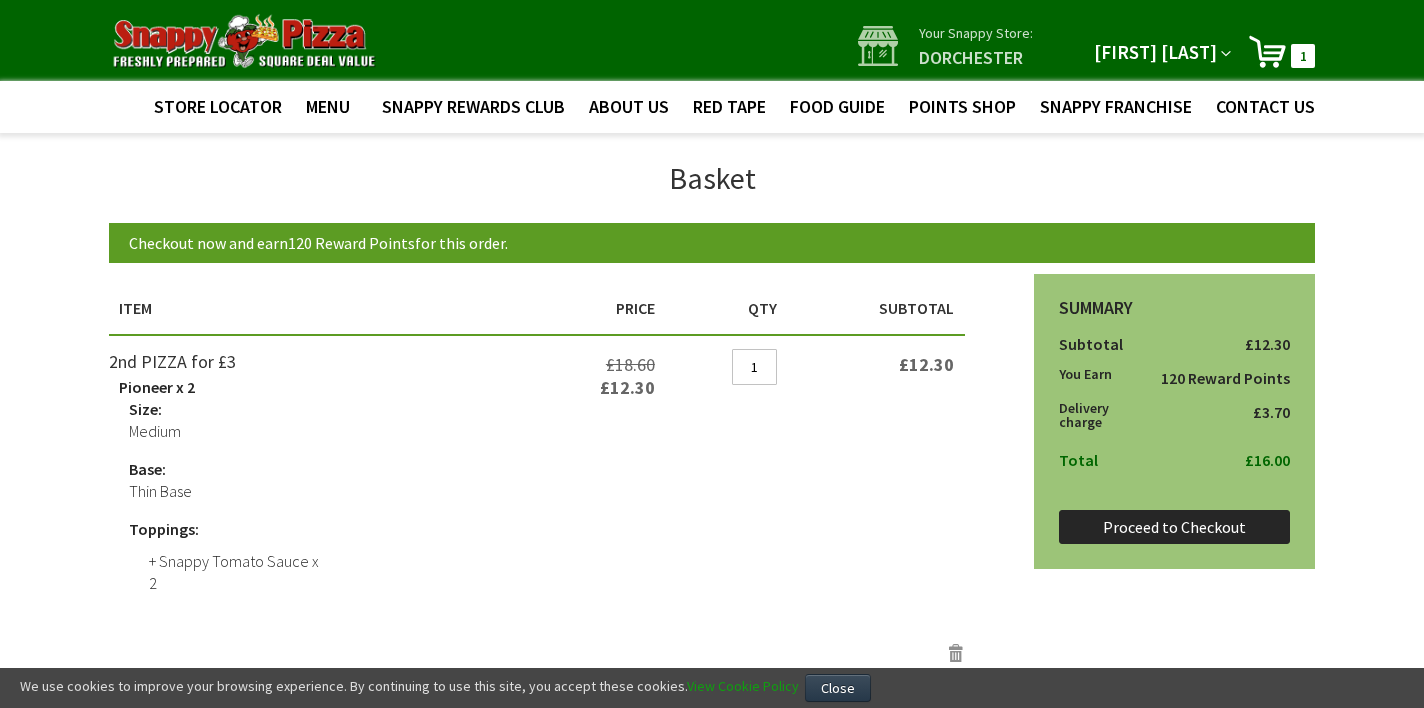 click at bounding box center [245, 42] 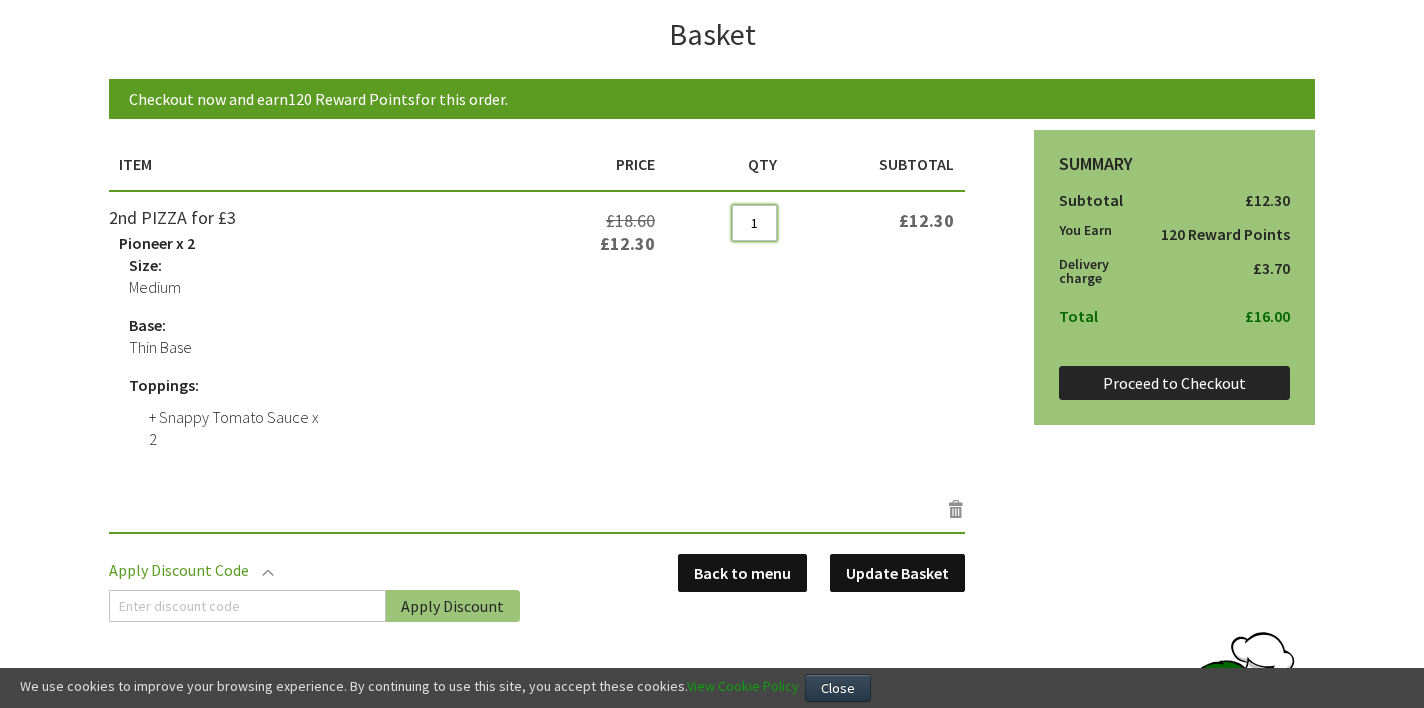 click on "1" at bounding box center [754, 223] 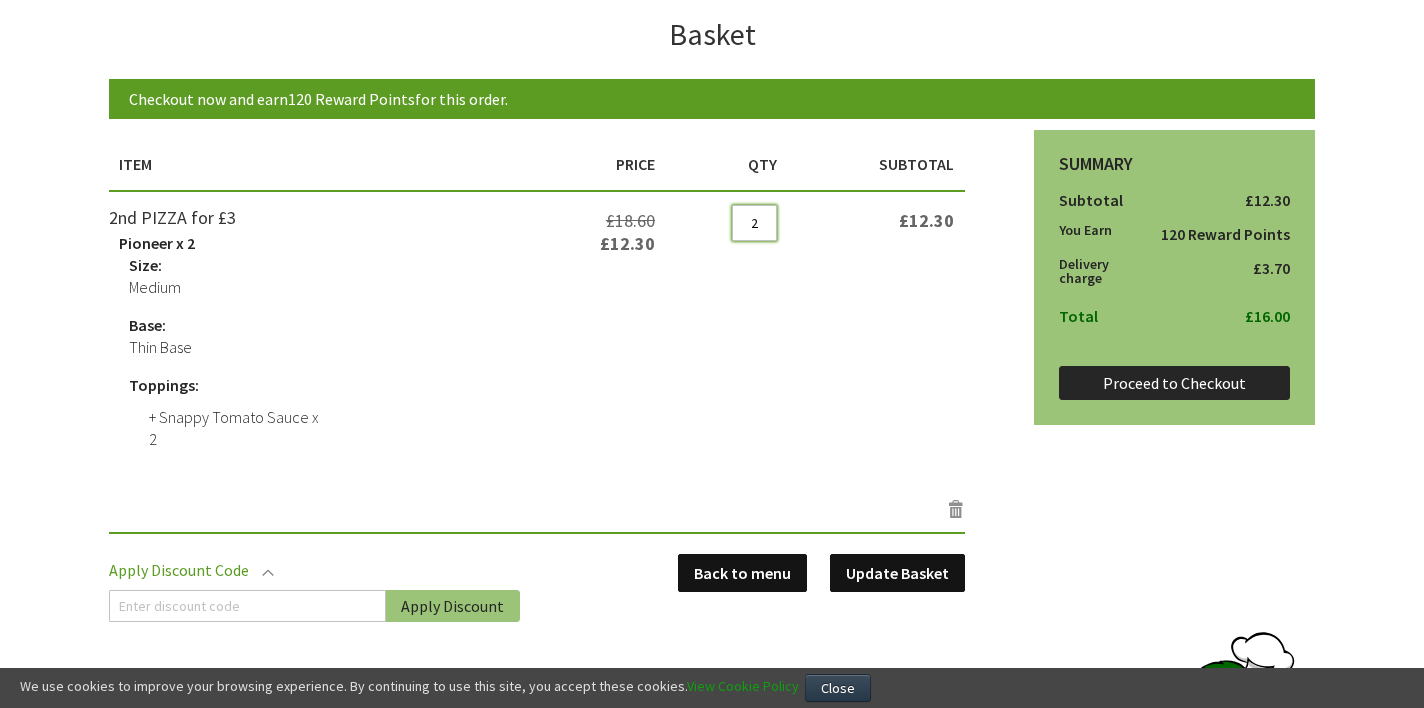 type on "2" 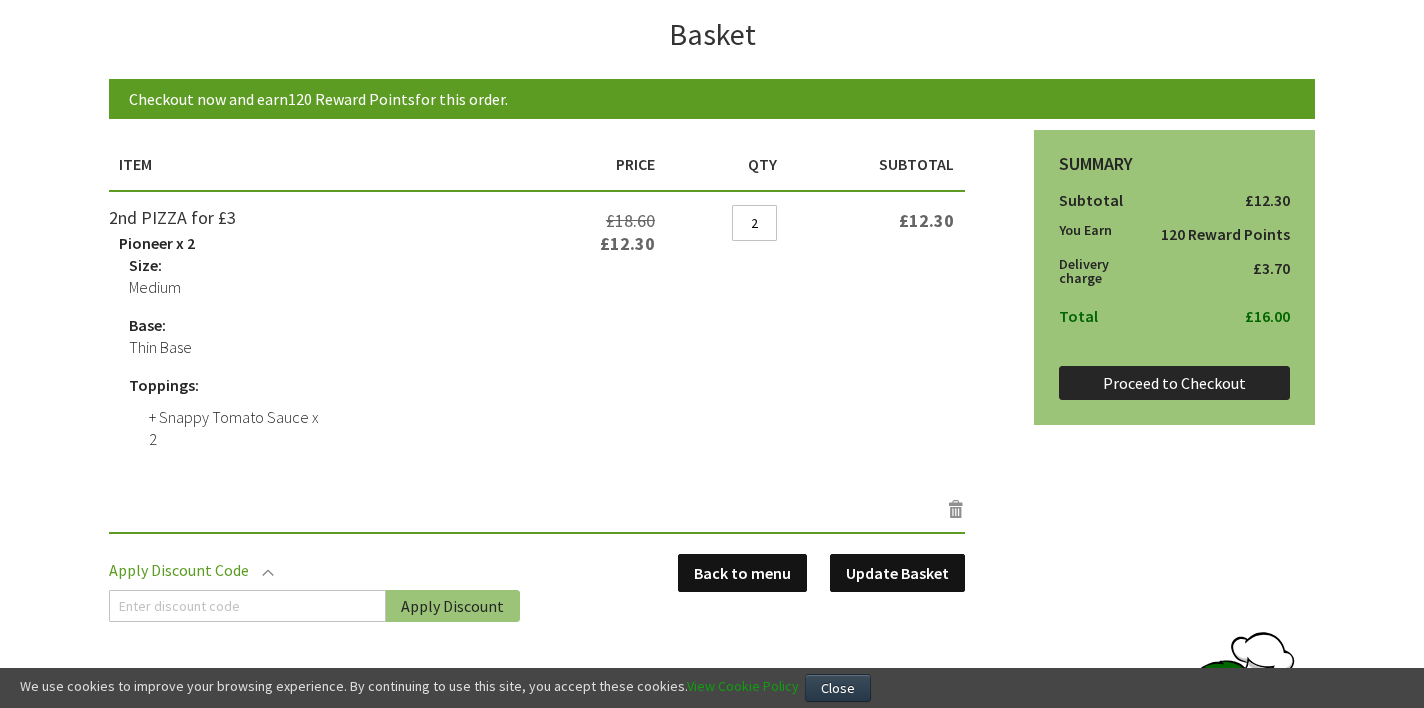 click on "Qty
2" at bounding box center (727, 344) 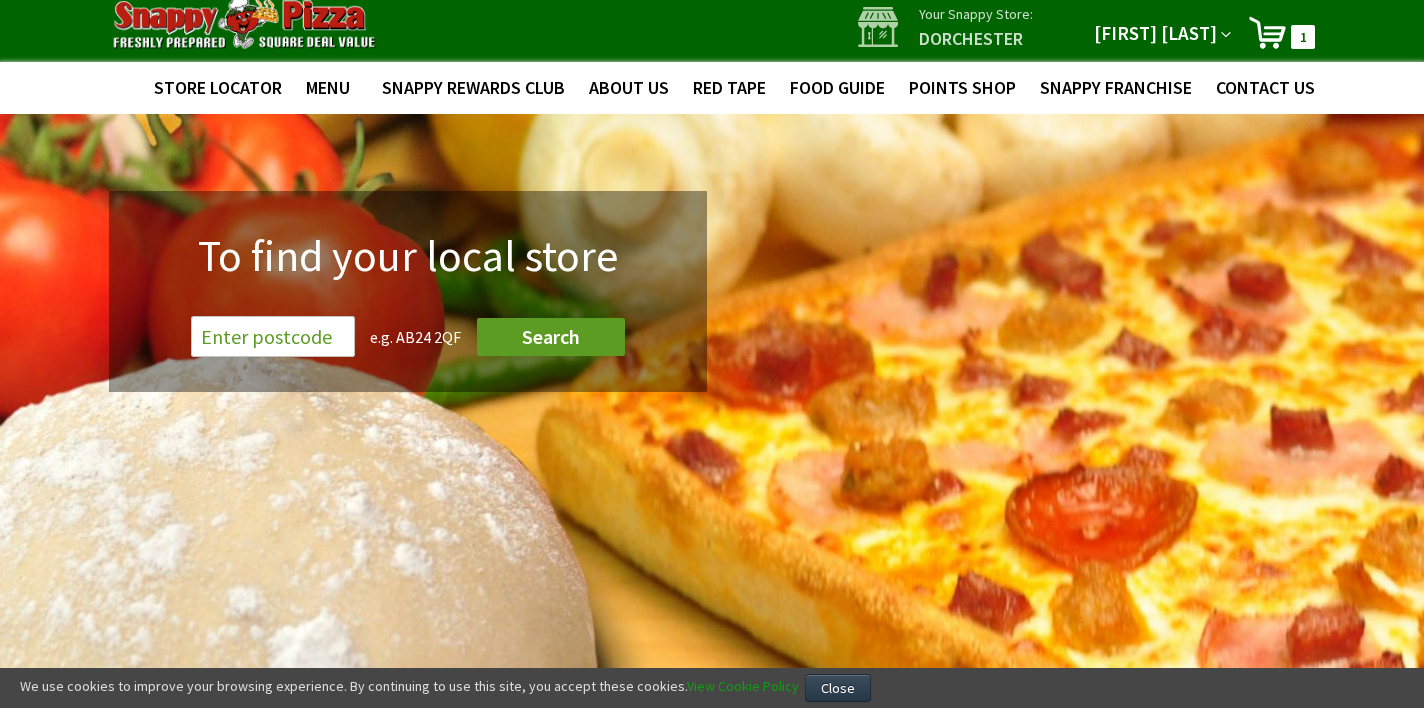 scroll, scrollTop: 0, scrollLeft: 0, axis: both 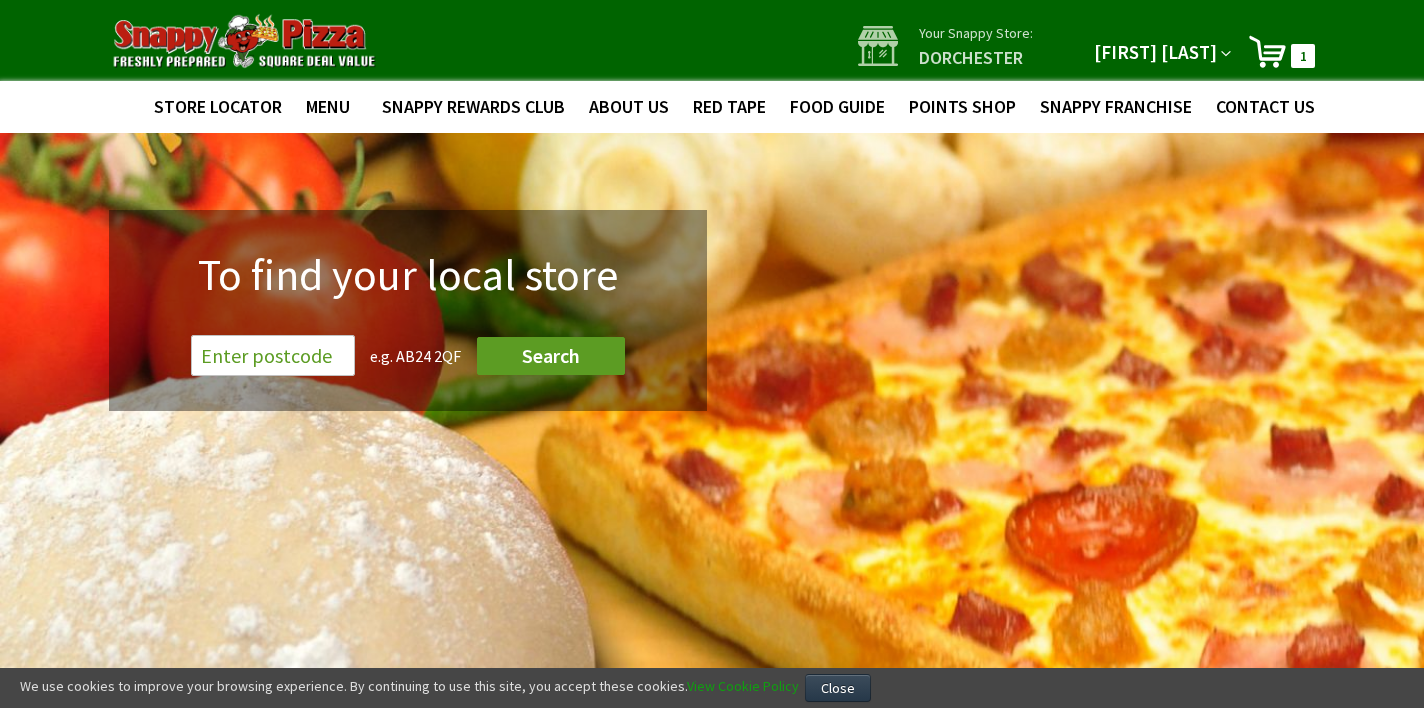 type on "[EMAIL]" 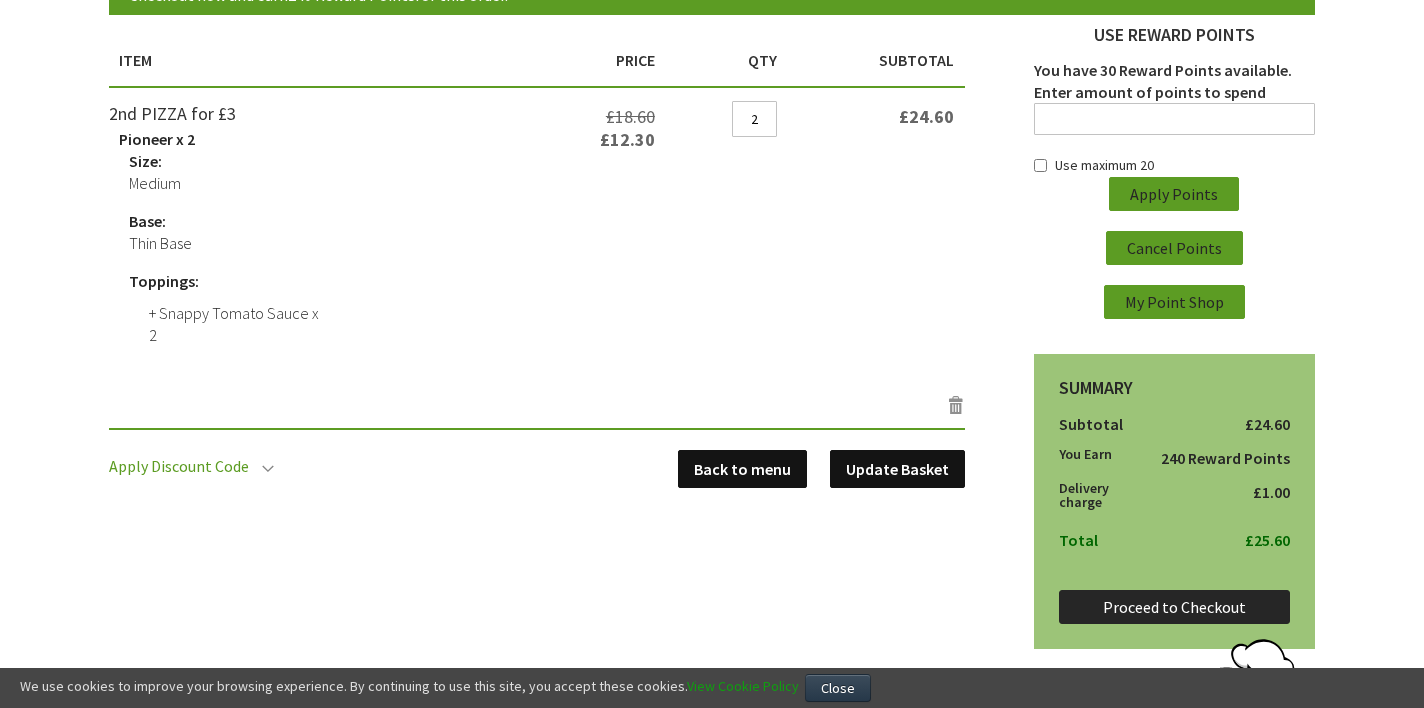 scroll, scrollTop: 196, scrollLeft: 0, axis: vertical 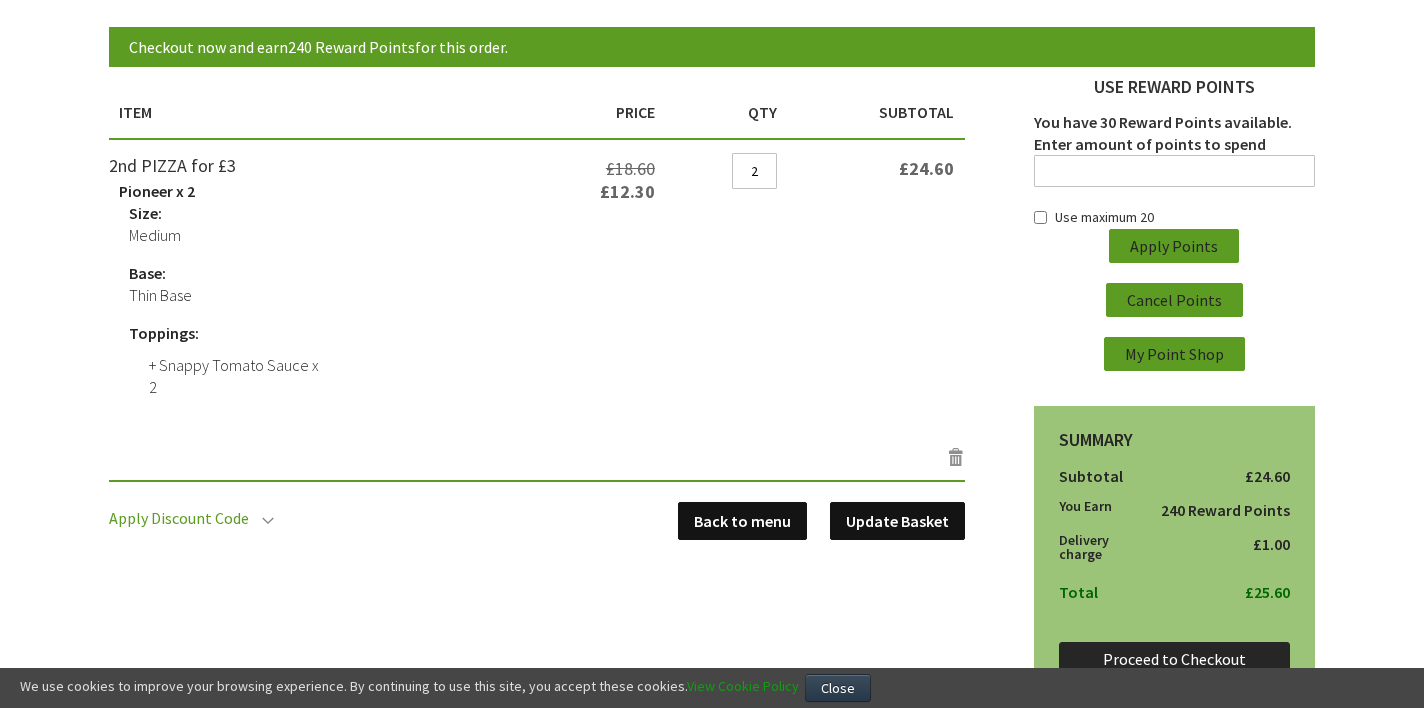type on "[EMAIL]" 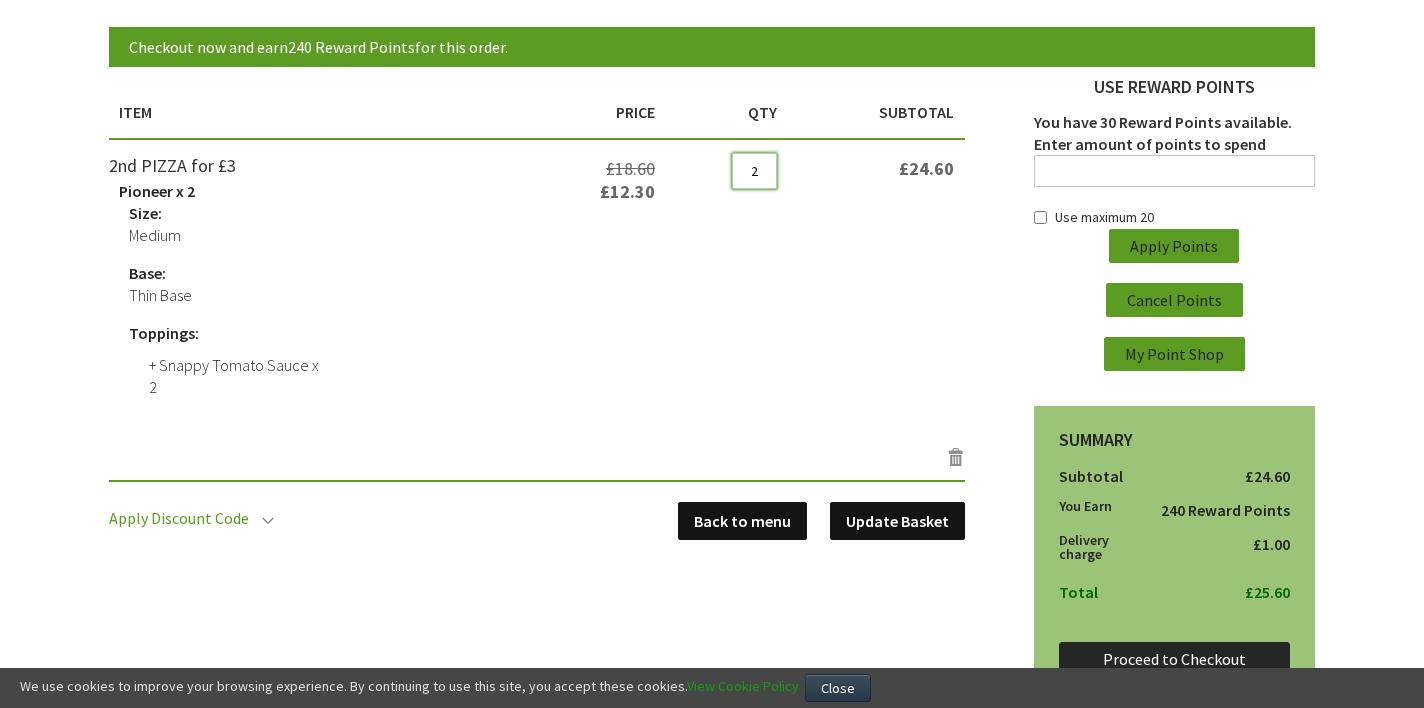 drag, startPoint x: 768, startPoint y: 177, endPoint x: 662, endPoint y: 109, distance: 125.93649 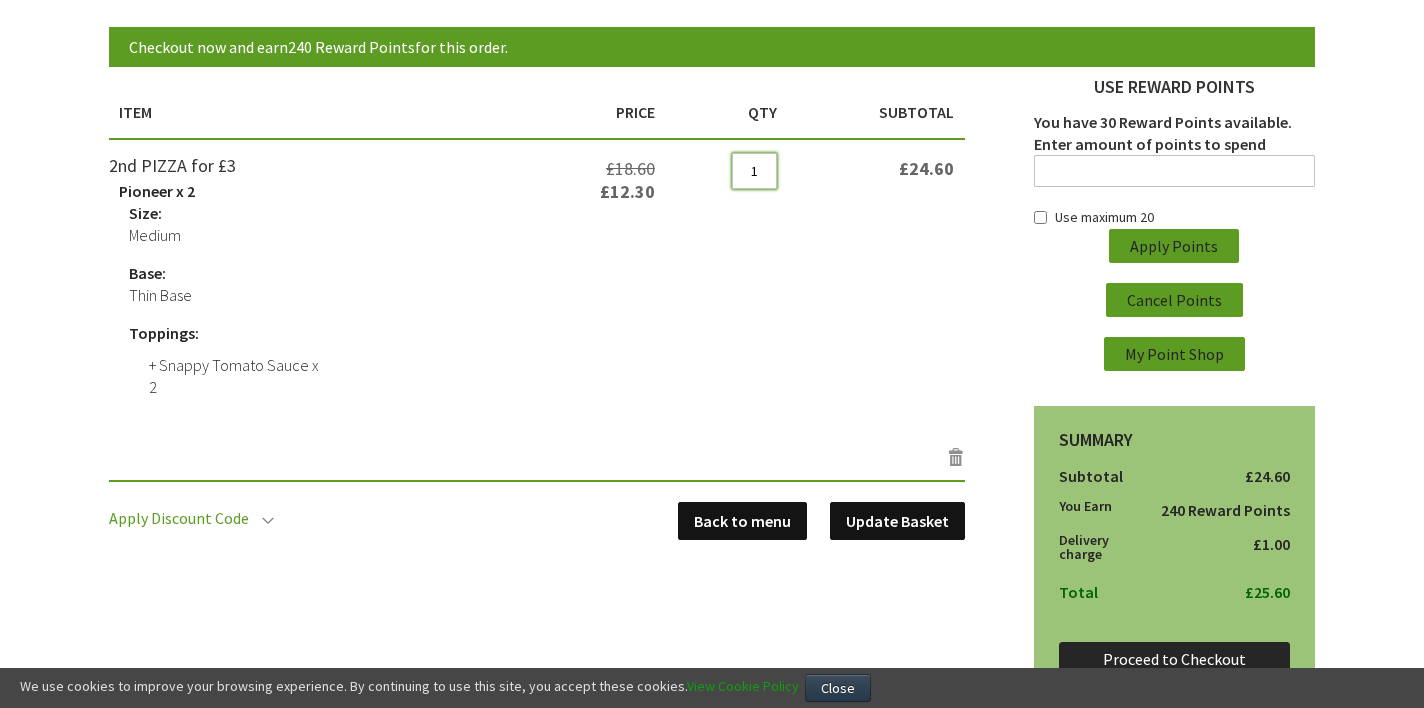 type on "1" 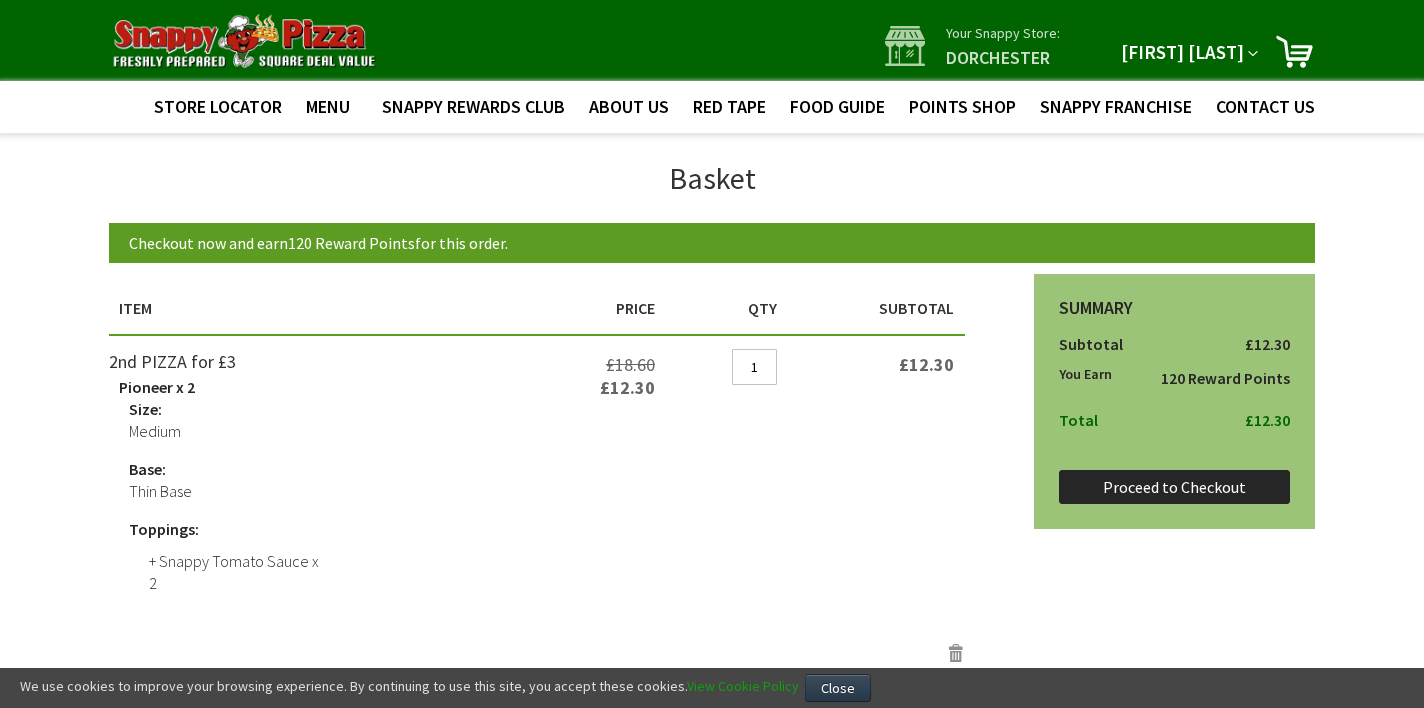 scroll, scrollTop: 199, scrollLeft: 0, axis: vertical 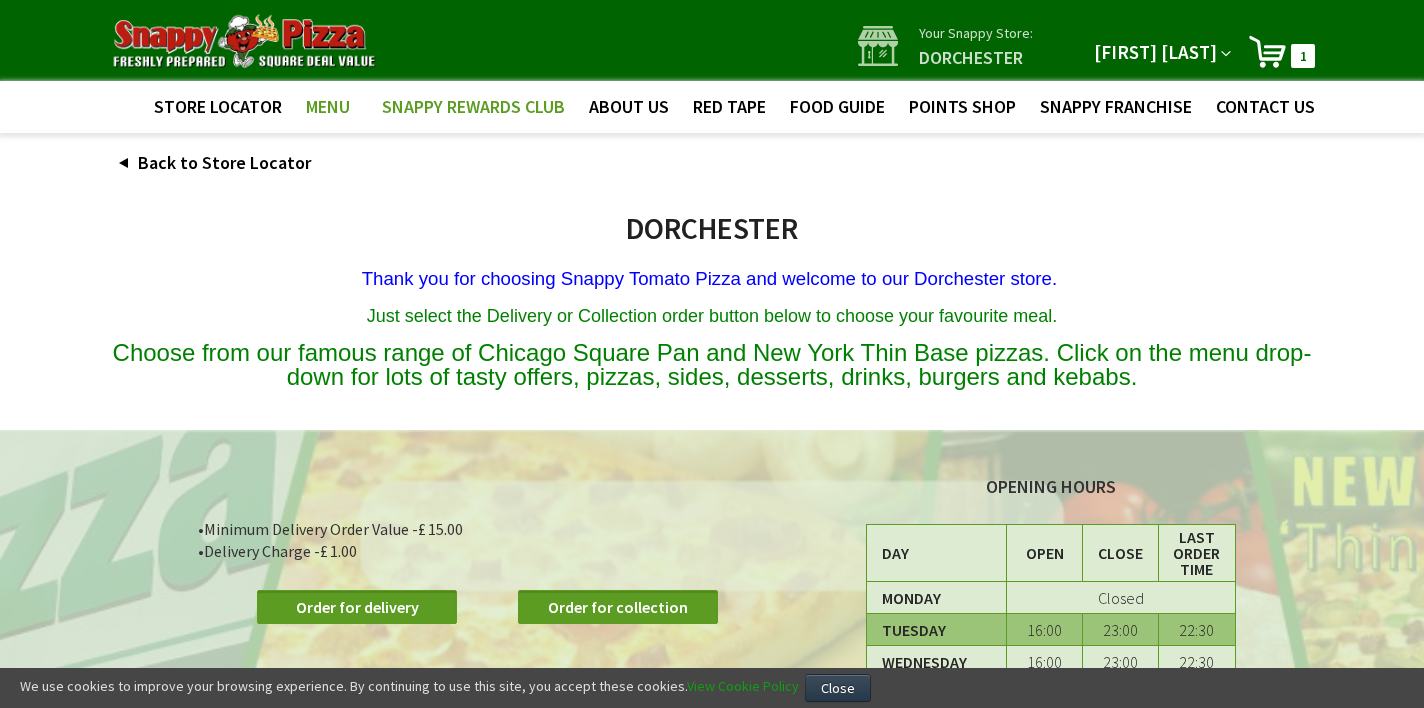 type on "[USERNAME]@[DOMAIN]" 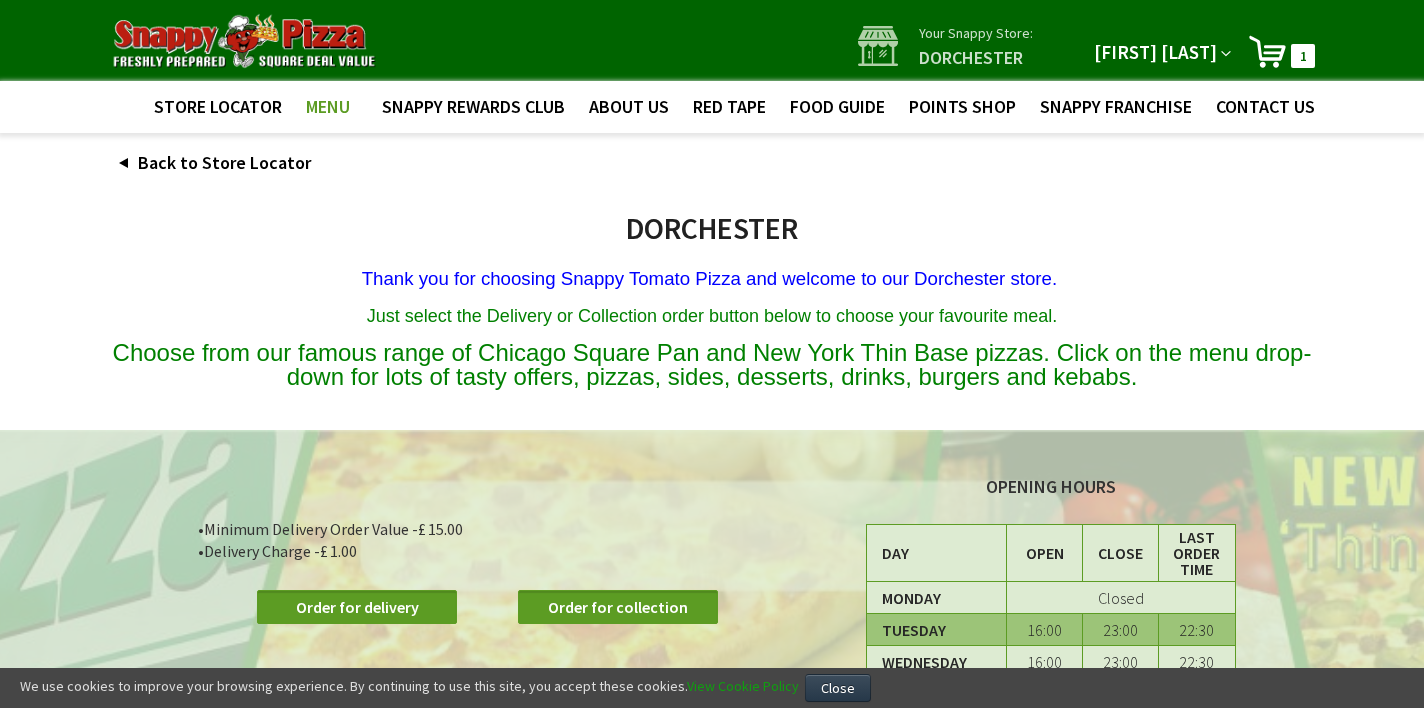 click on "MENU" at bounding box center [328, 106] 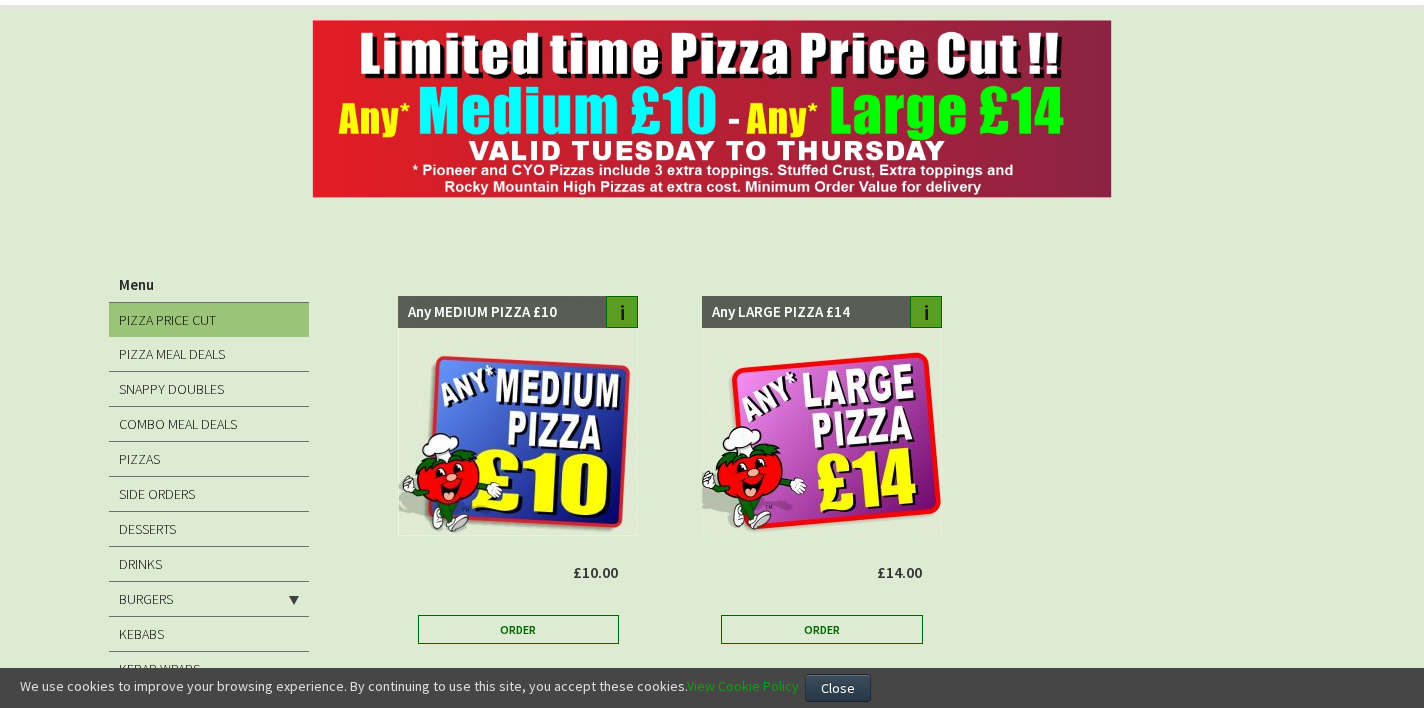 scroll, scrollTop: 136, scrollLeft: 0, axis: vertical 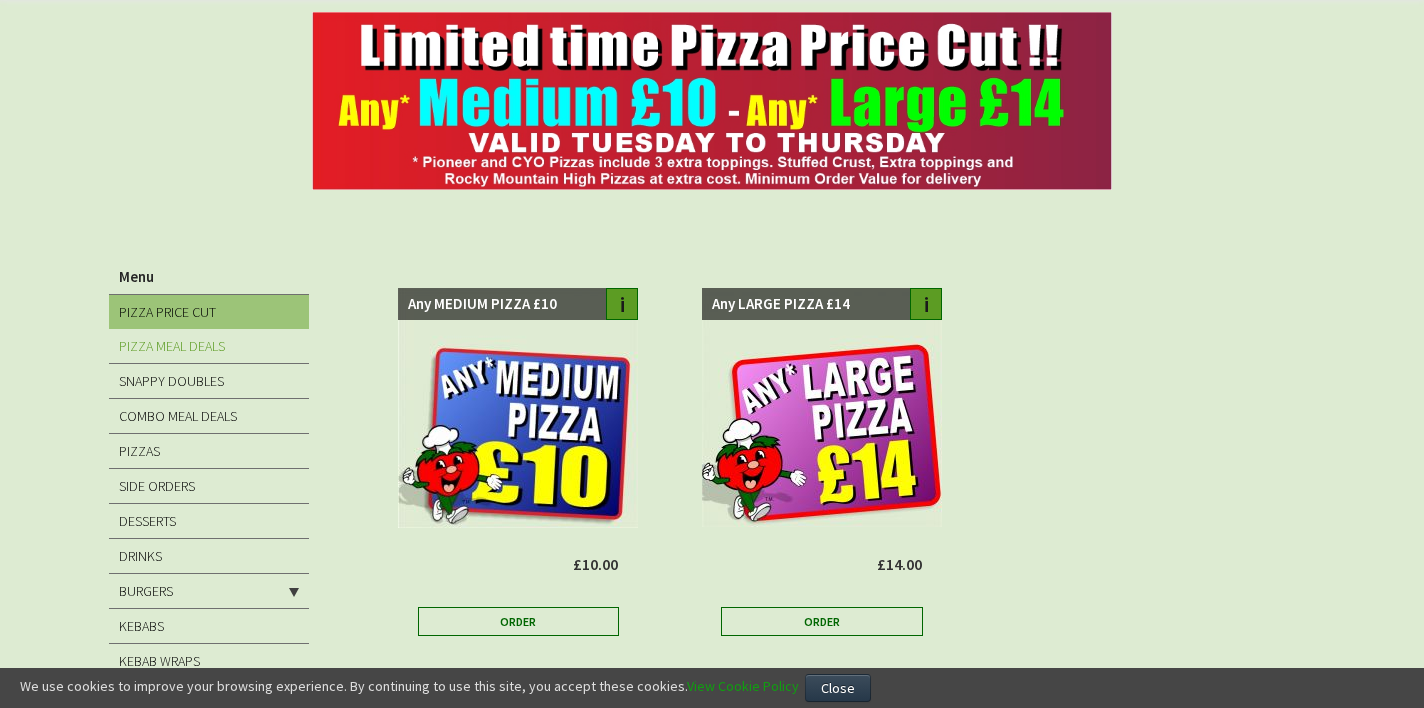 type on "[USERNAME]@[DOMAIN]" 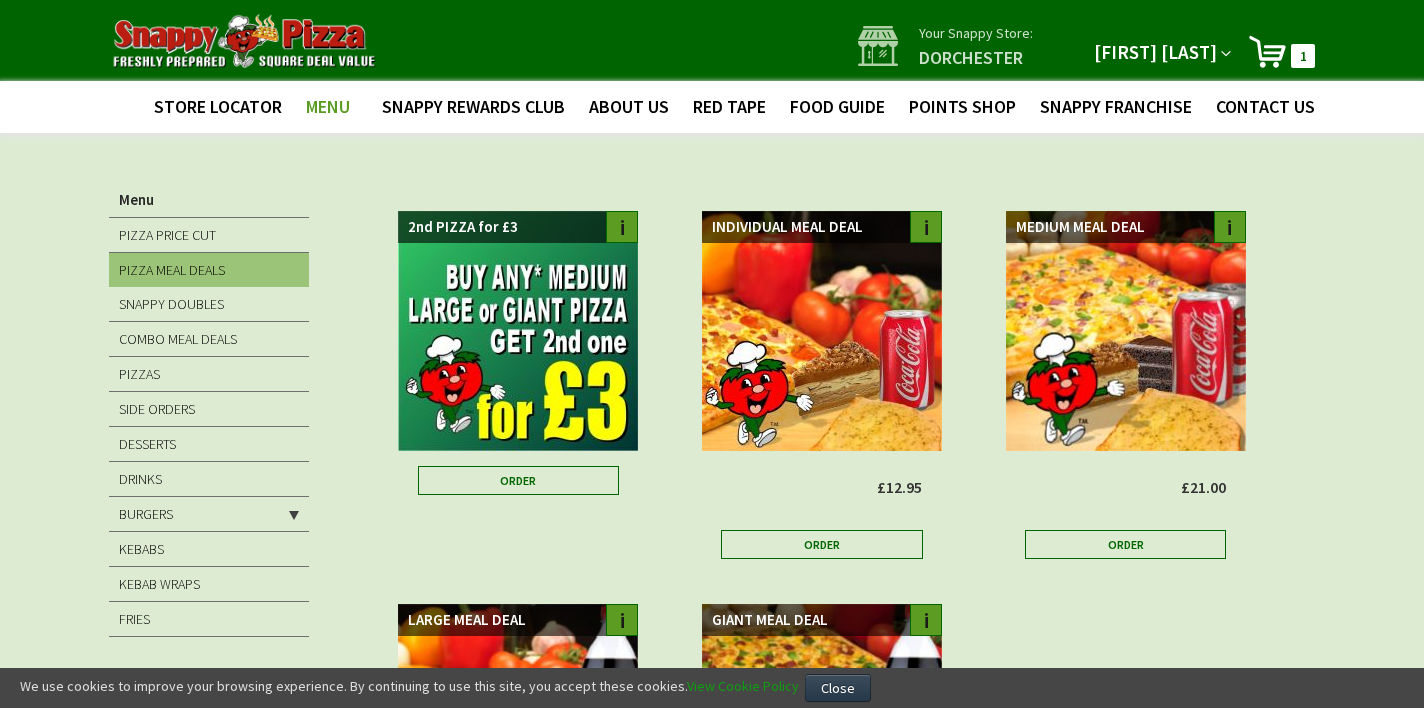 scroll, scrollTop: 0, scrollLeft: 0, axis: both 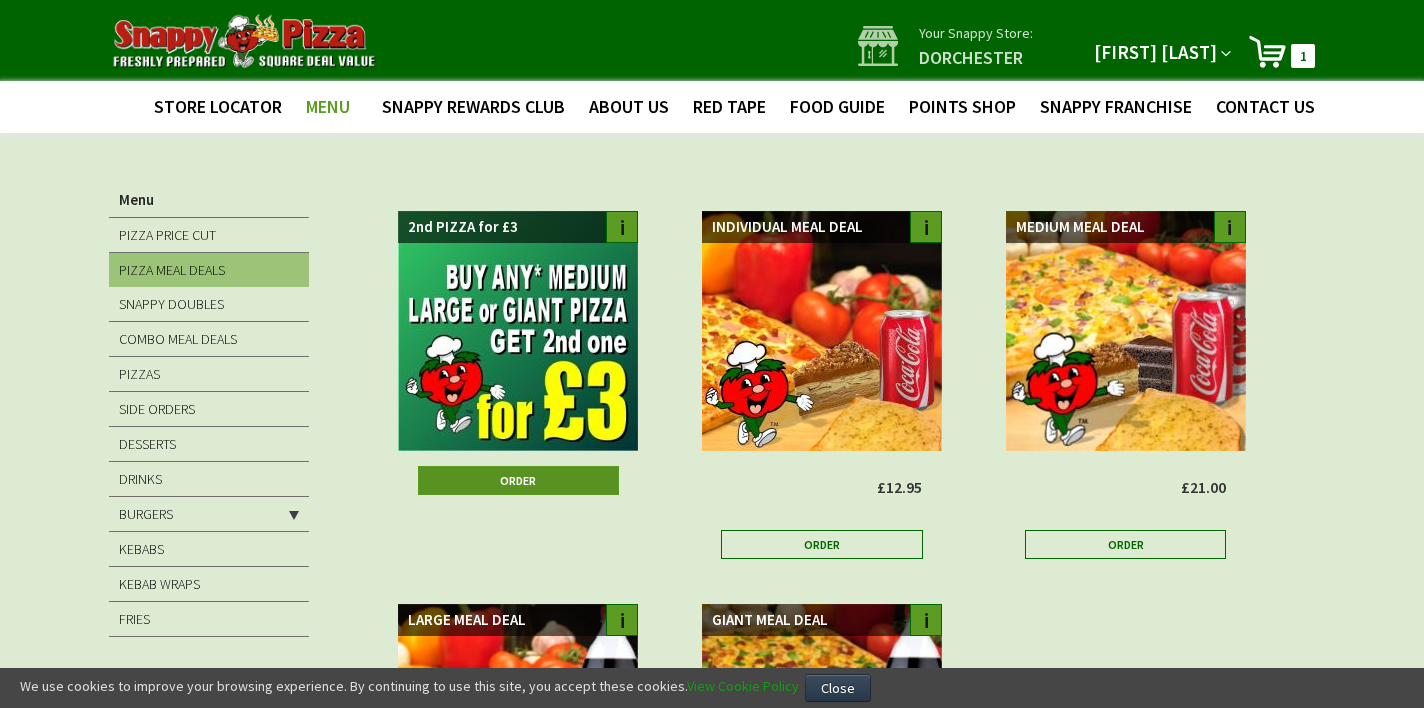 click on "Order" at bounding box center (518, 480) 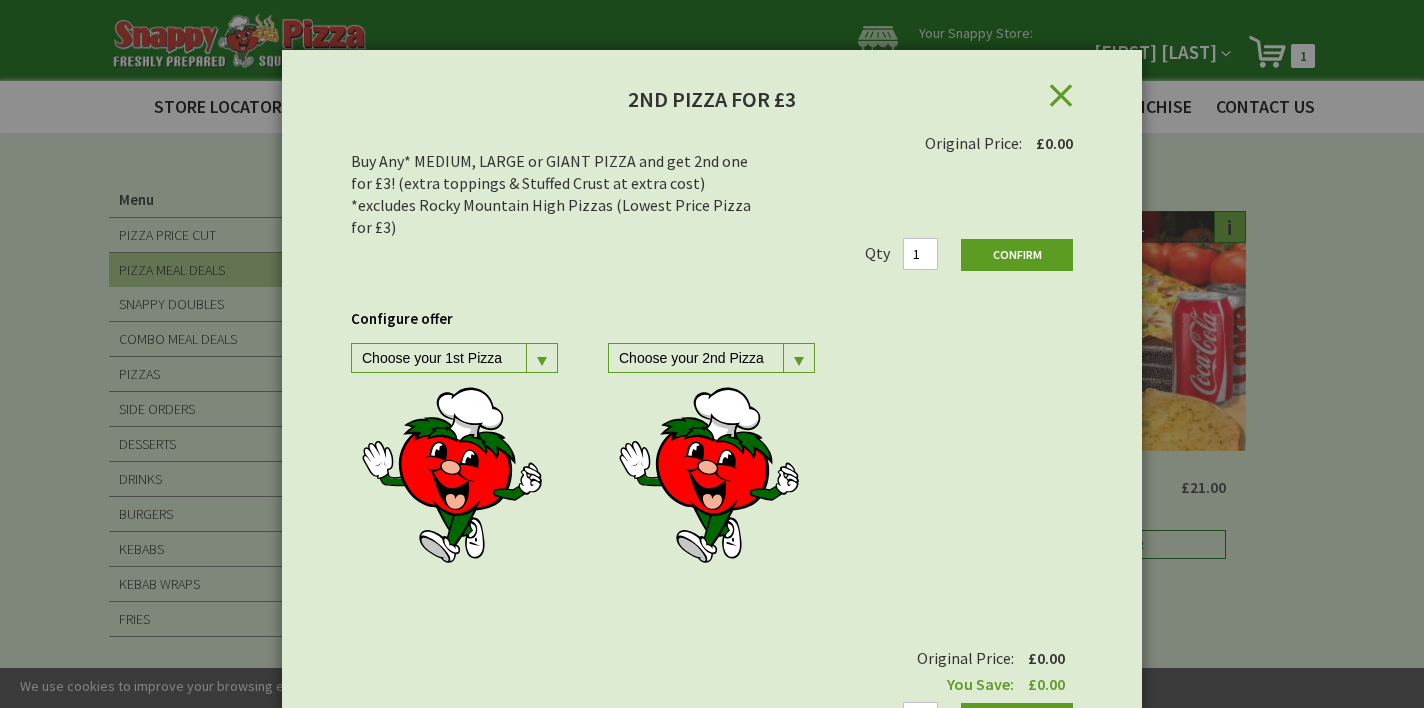 click at bounding box center [541, 358] 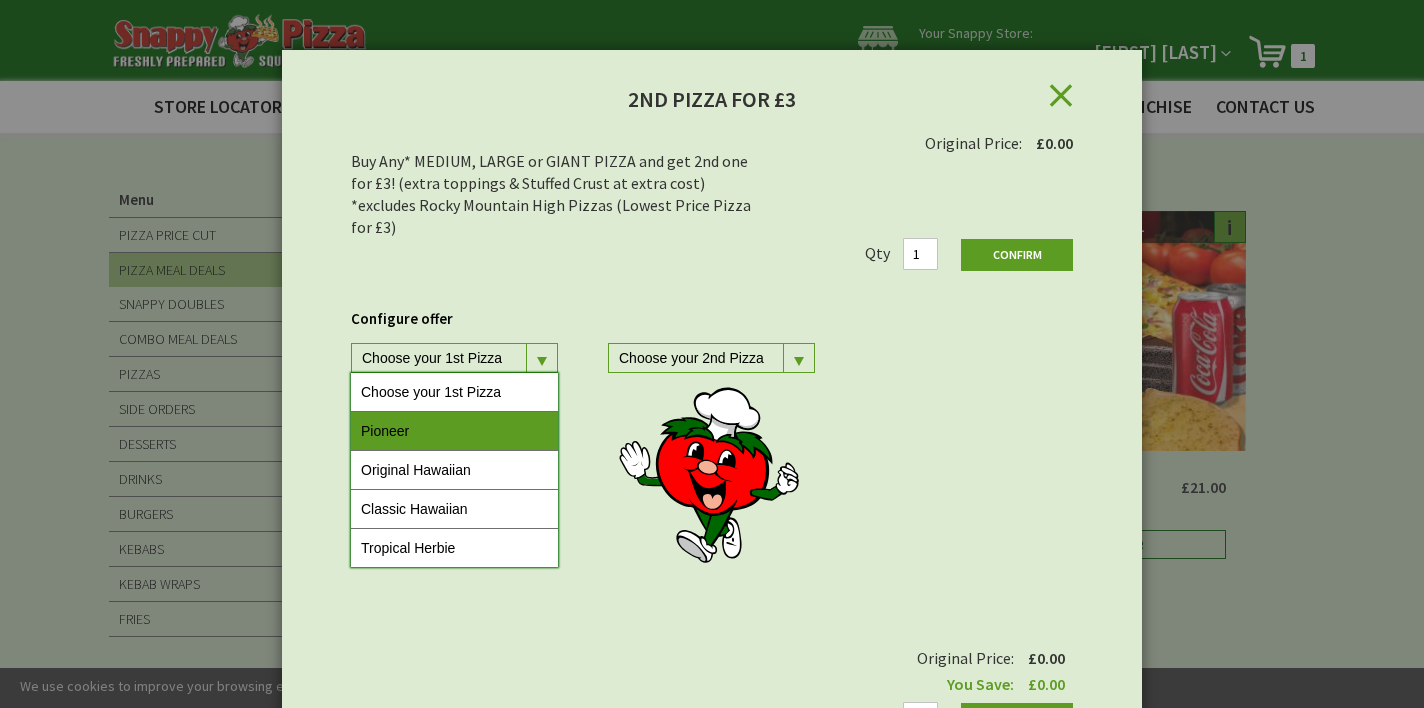 click on "Pioneer" at bounding box center [454, 431] 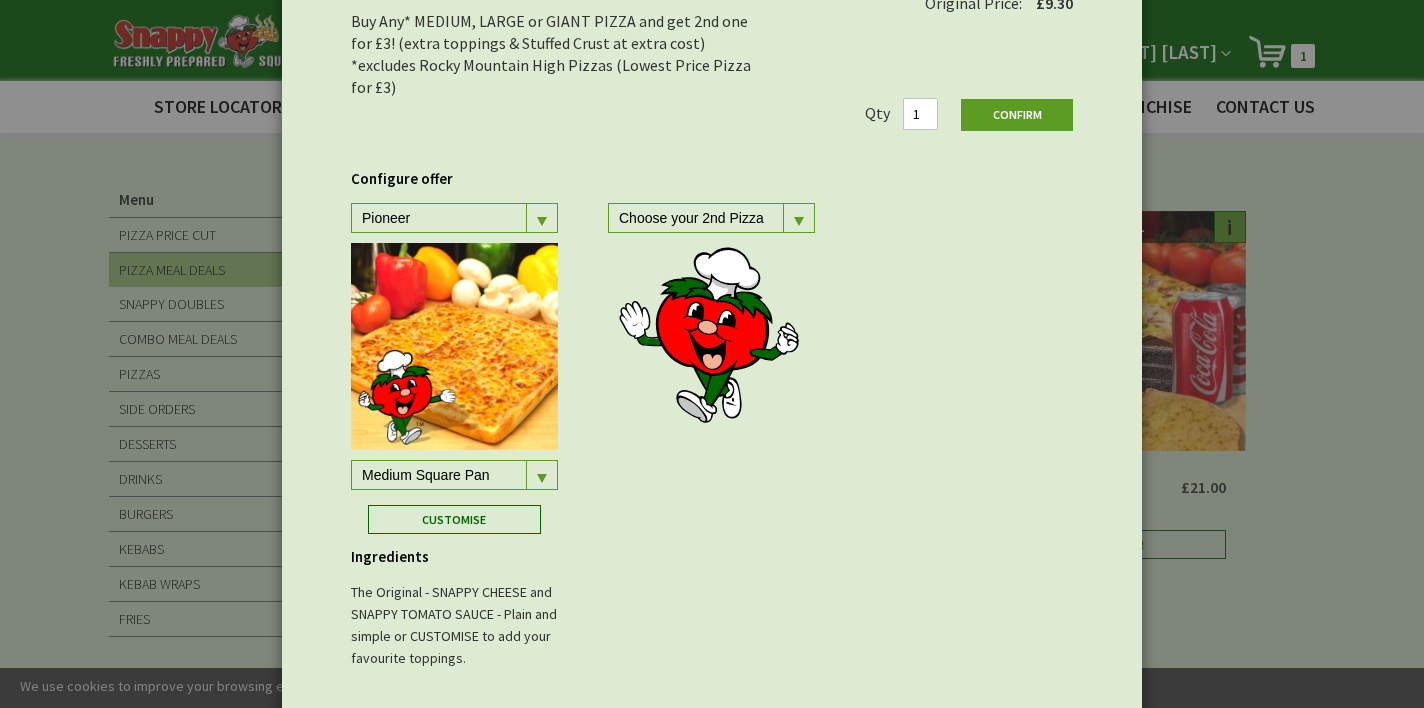 click at bounding box center (541, 218) 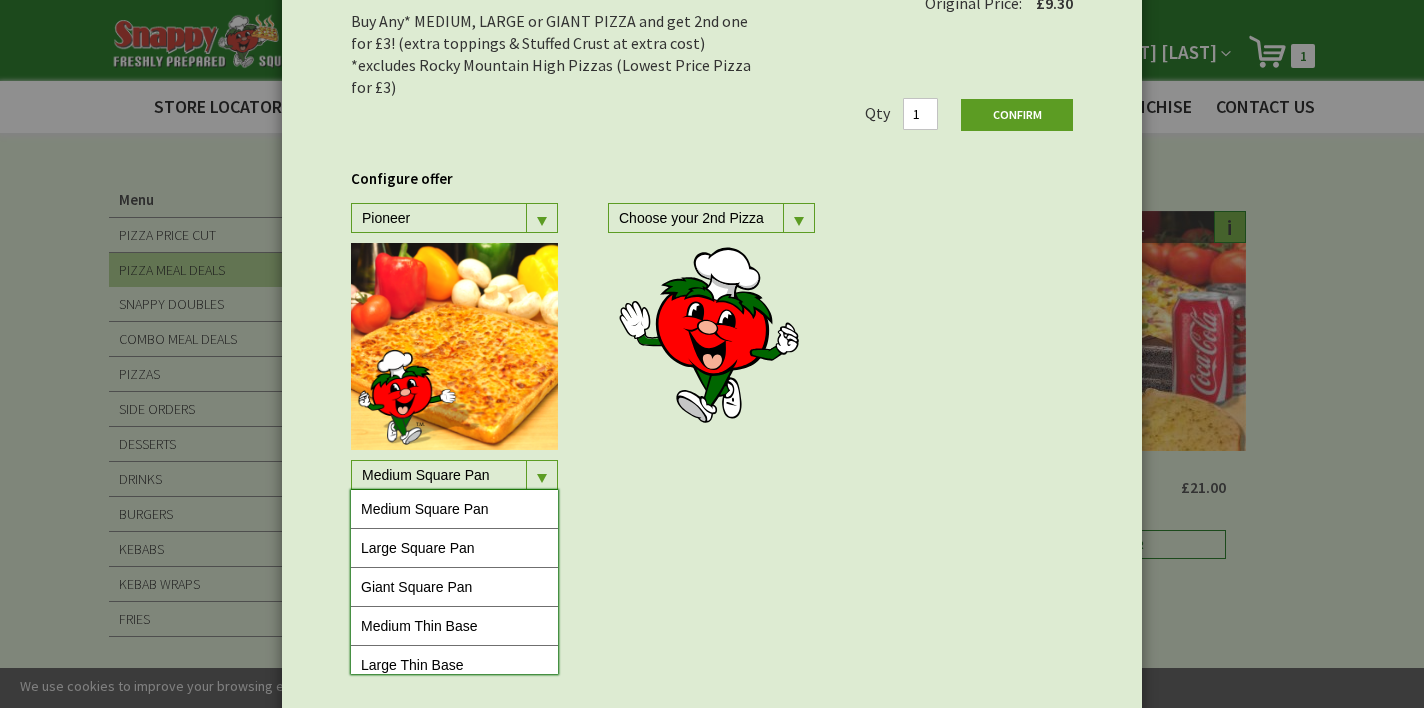 scroll, scrollTop: 256, scrollLeft: 0, axis: vertical 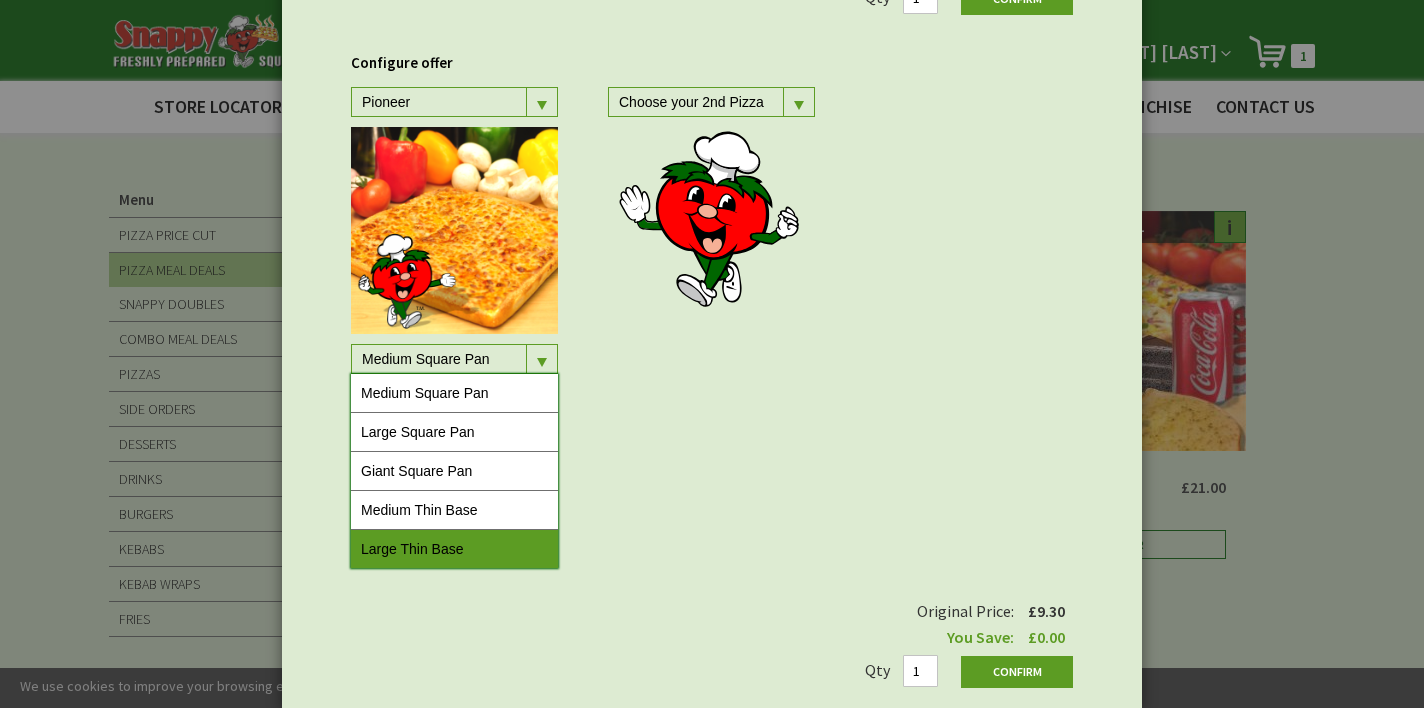 click on "Large Thin Base" at bounding box center [454, 549] 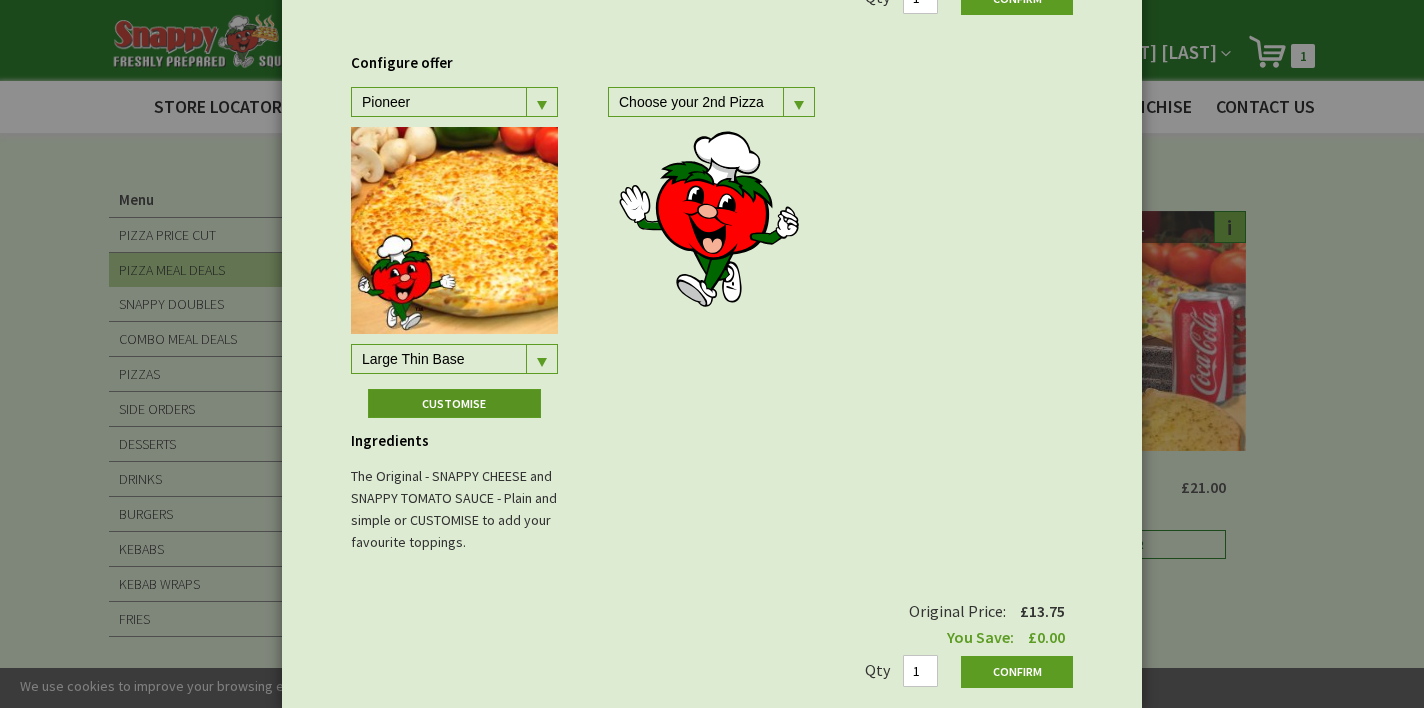 click on "Customise" at bounding box center (455, 403) 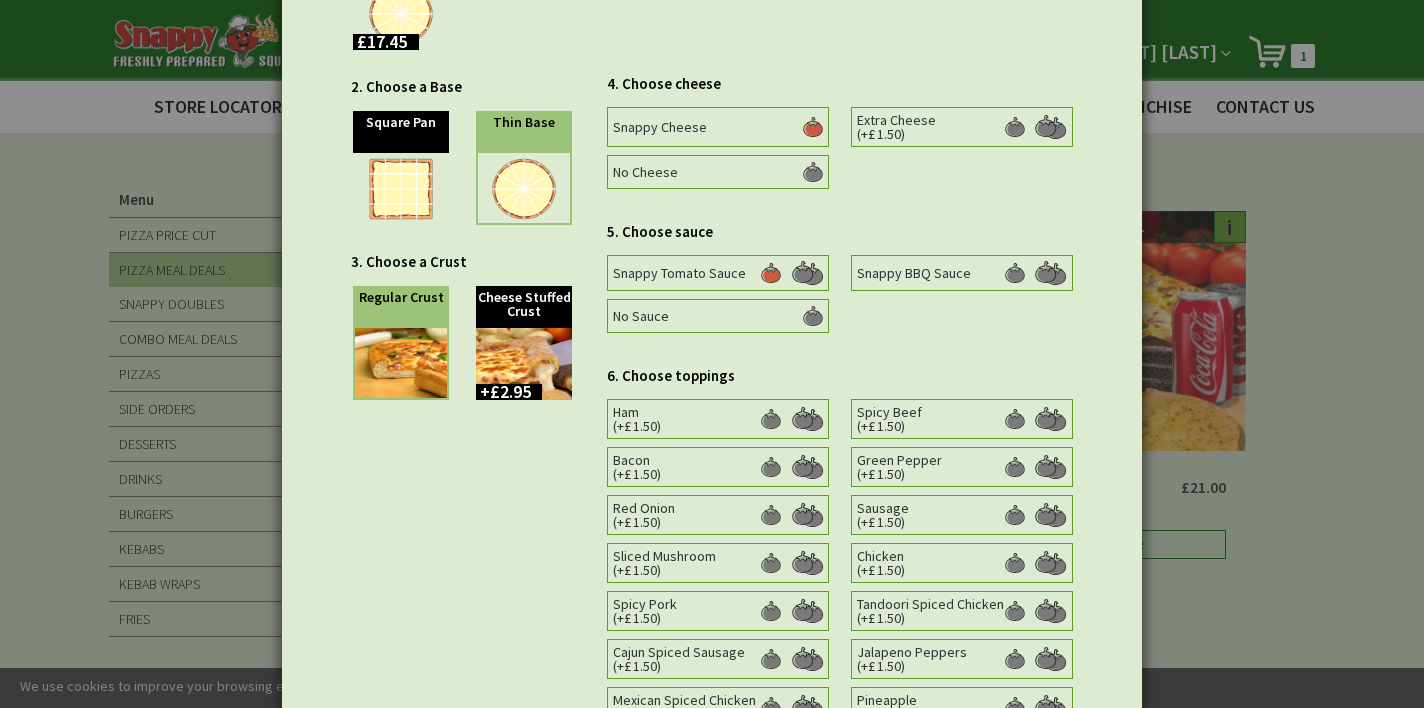 scroll, scrollTop: 418, scrollLeft: 0, axis: vertical 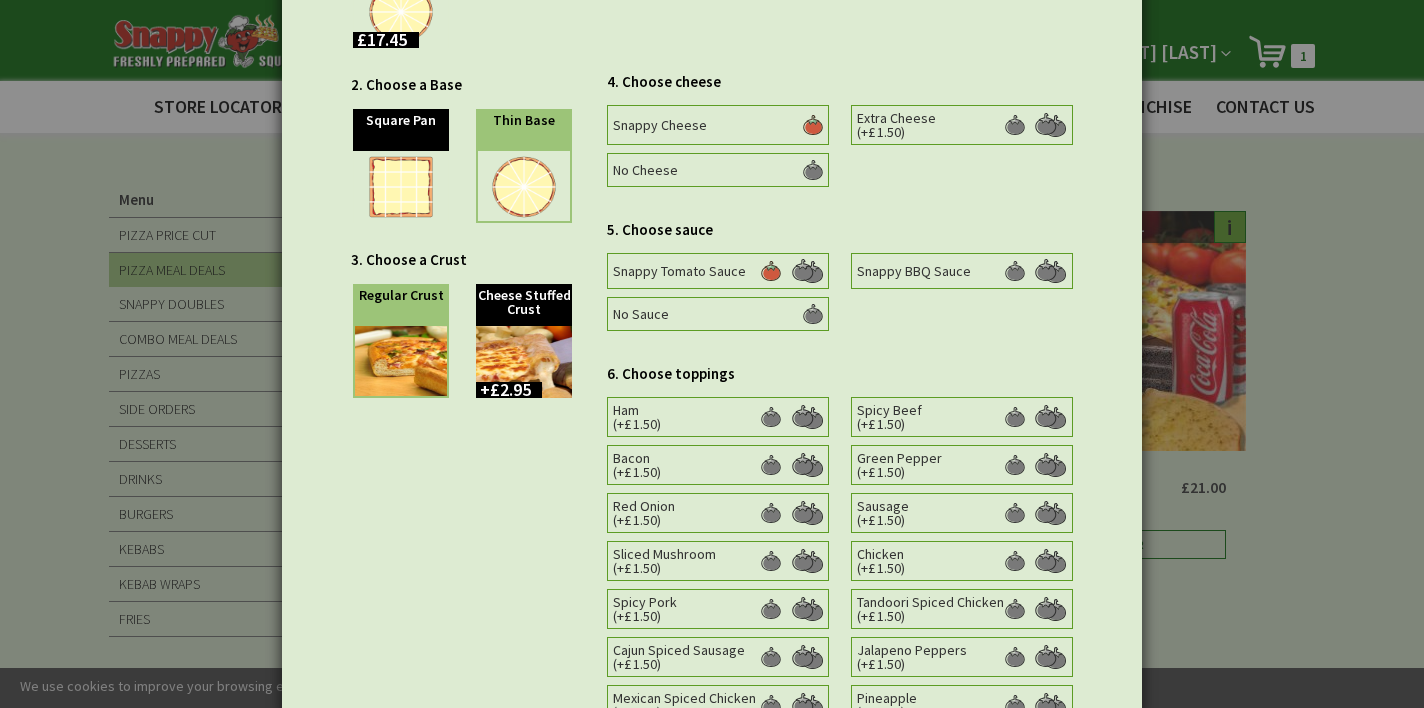 click at bounding box center [807, 271] 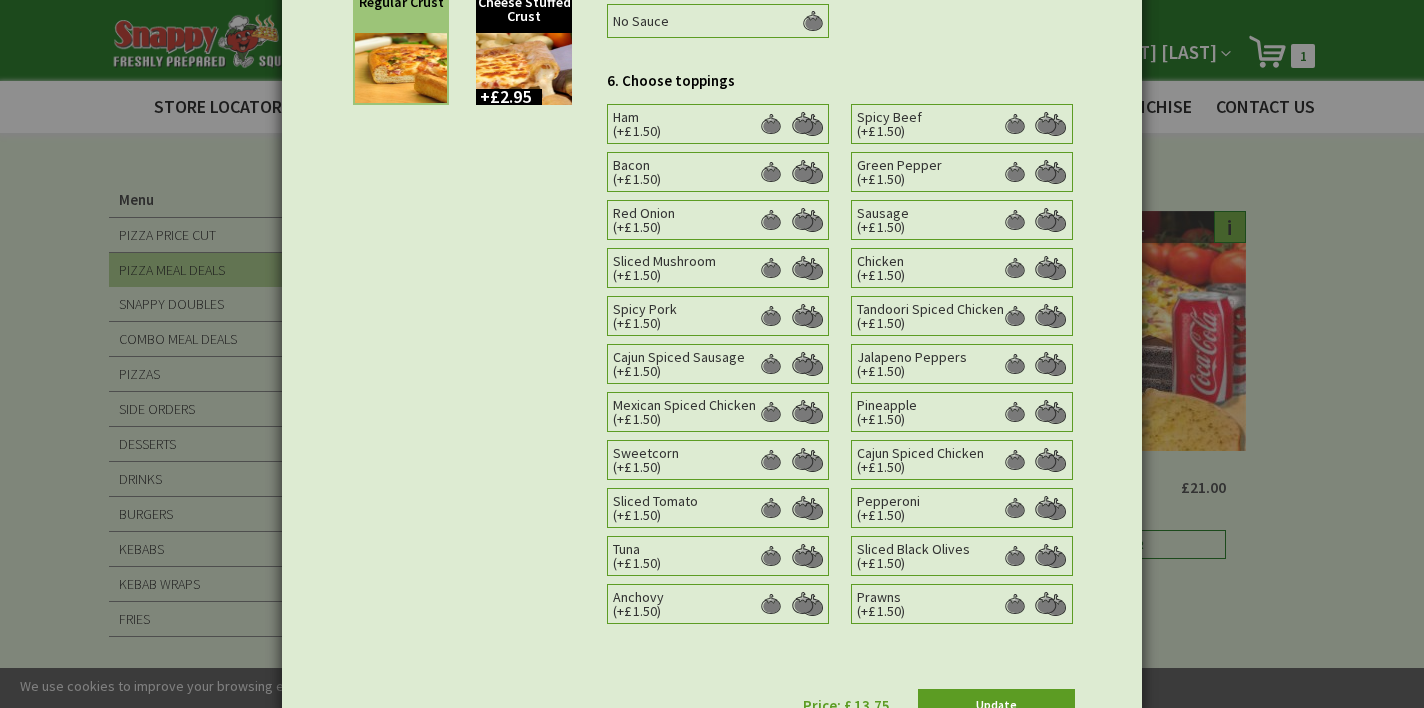 scroll, scrollTop: 754, scrollLeft: 0, axis: vertical 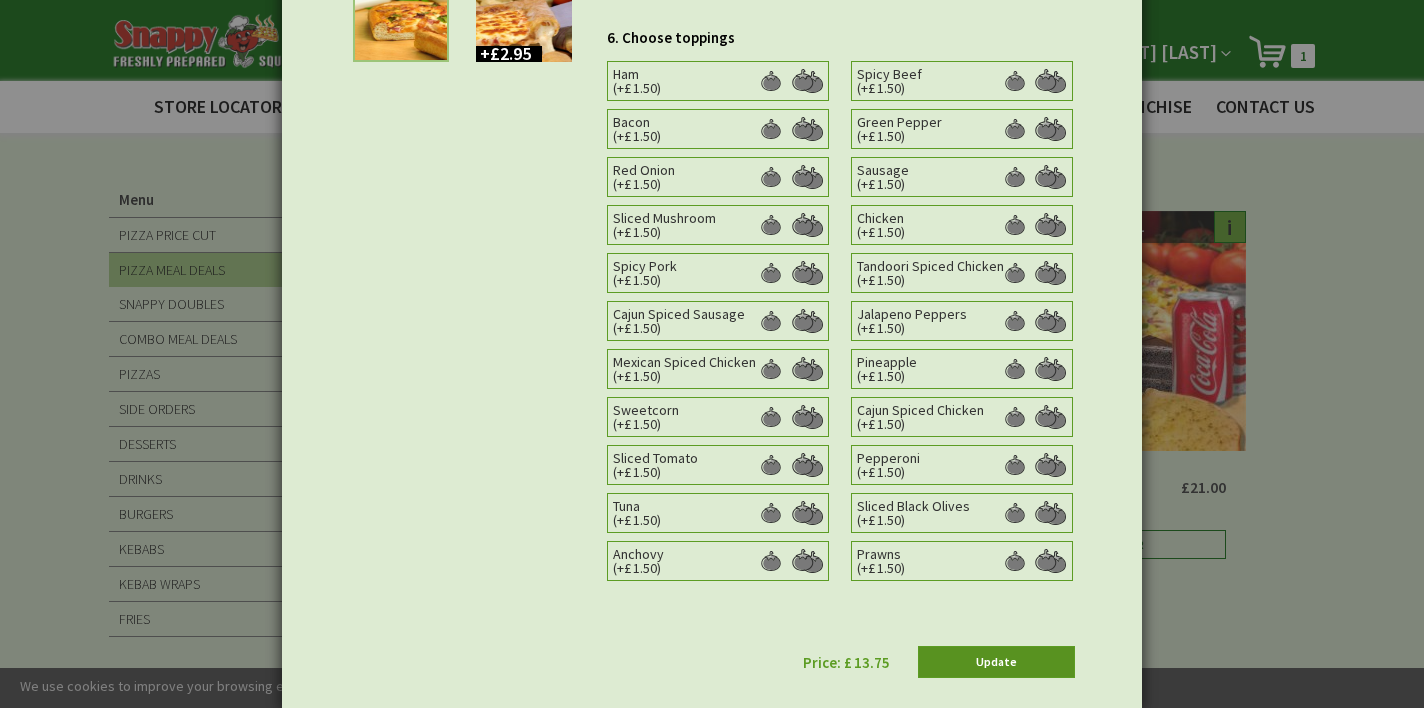 click on "Update" at bounding box center (996, 662) 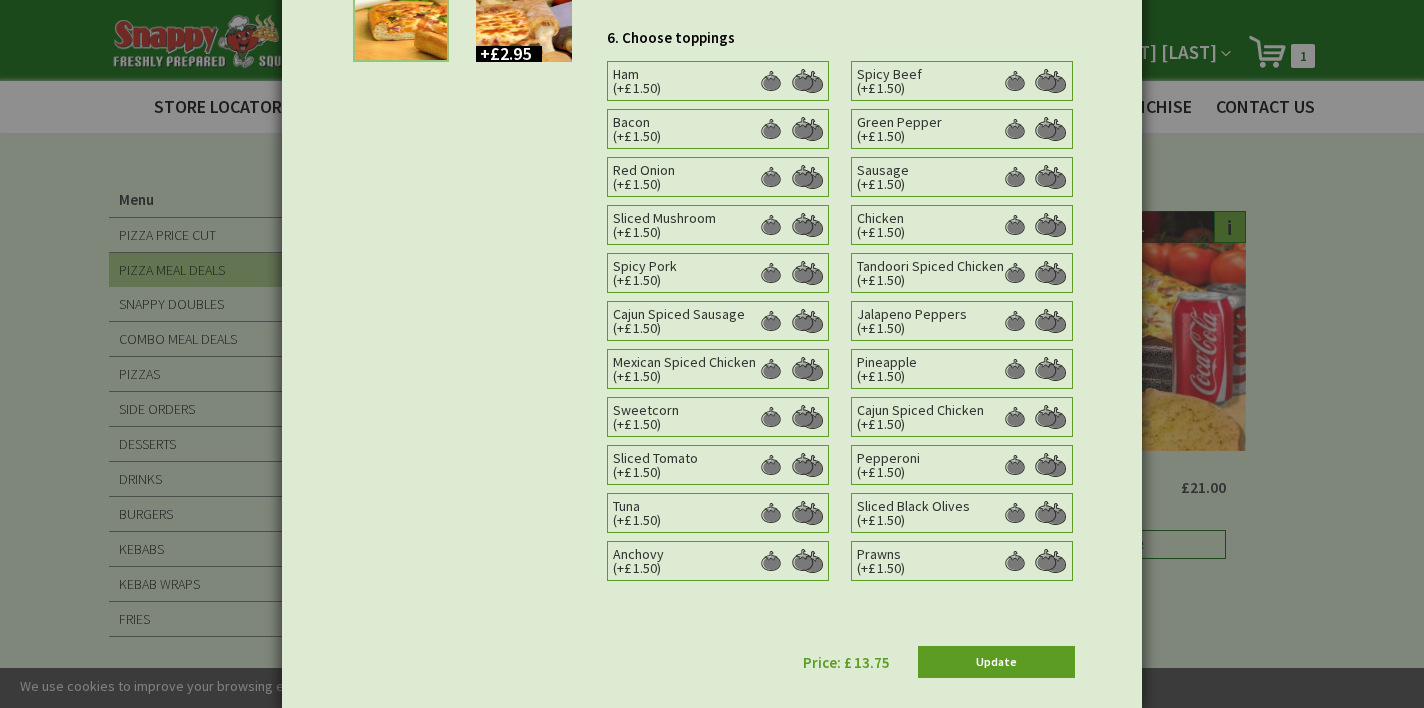 scroll, scrollTop: 0, scrollLeft: 0, axis: both 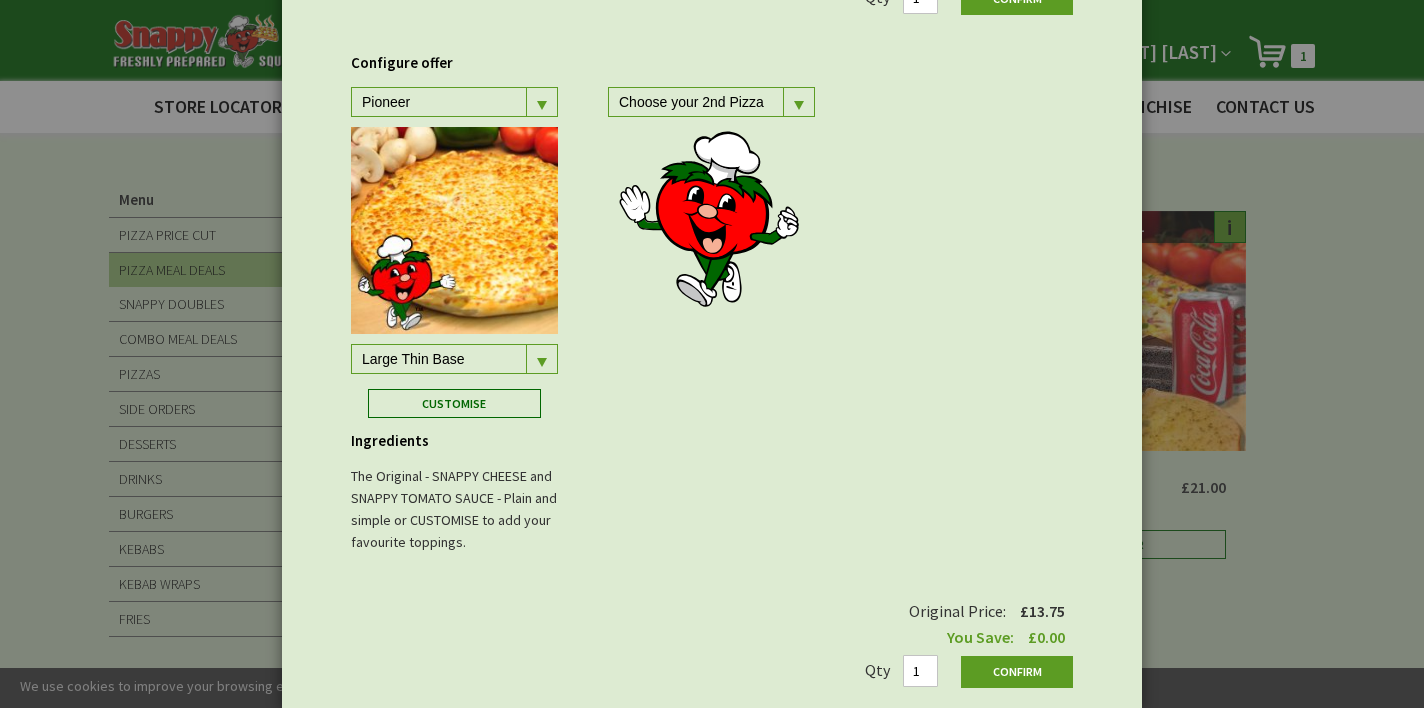click at bounding box center (541, 102) 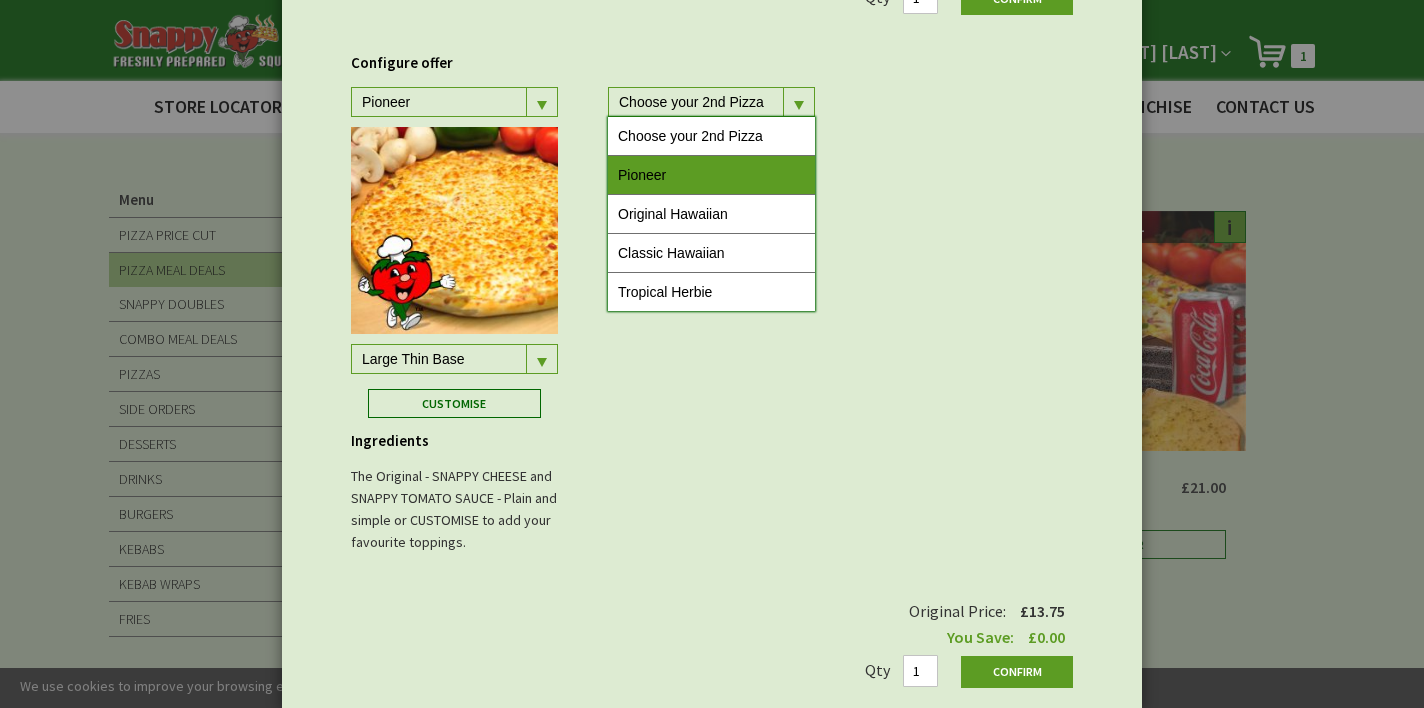 click on "Pioneer" at bounding box center (711, 175) 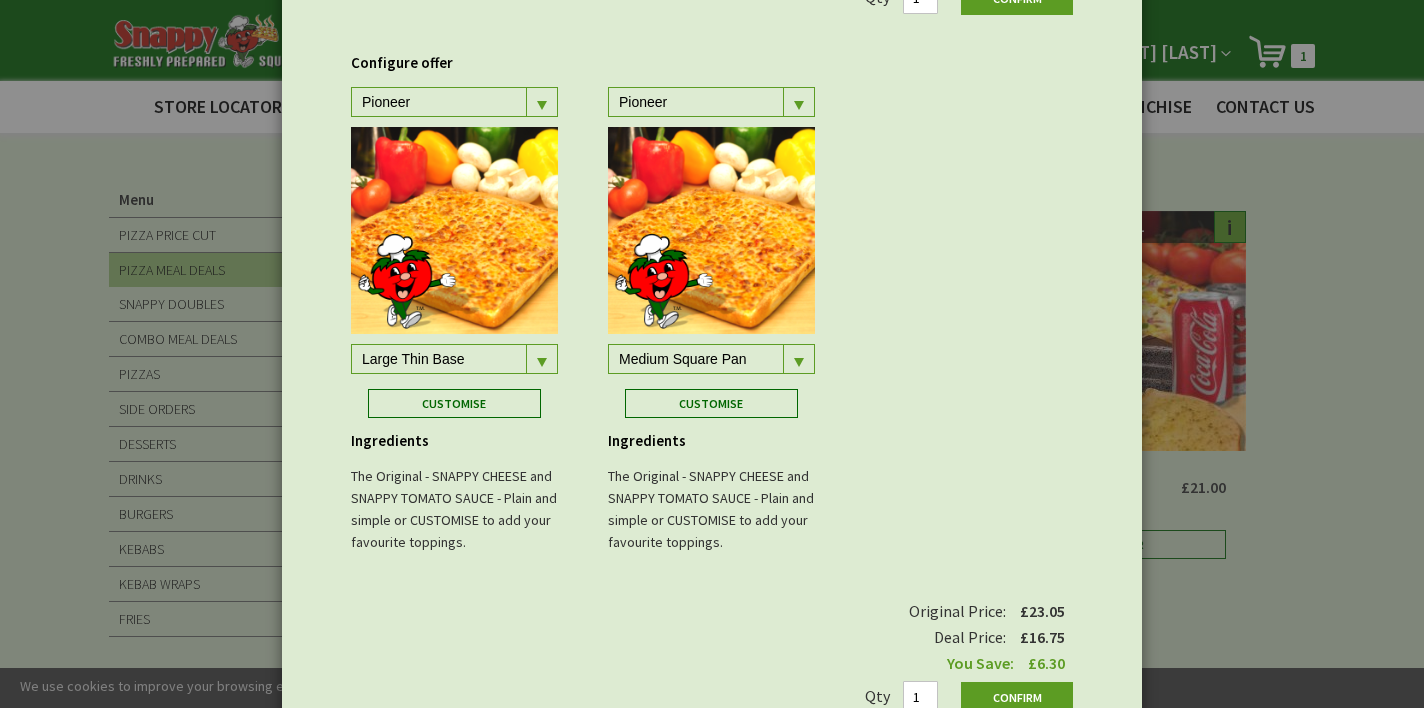 scroll, scrollTop: 282, scrollLeft: 0, axis: vertical 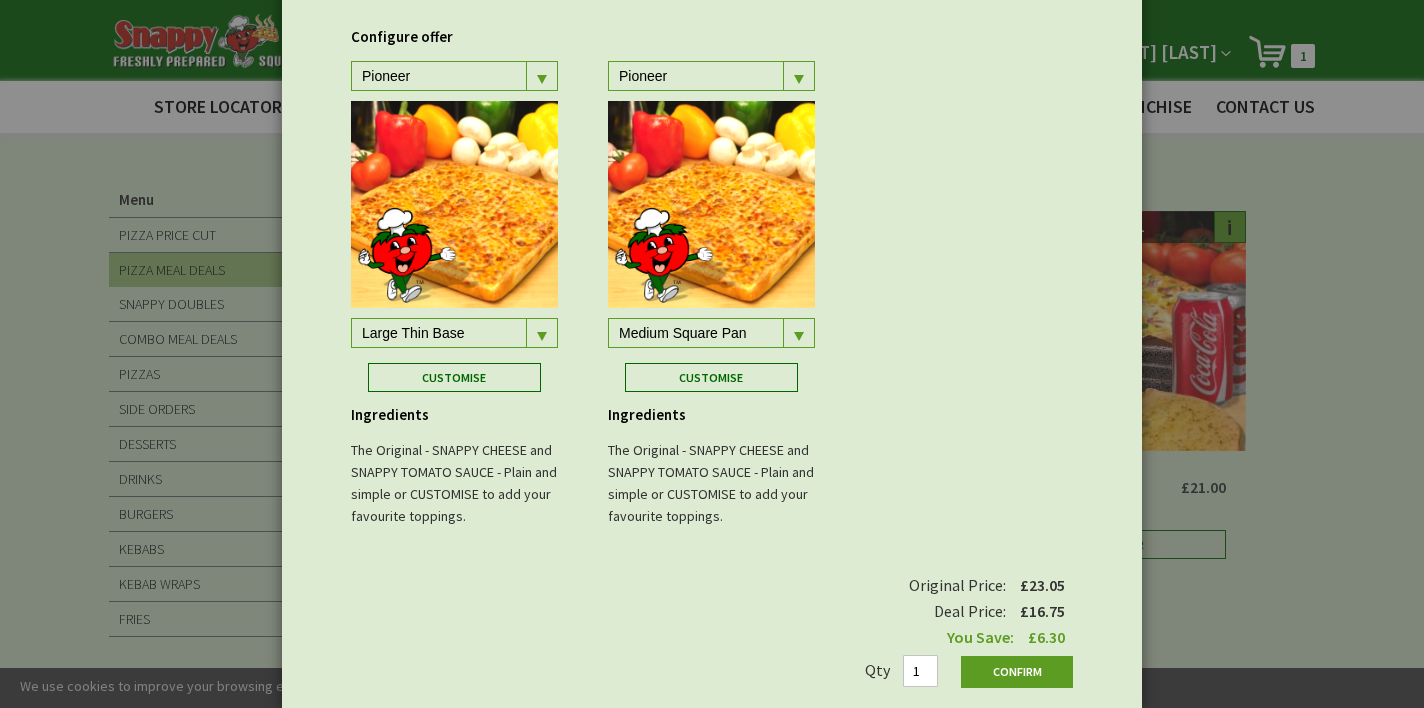click at bounding box center [541, 76] 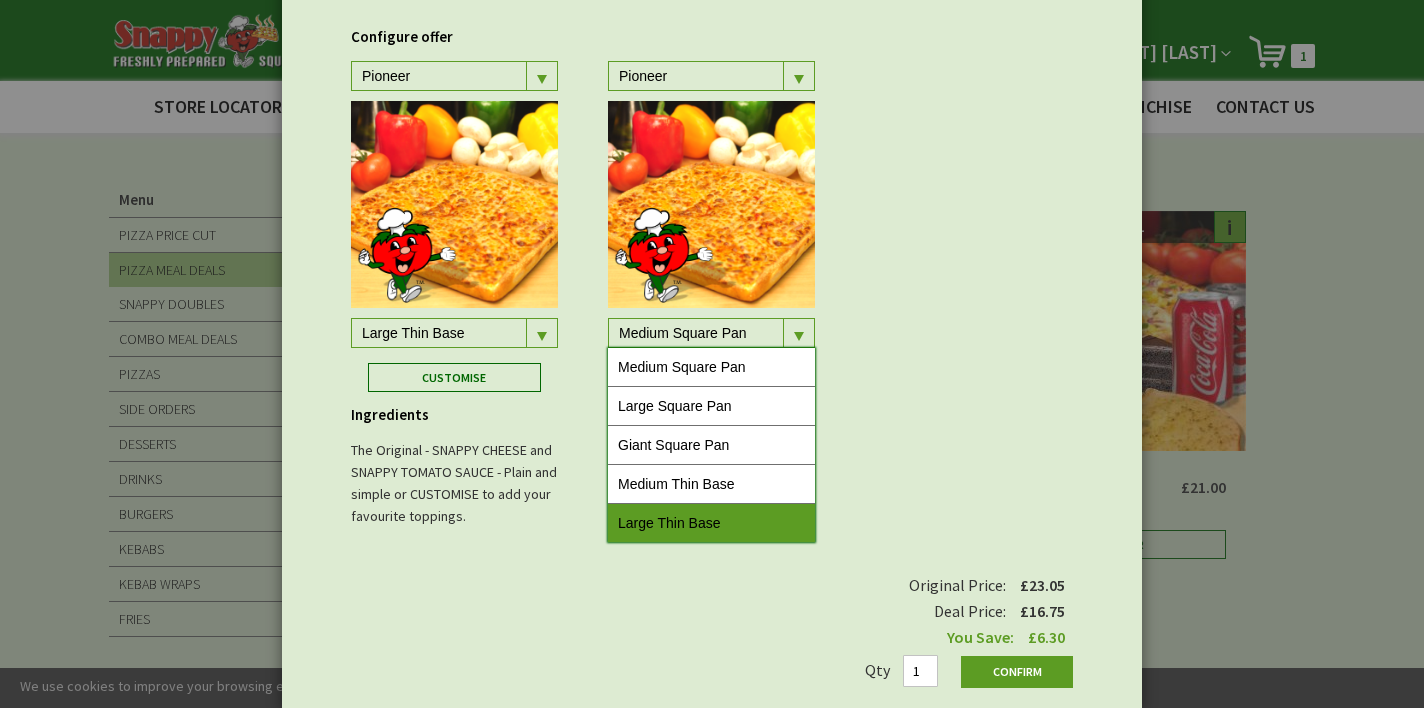 click on "Large Thin Base" at bounding box center [711, 523] 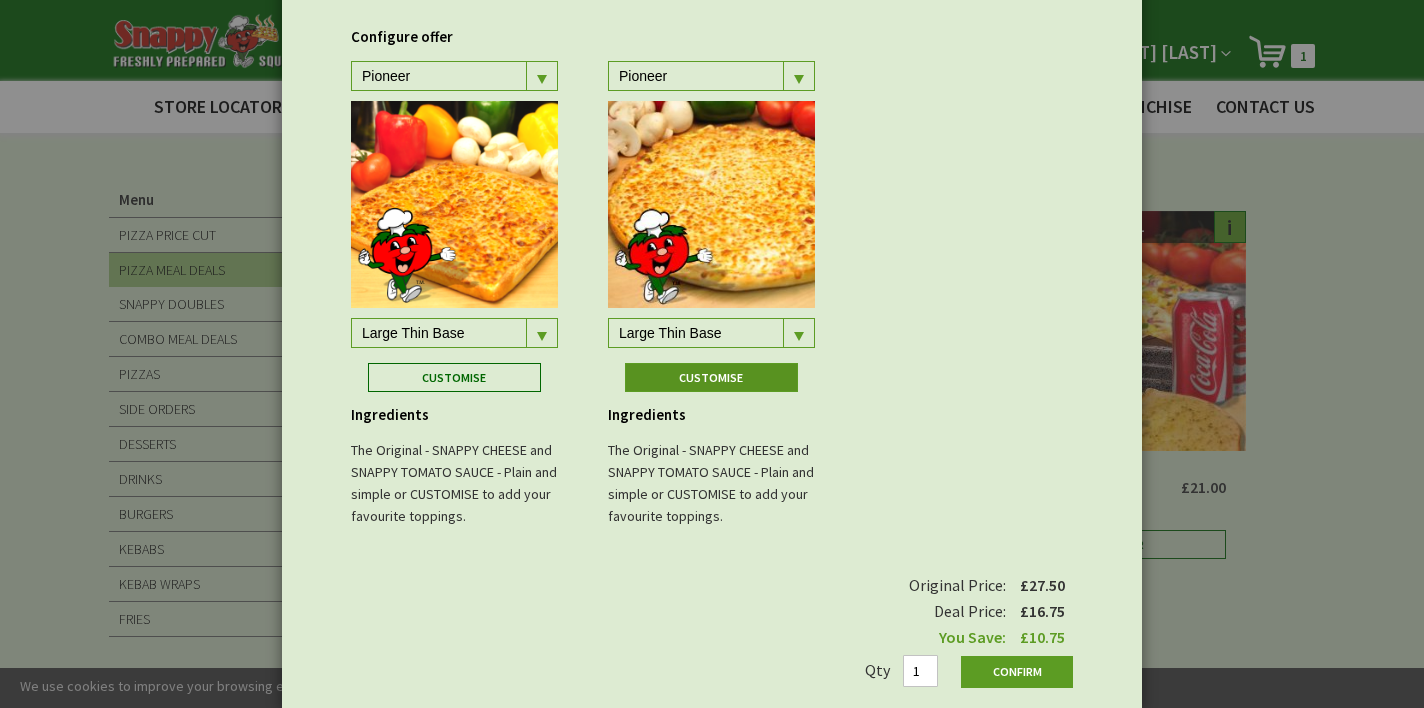 click on "Customise" at bounding box center (455, 377) 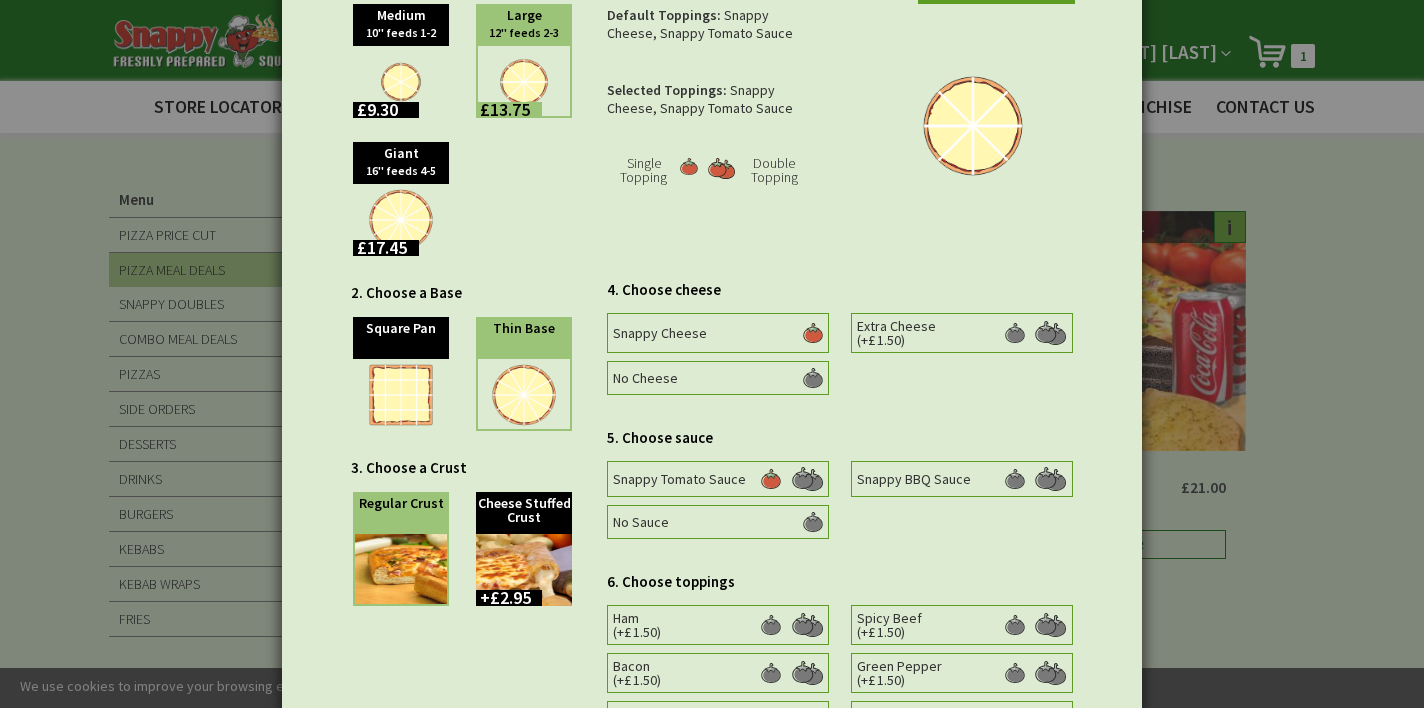 click at bounding box center [807, 479] 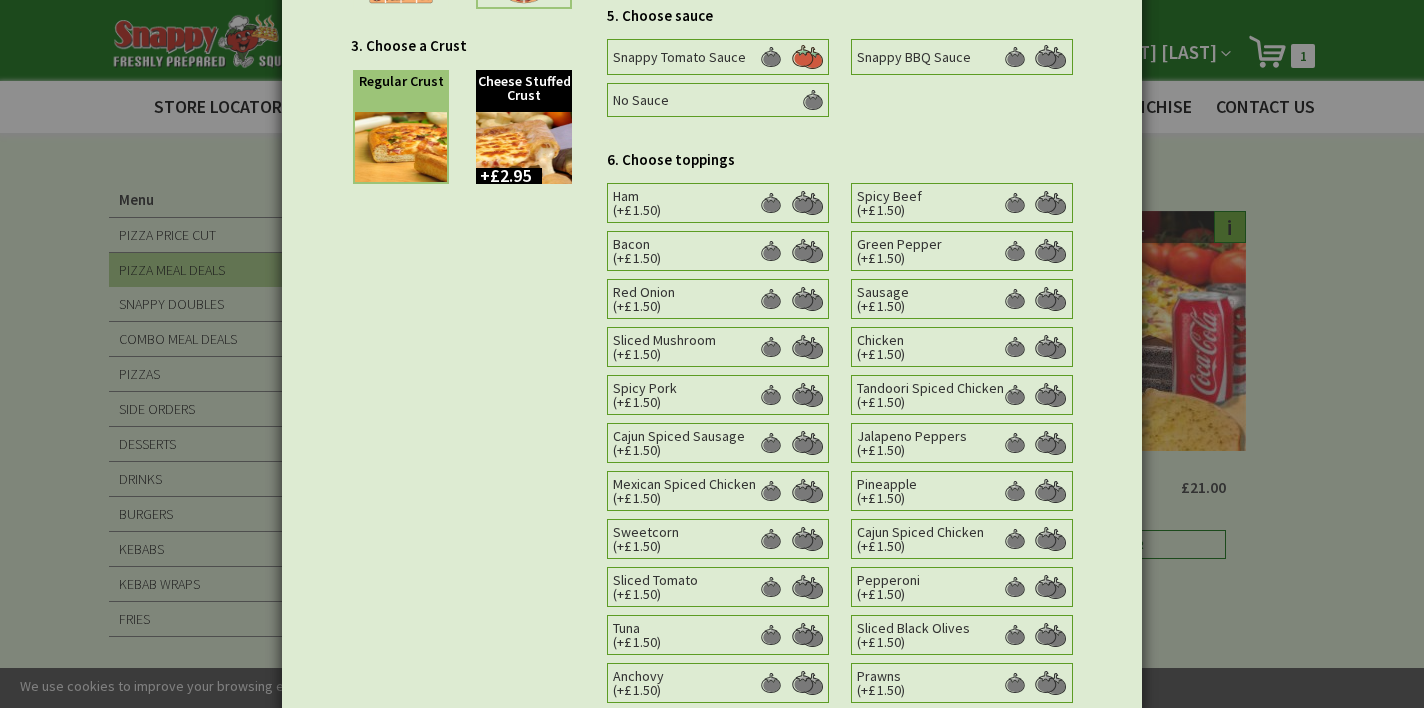 scroll, scrollTop: 754, scrollLeft: 0, axis: vertical 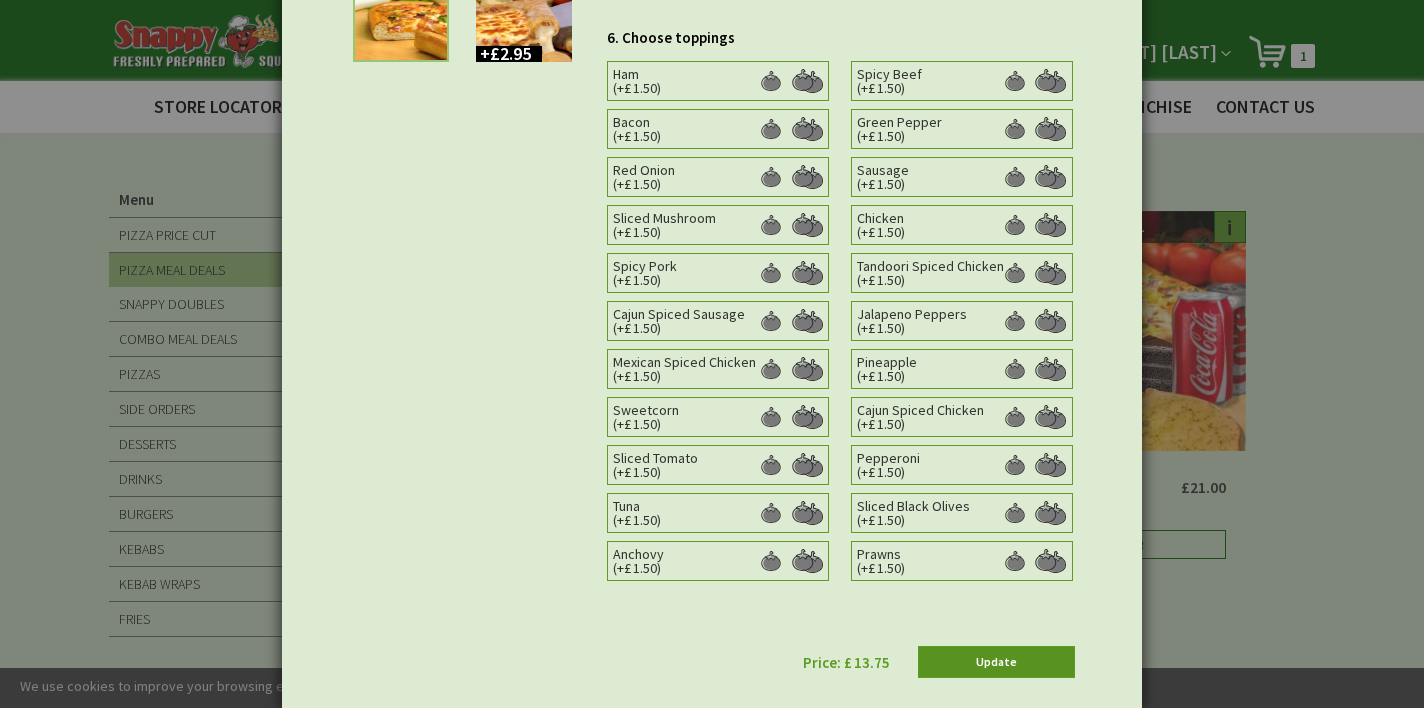 click on "Update" at bounding box center [996, 662] 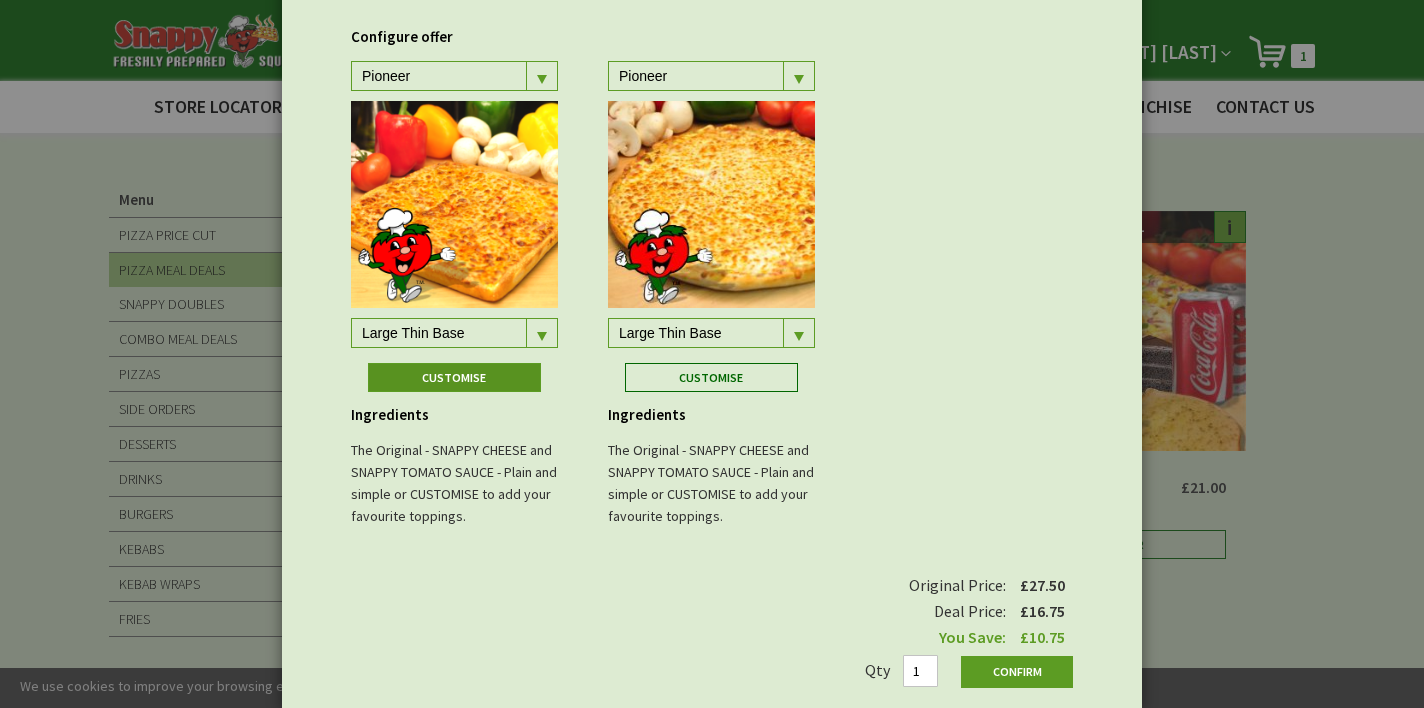 click on "Customise" at bounding box center [455, 377] 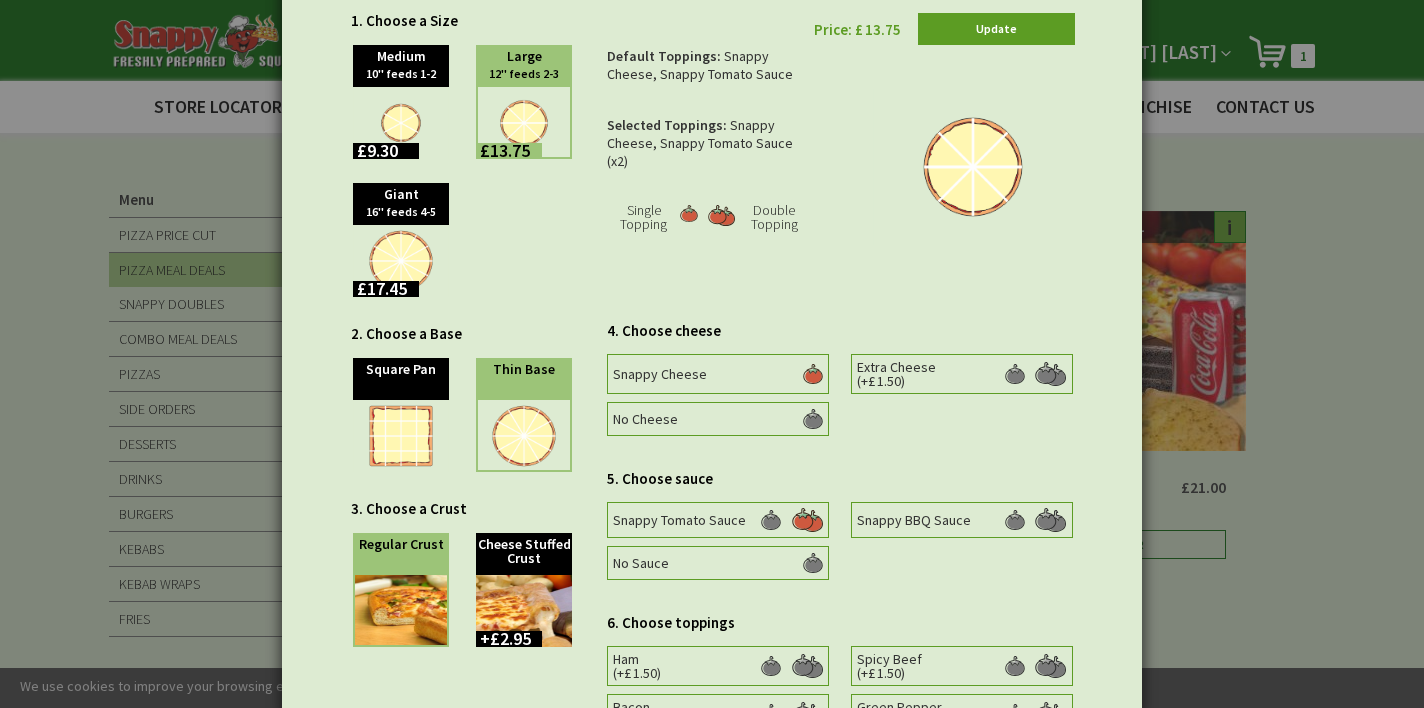 scroll, scrollTop: 0, scrollLeft: 0, axis: both 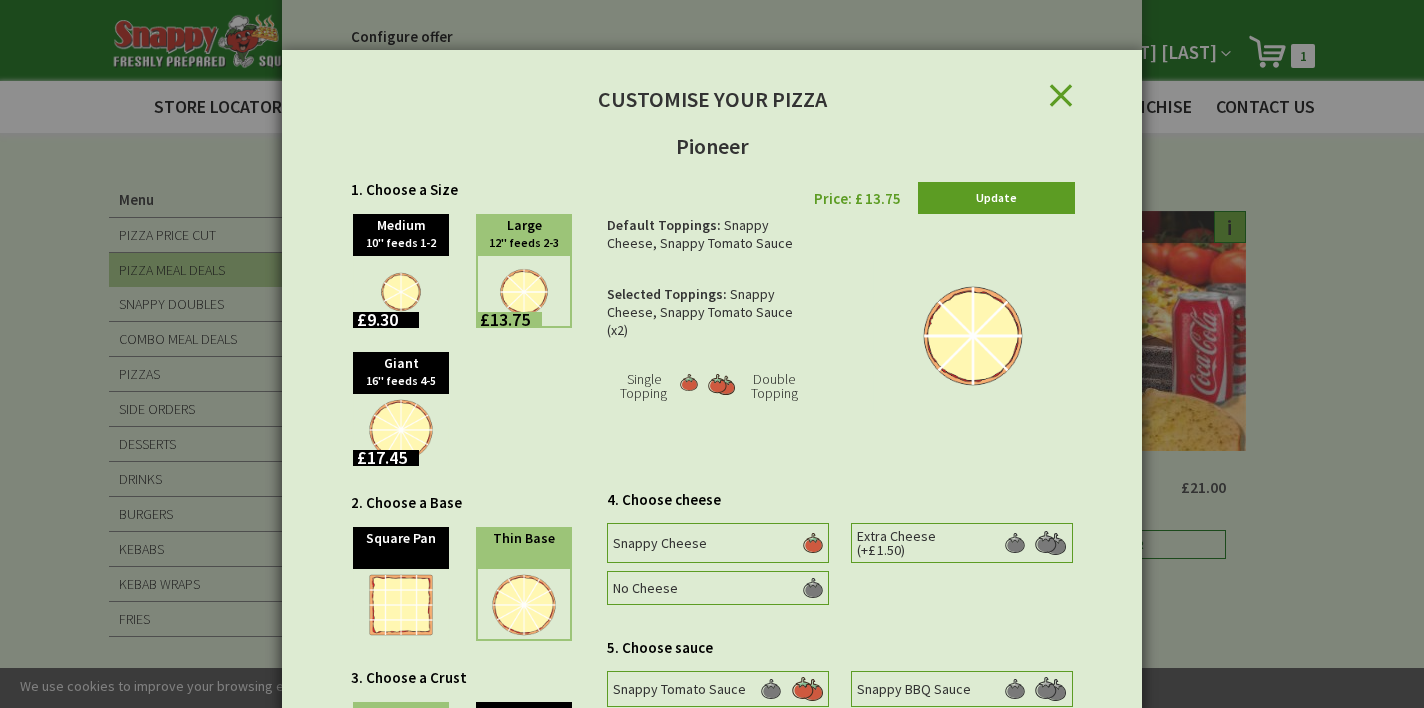 click on "Close" at bounding box center [1095, 79] 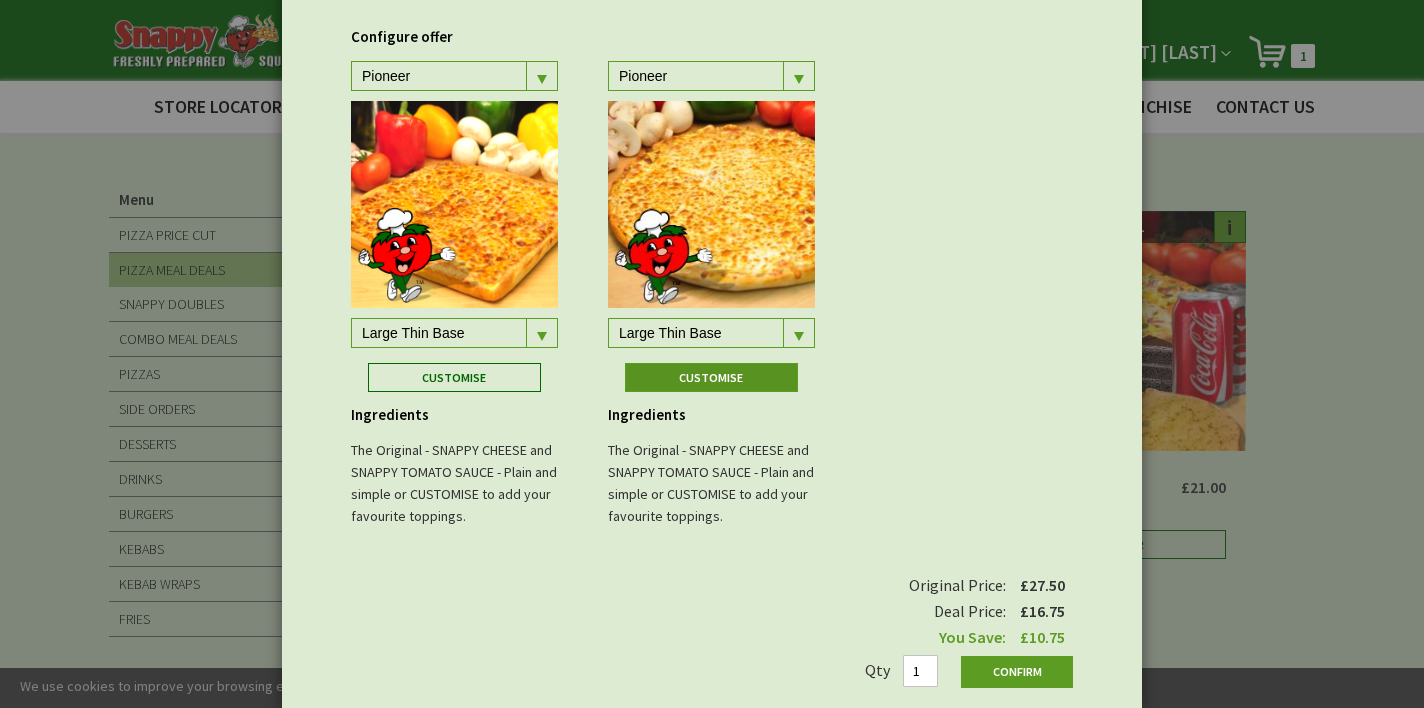 click on "Customise" at bounding box center (455, 377) 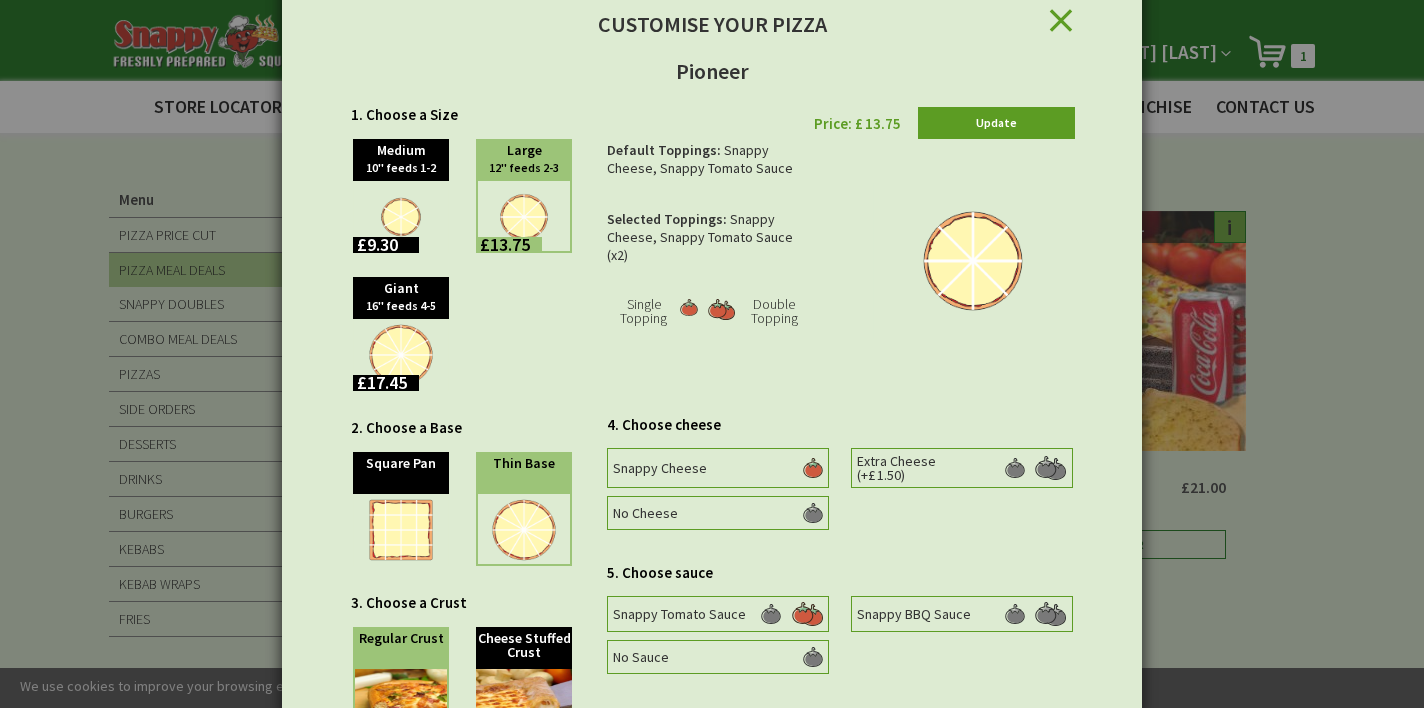 scroll, scrollTop: 0, scrollLeft: 0, axis: both 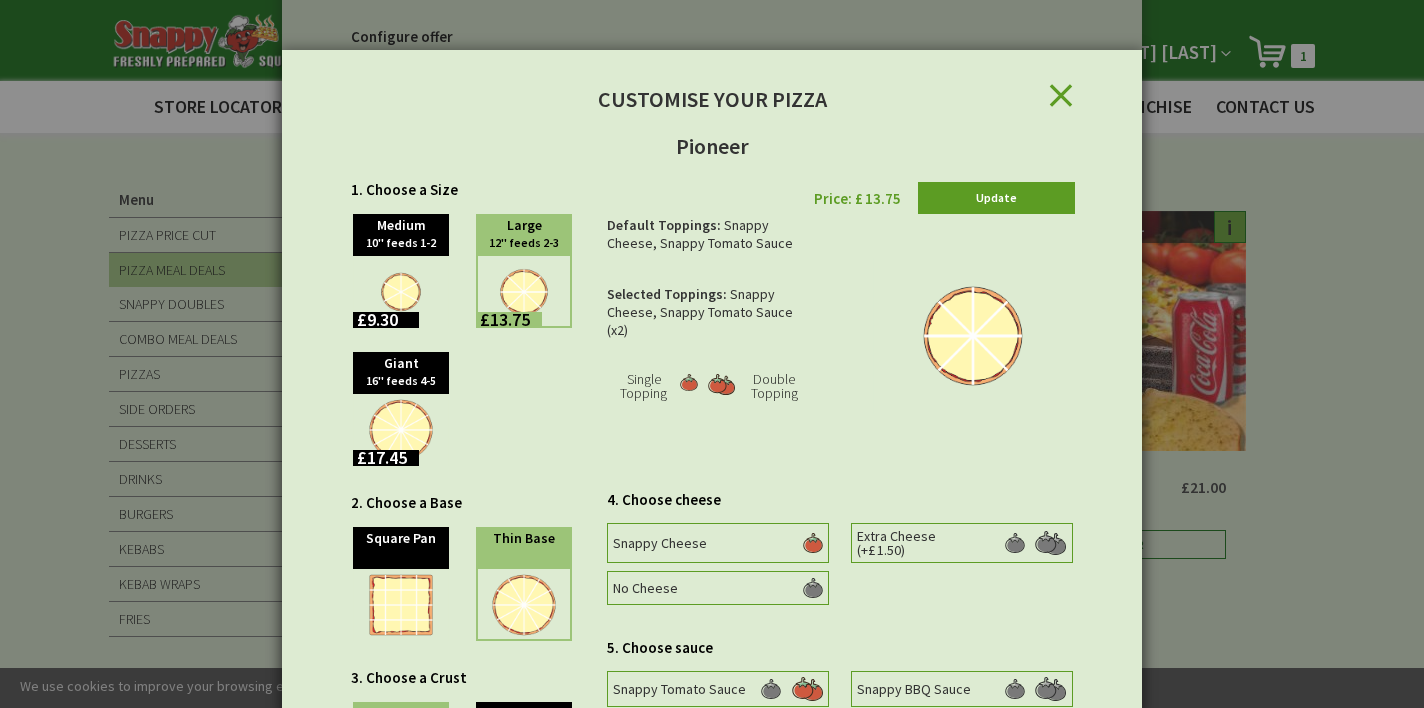 click on "Close" at bounding box center [1095, 79] 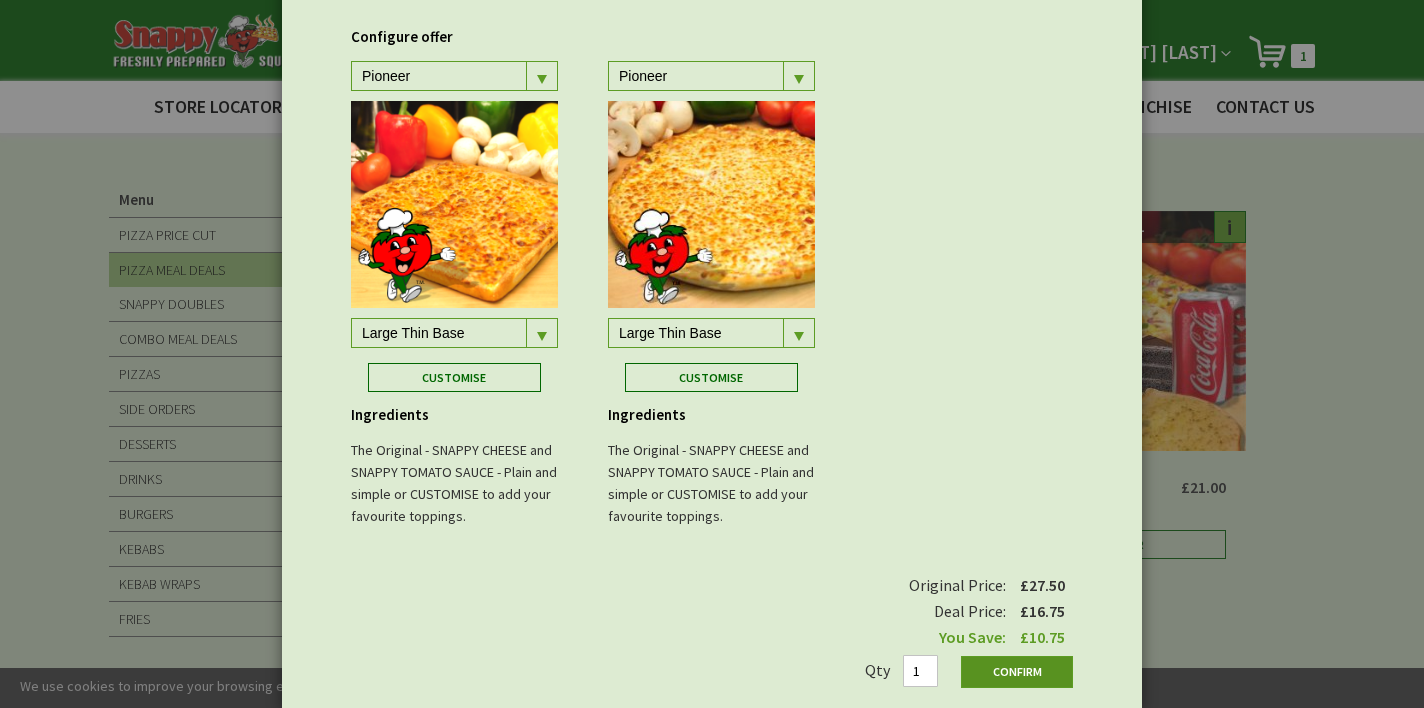 click on "Confirm" at bounding box center [1017, 672] 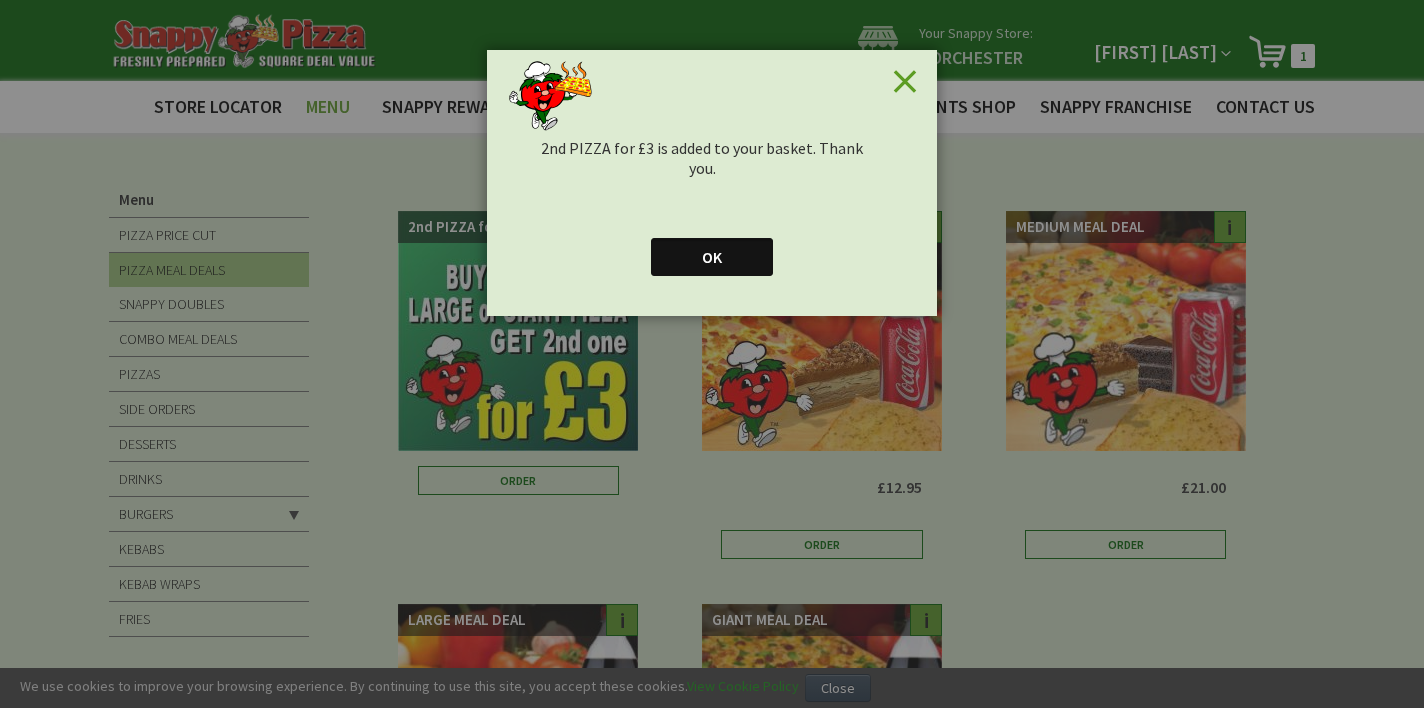 scroll, scrollTop: 0, scrollLeft: 0, axis: both 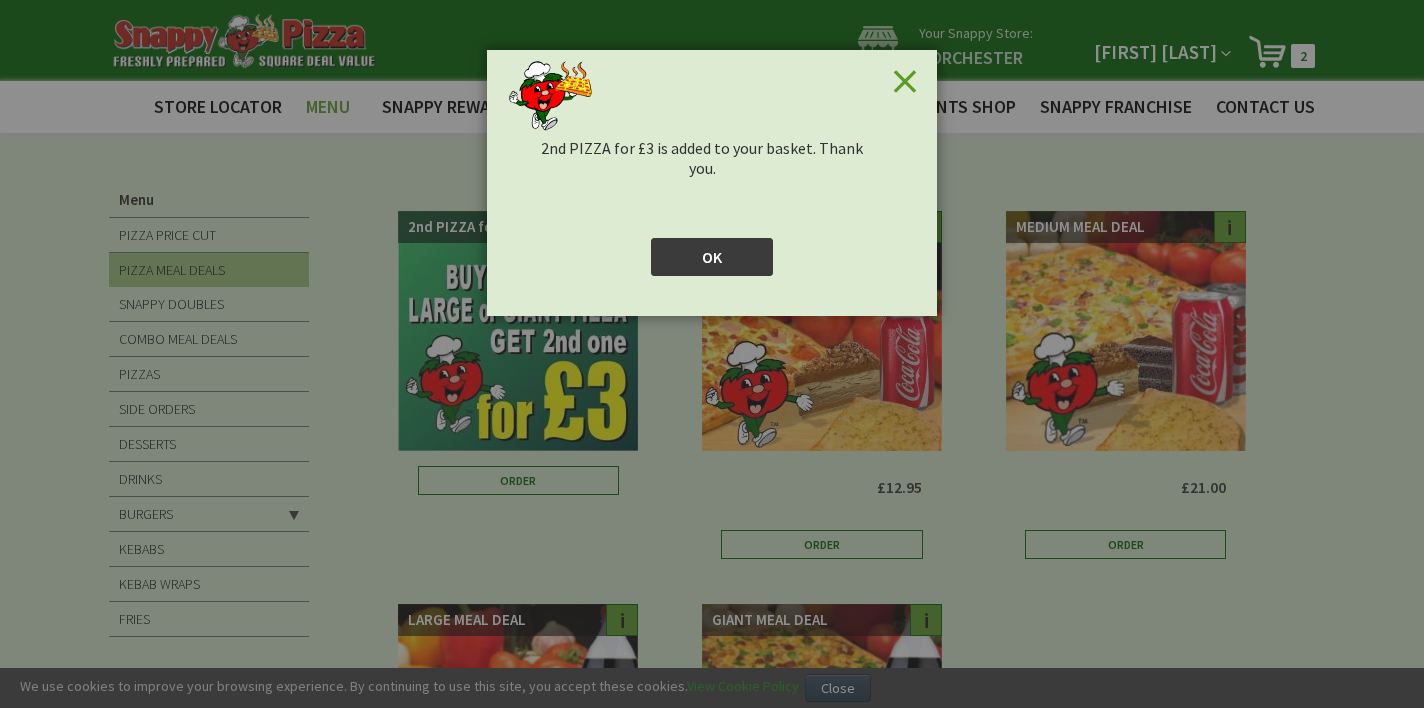 click on "OK" at bounding box center (712, 257) 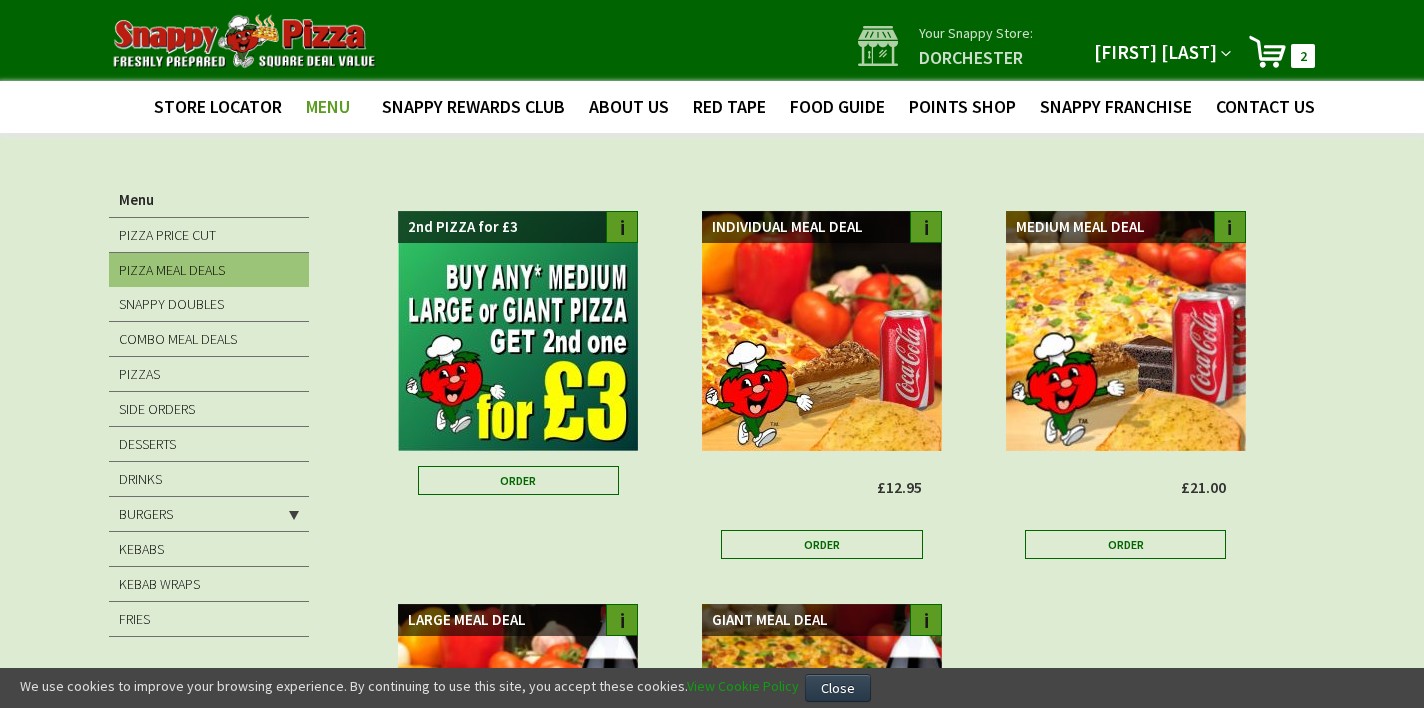 click on "2" at bounding box center (1303, 56) 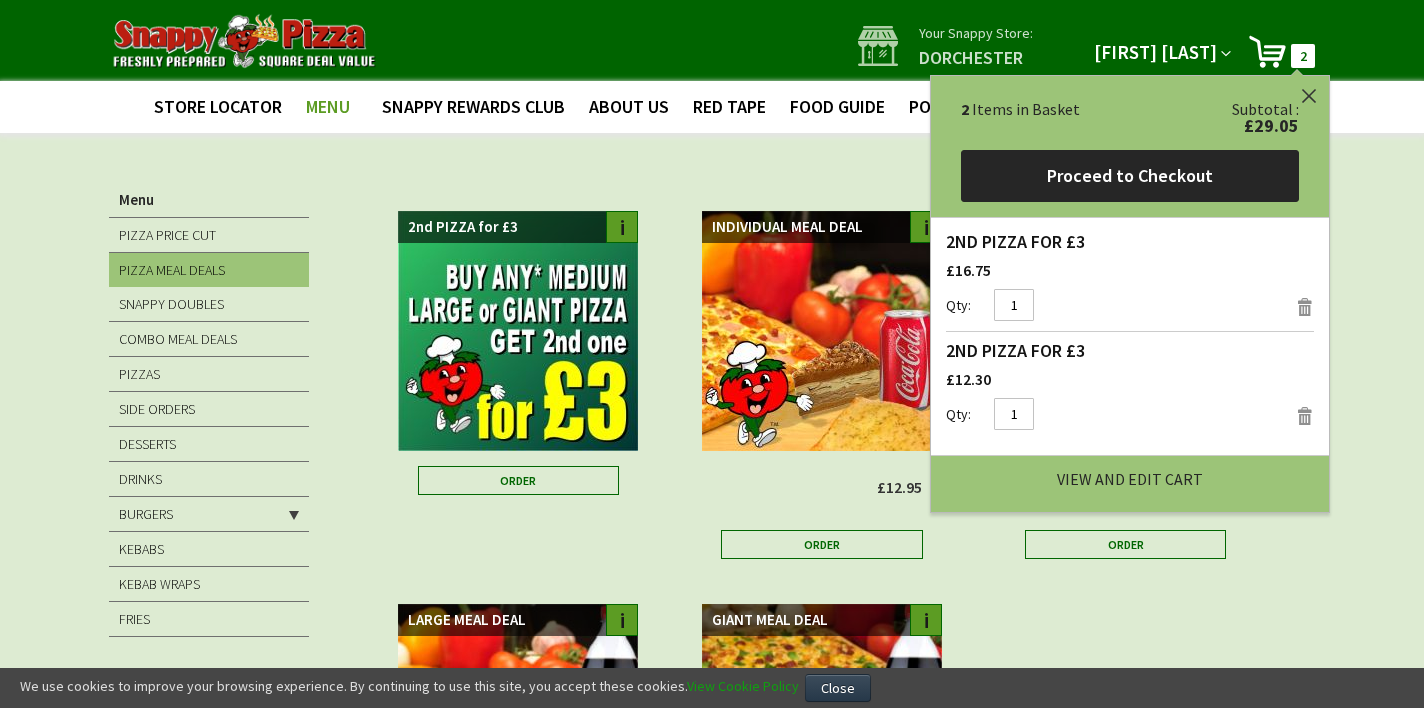 click on "View and Edit Cart" at bounding box center [1130, 479] 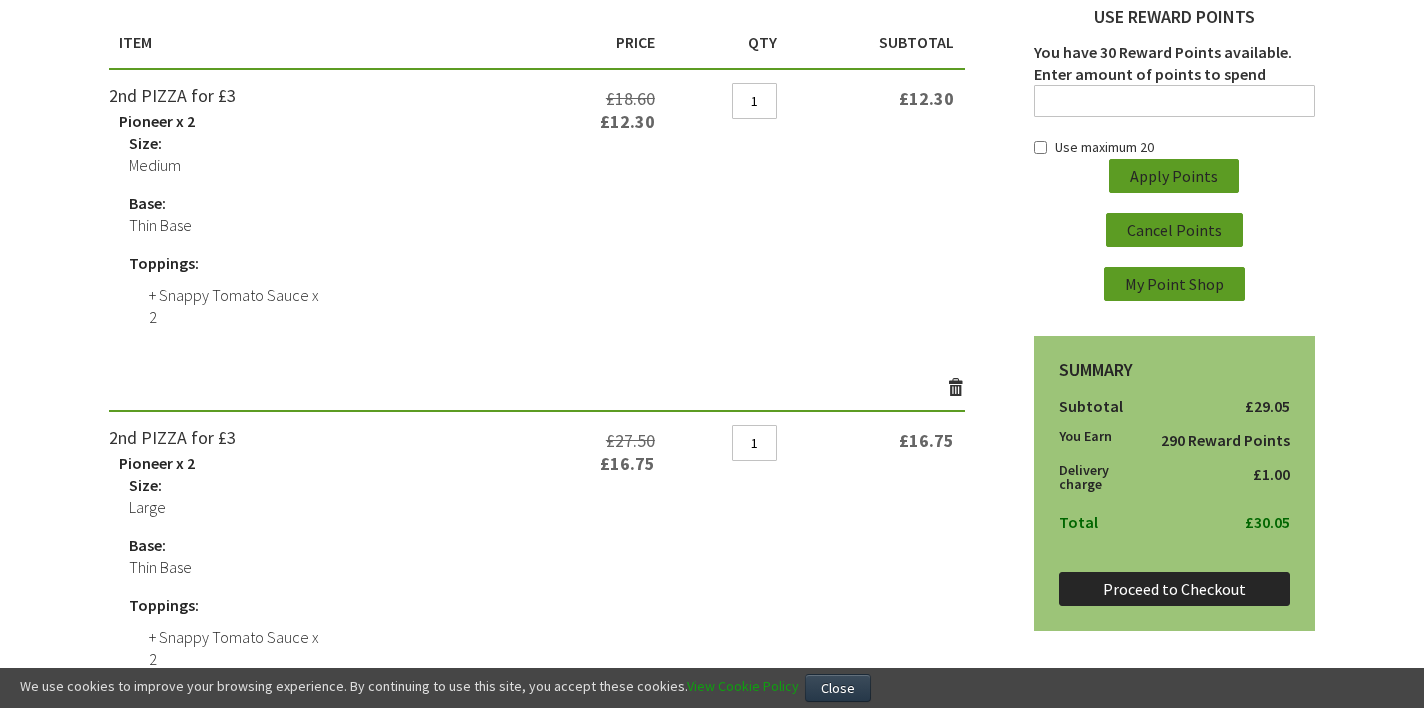 scroll, scrollTop: 269, scrollLeft: 0, axis: vertical 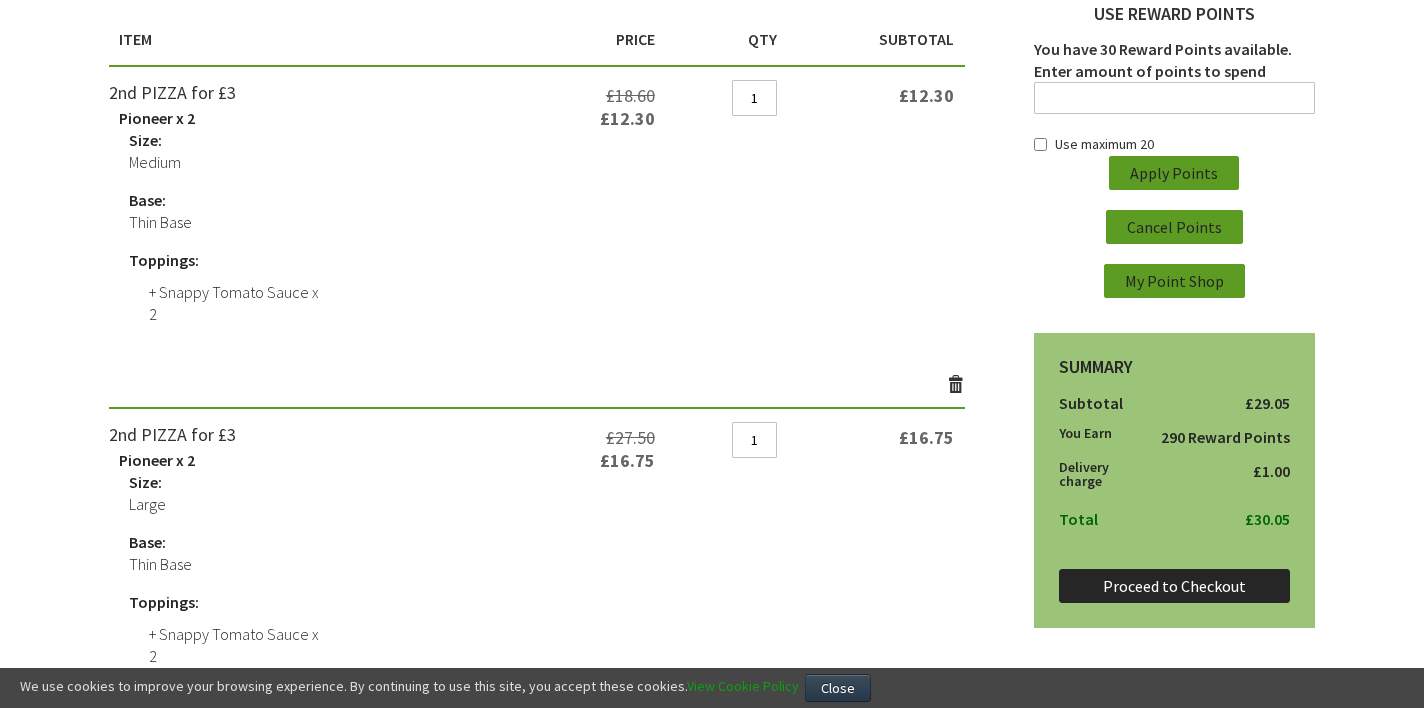 type on "[USERNAME]@[EXAMPLE.COM]" 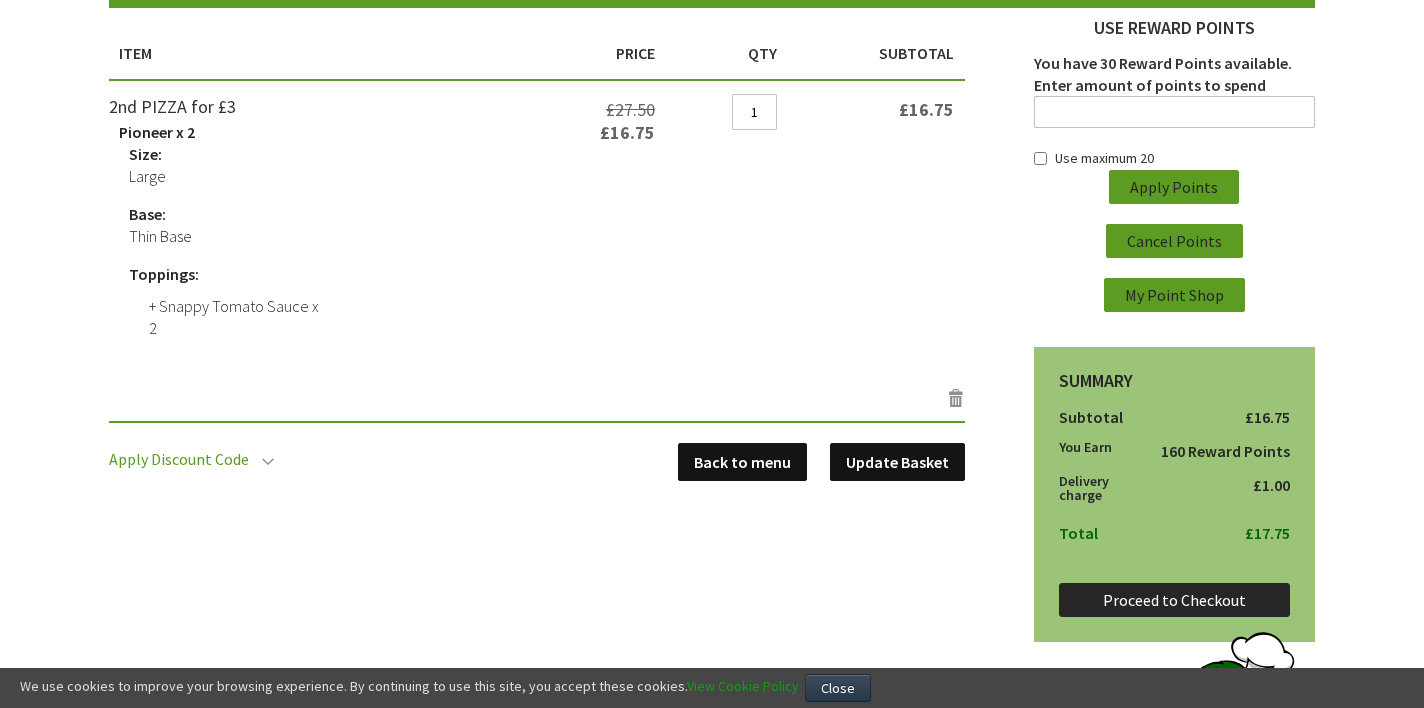 scroll, scrollTop: 244, scrollLeft: 0, axis: vertical 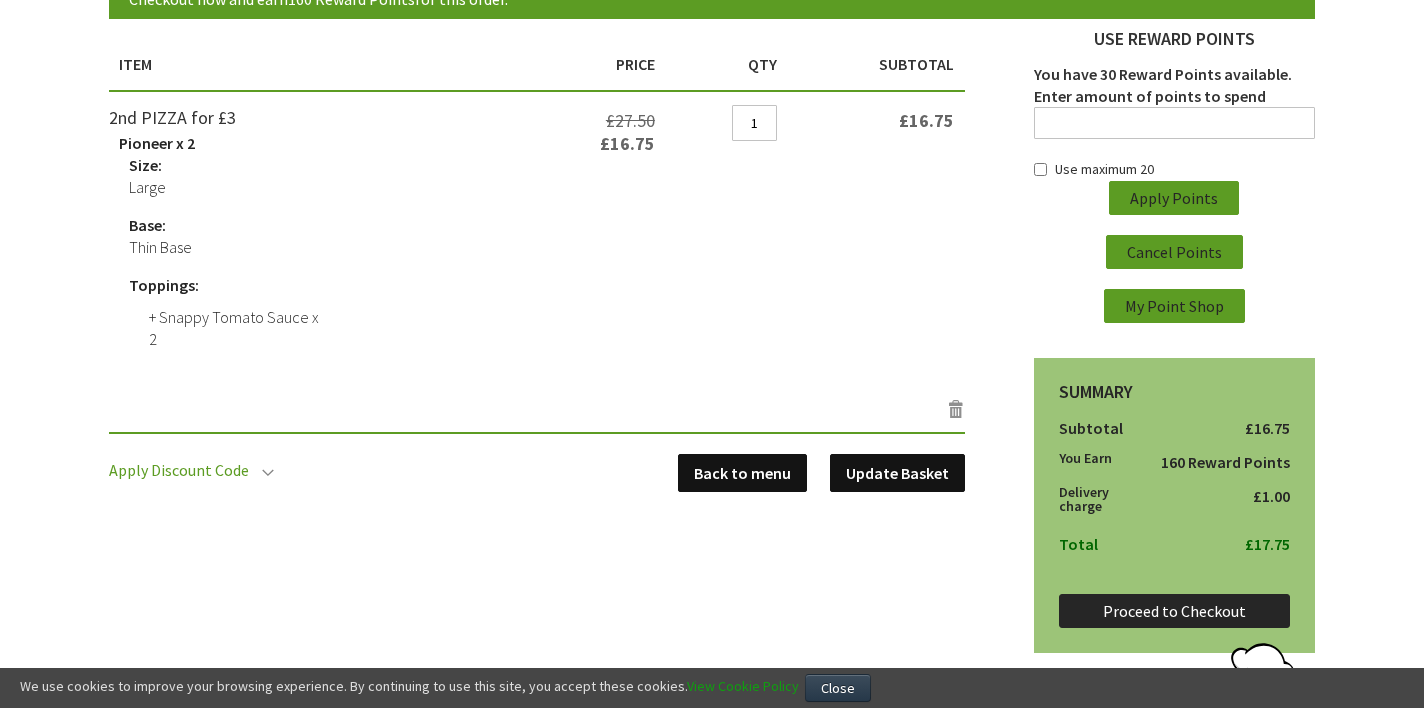 type on "[EMAIL]" 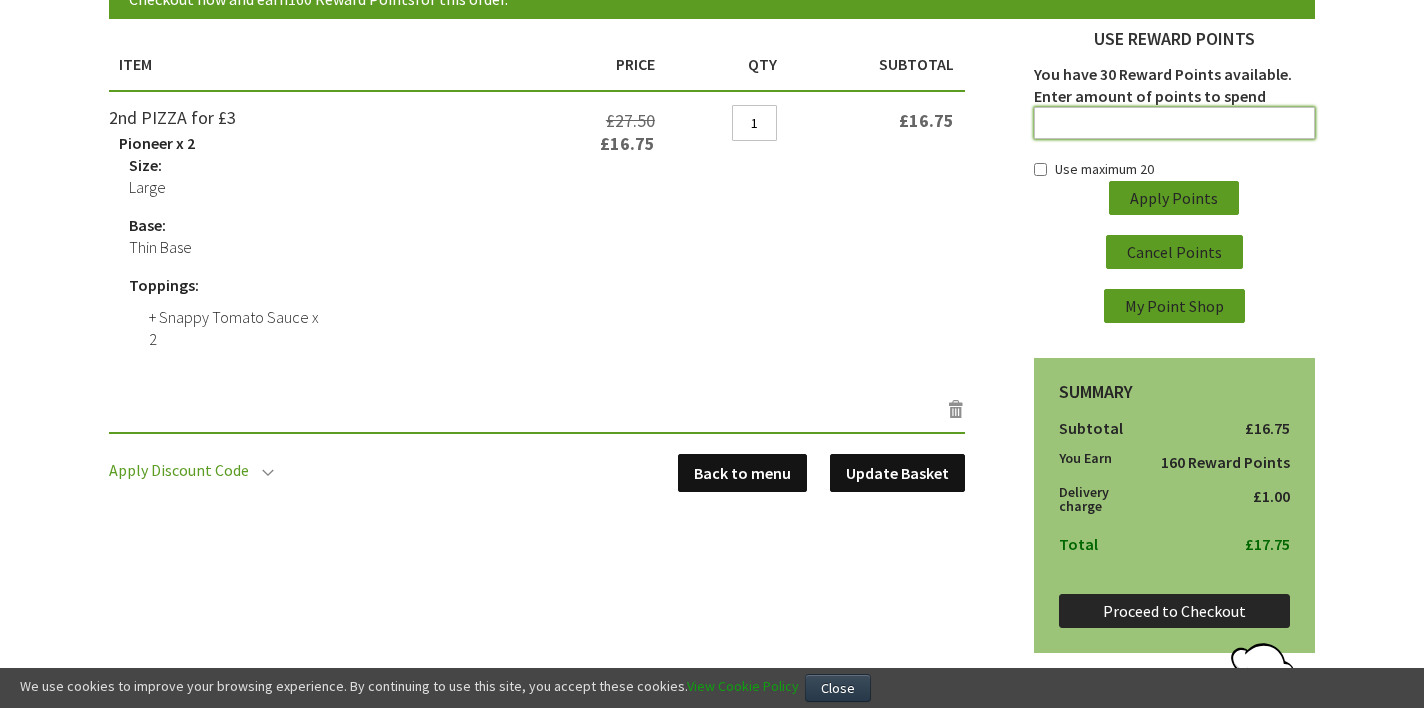 click at bounding box center (1175, 123) 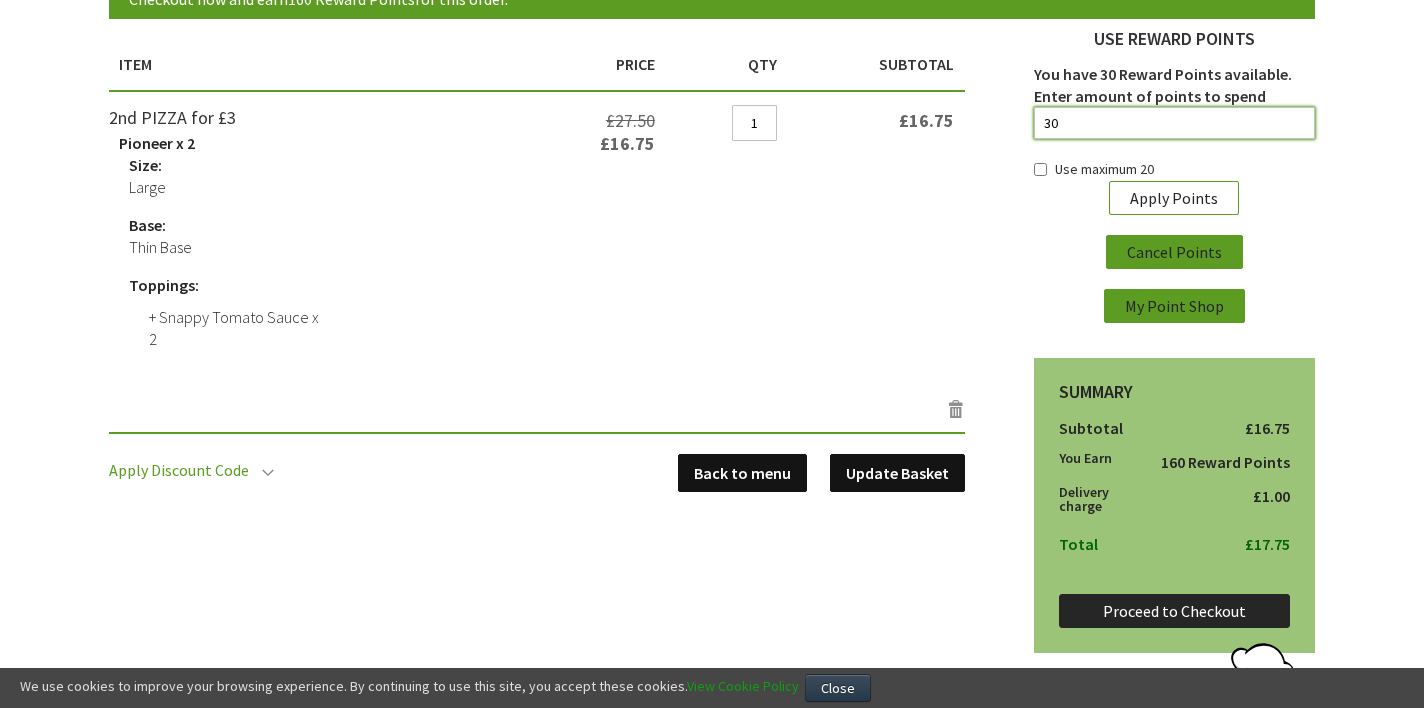 type on "30" 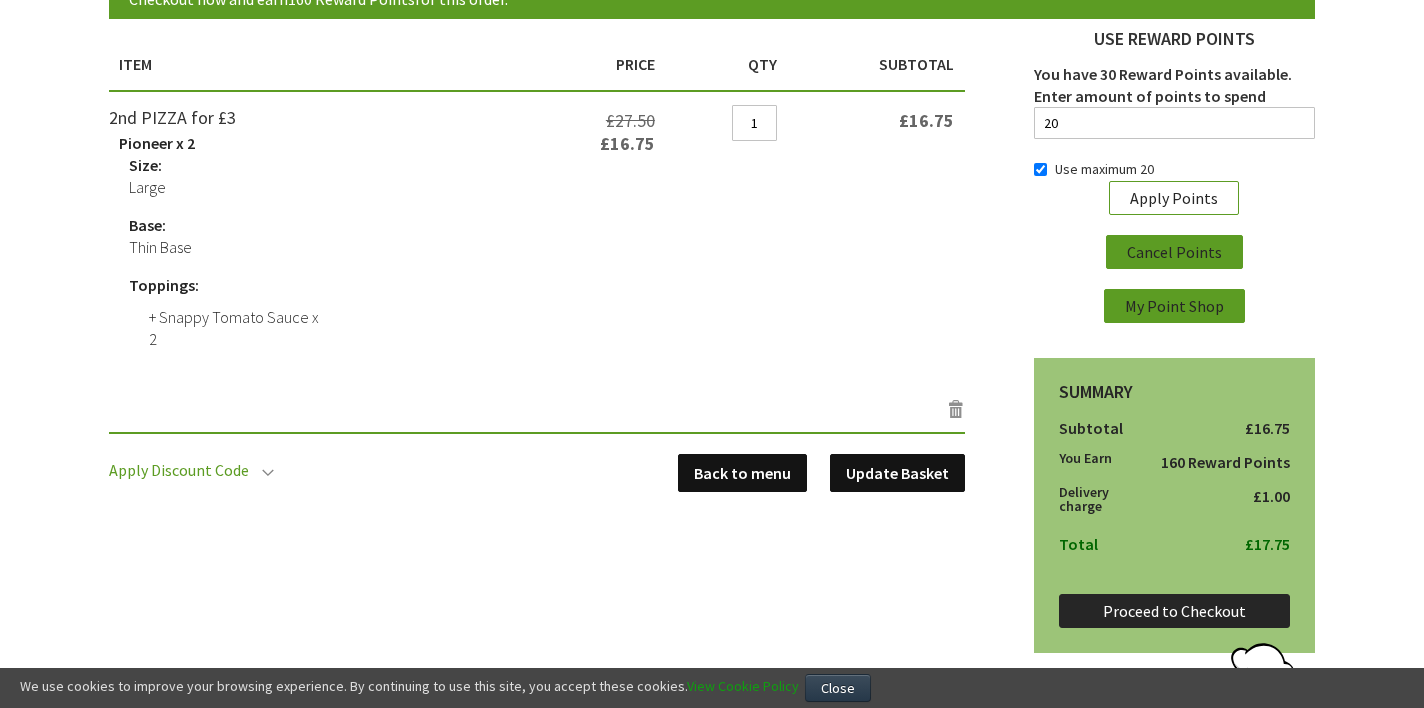 click on "Apply Points" at bounding box center (1174, 198) 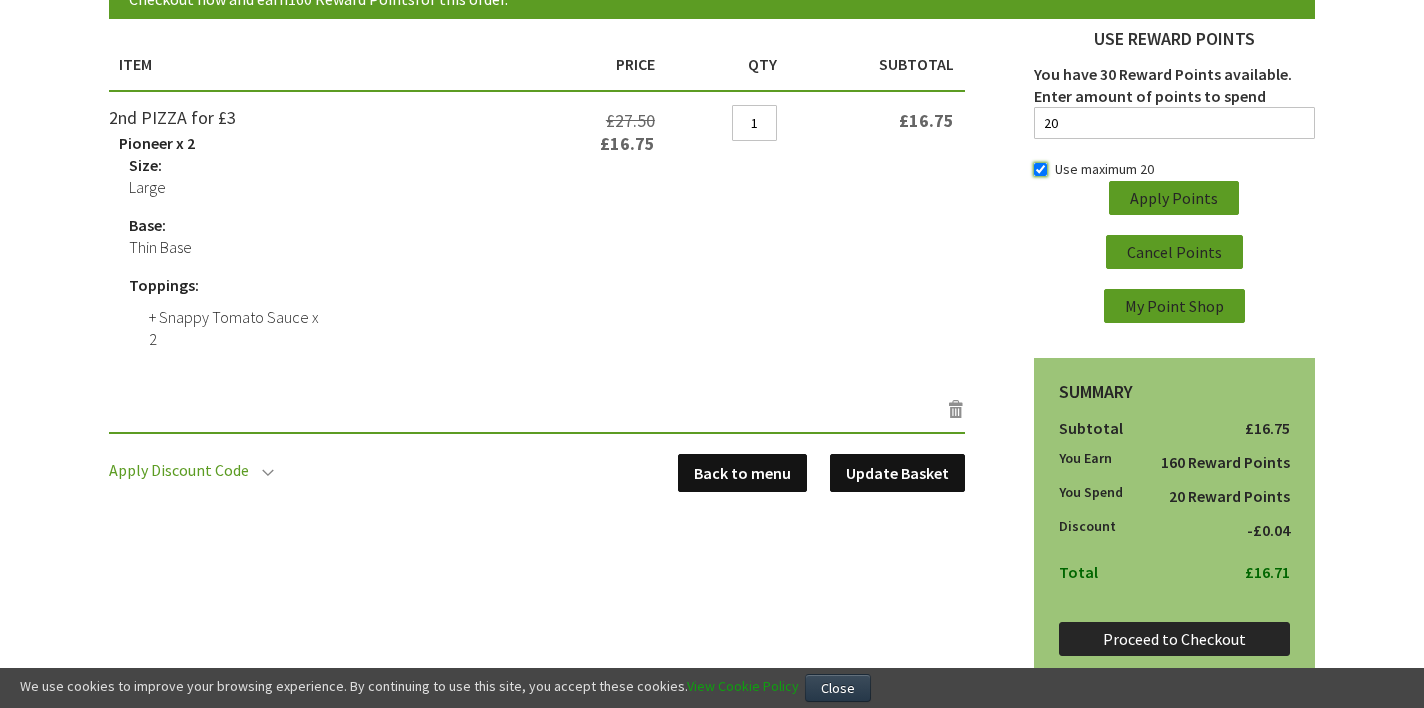 click on "Use maximum   20" at bounding box center [1040, 169] 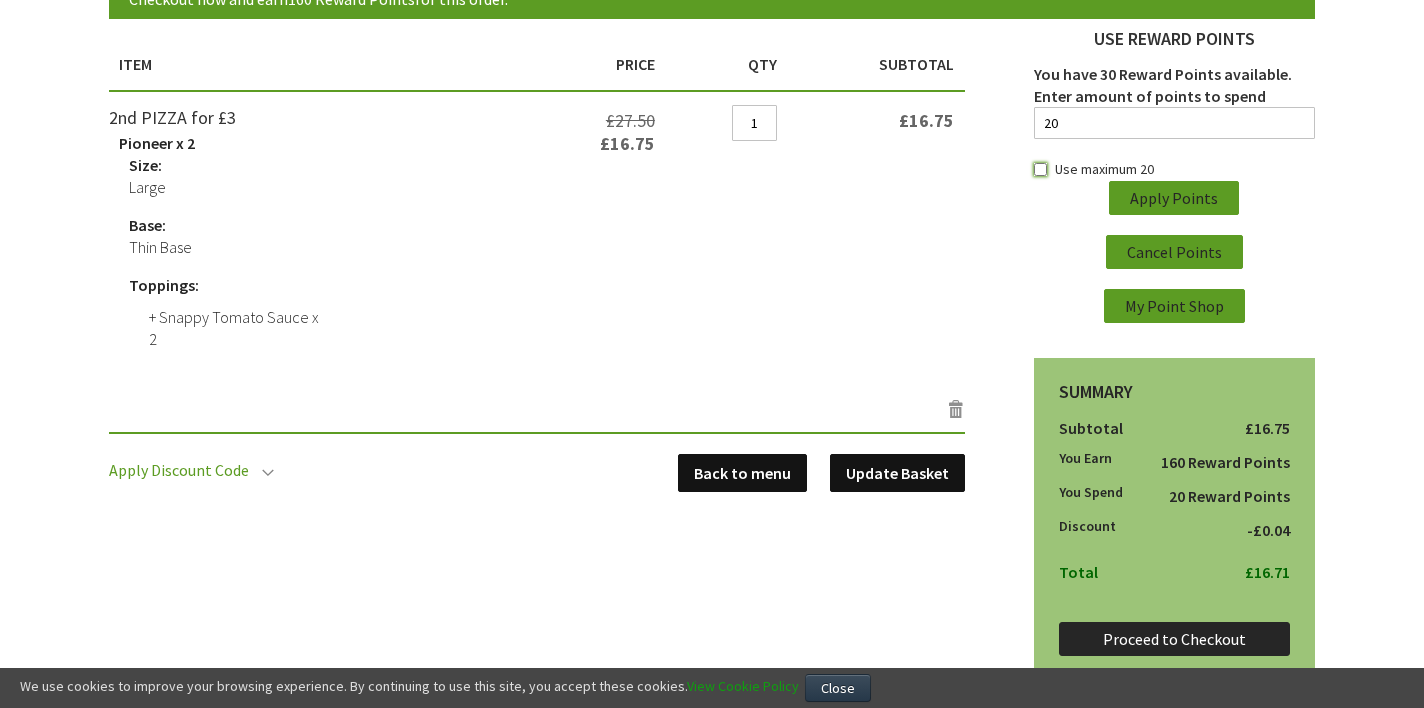 checkbox on "false" 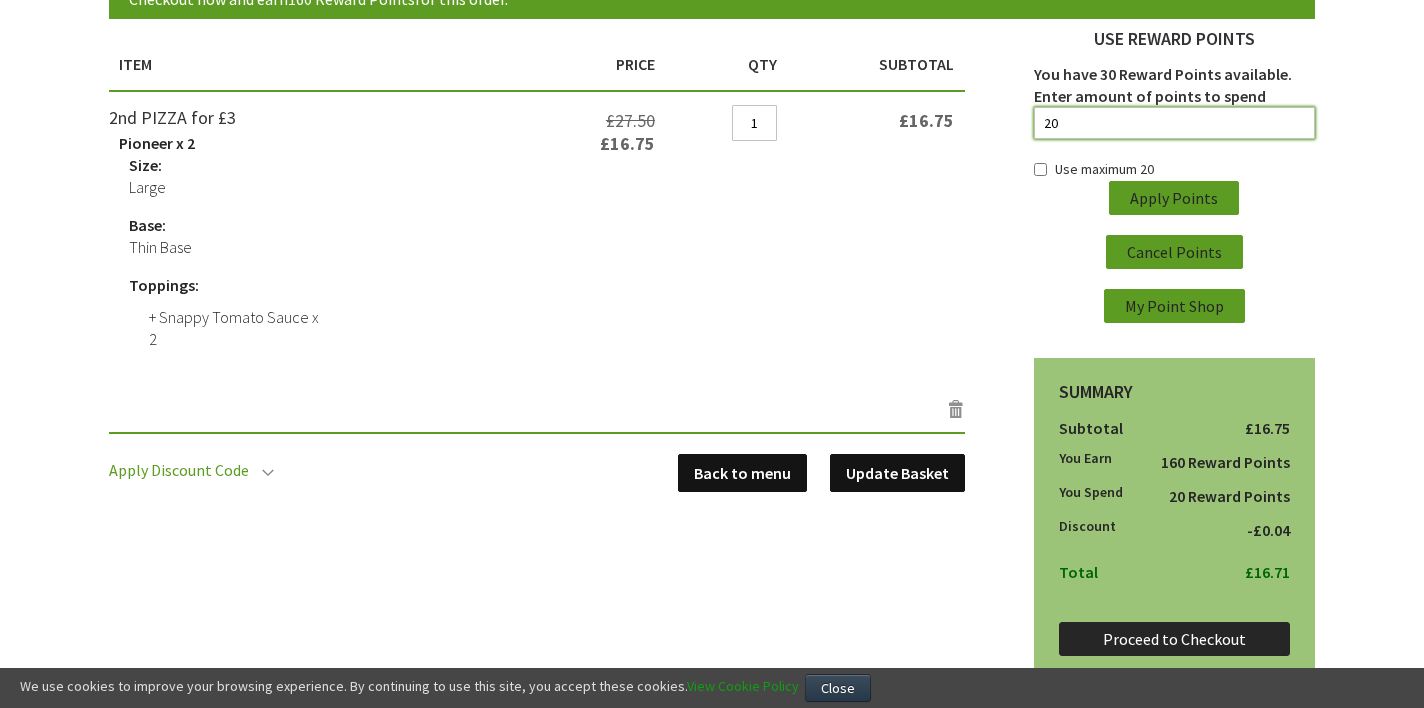 click on "20" at bounding box center (1175, 123) 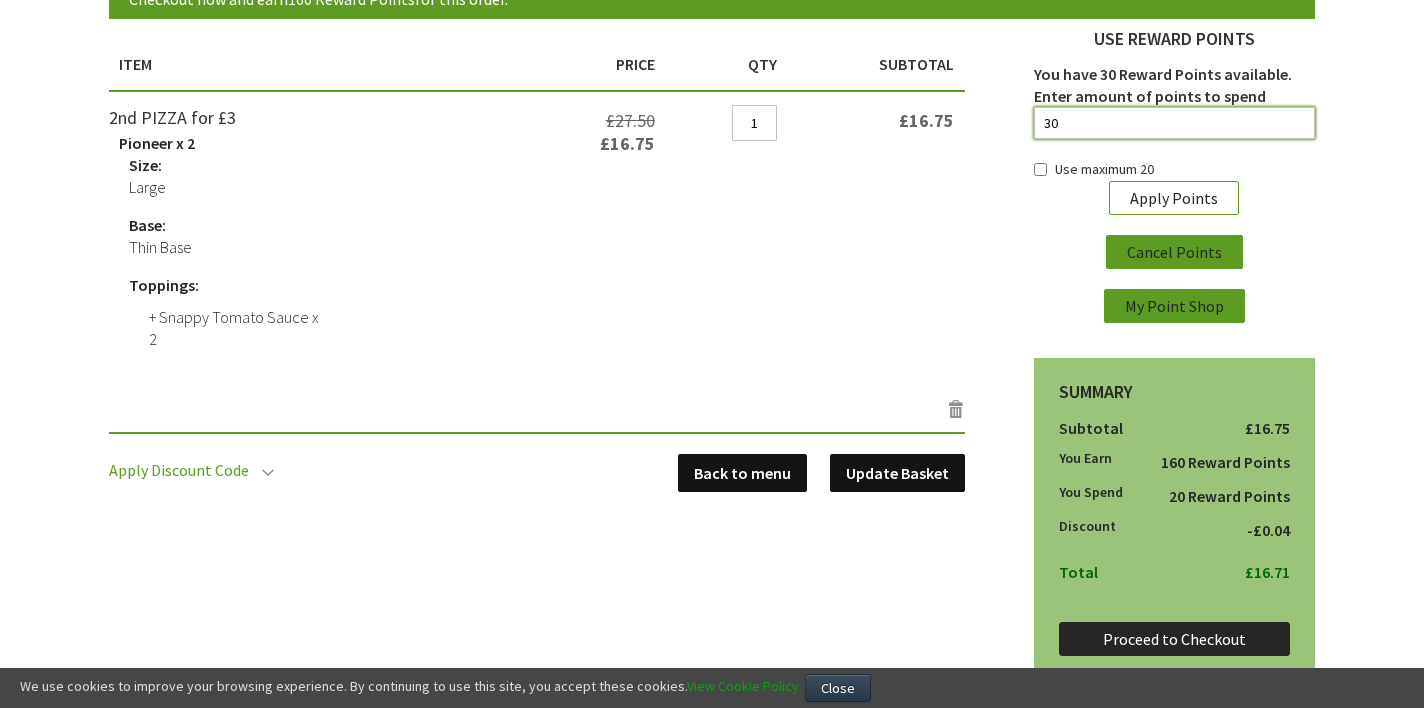 type on "30" 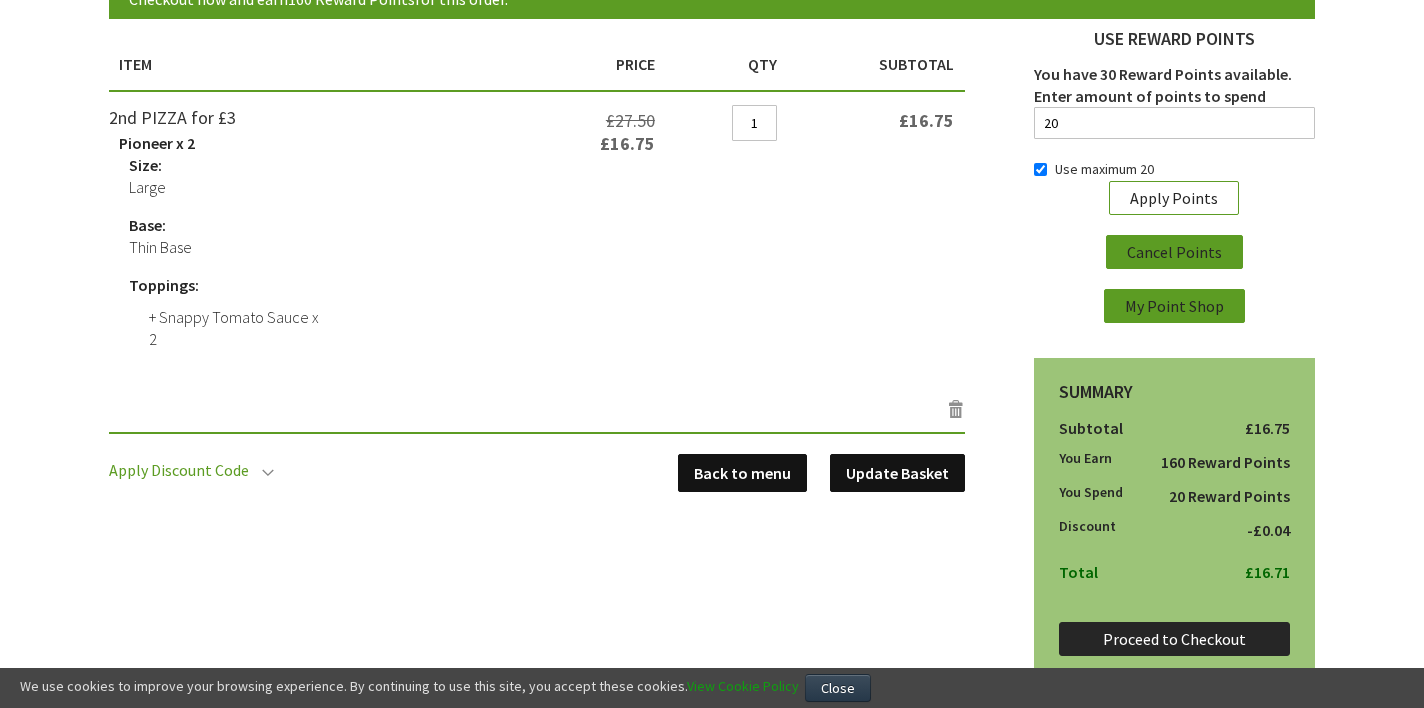 click on "Apply Points" at bounding box center [1174, 198] 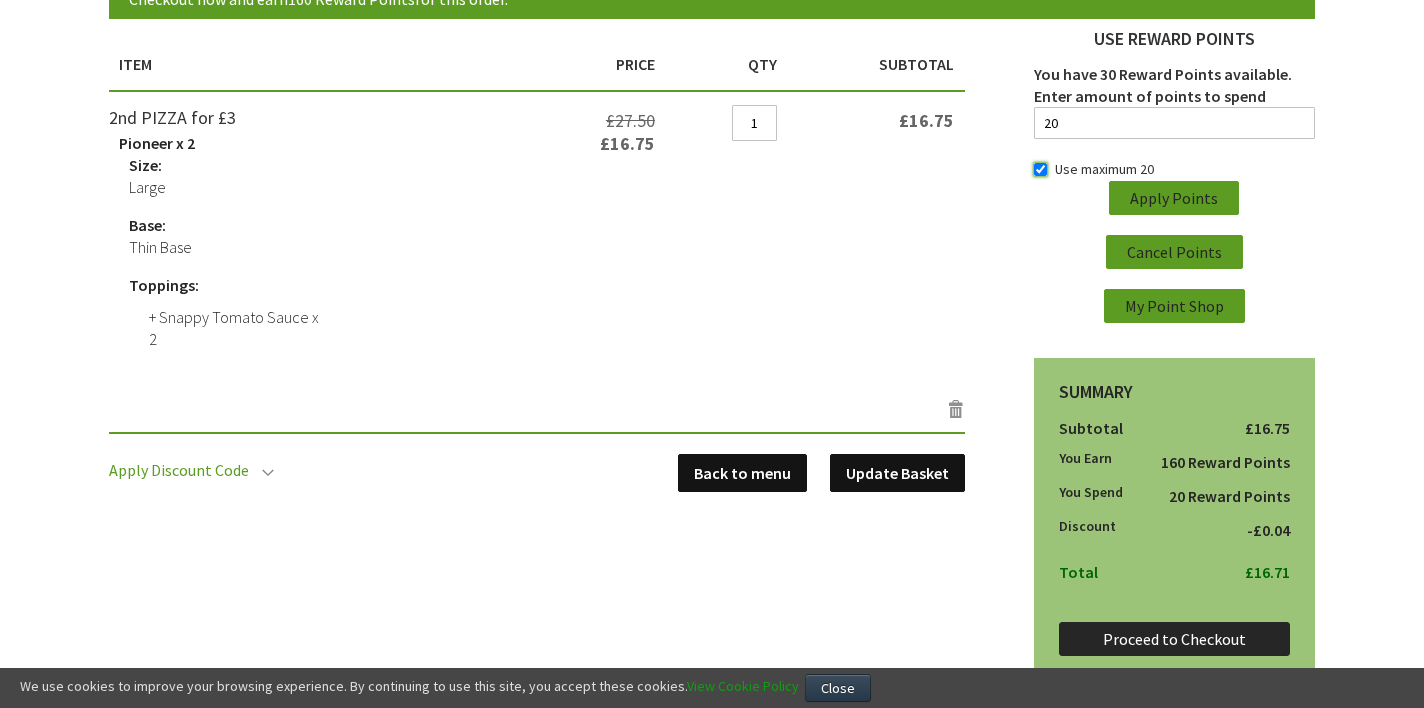click on "Use maximum   20" at bounding box center [1040, 169] 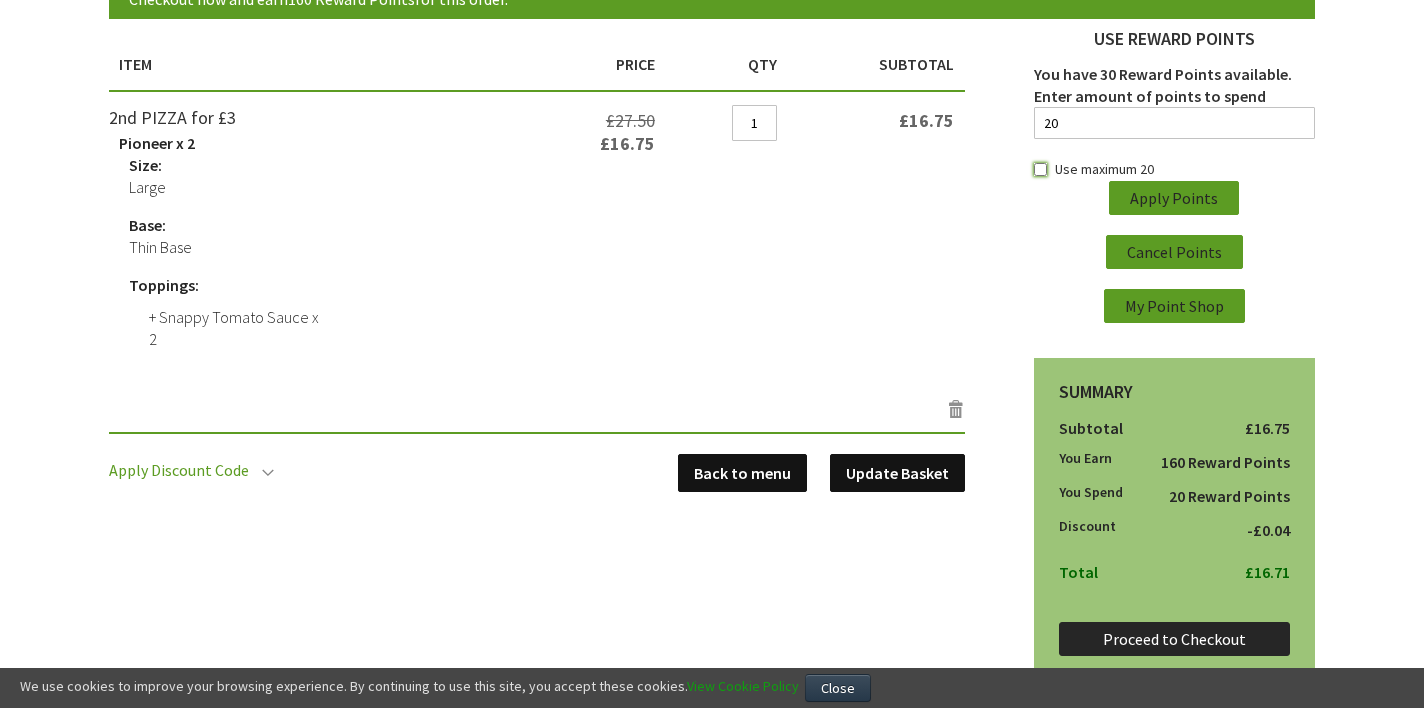 checkbox on "false" 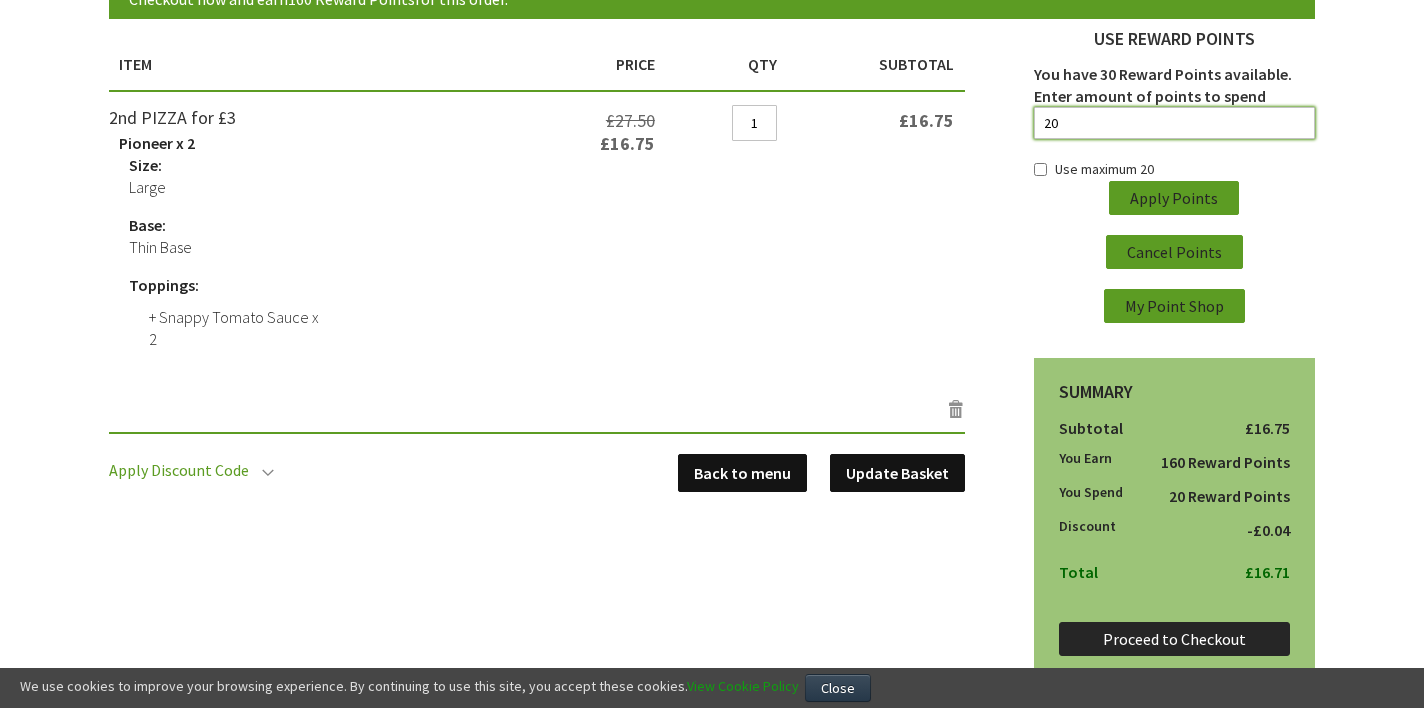 click on "20" at bounding box center [1175, 123] 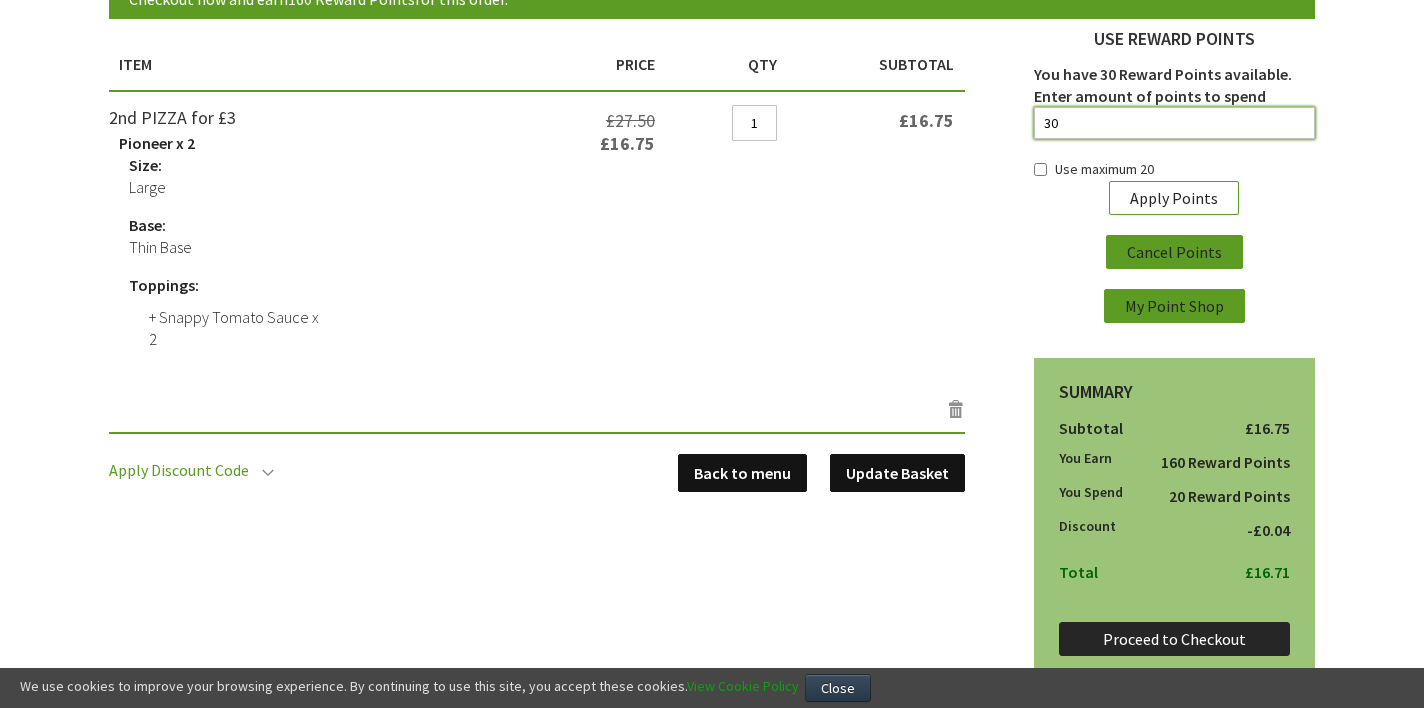 type on "30" 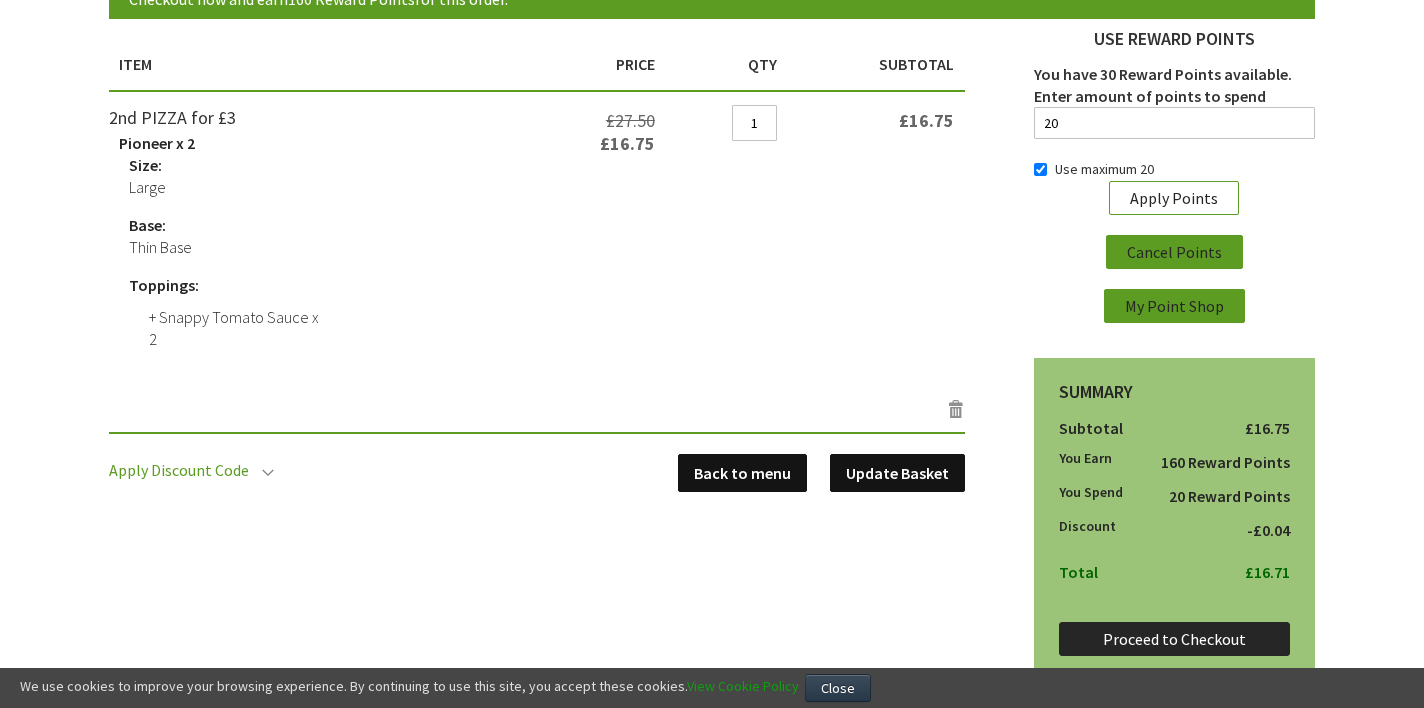 click on "Apply Points" at bounding box center [1174, 198] 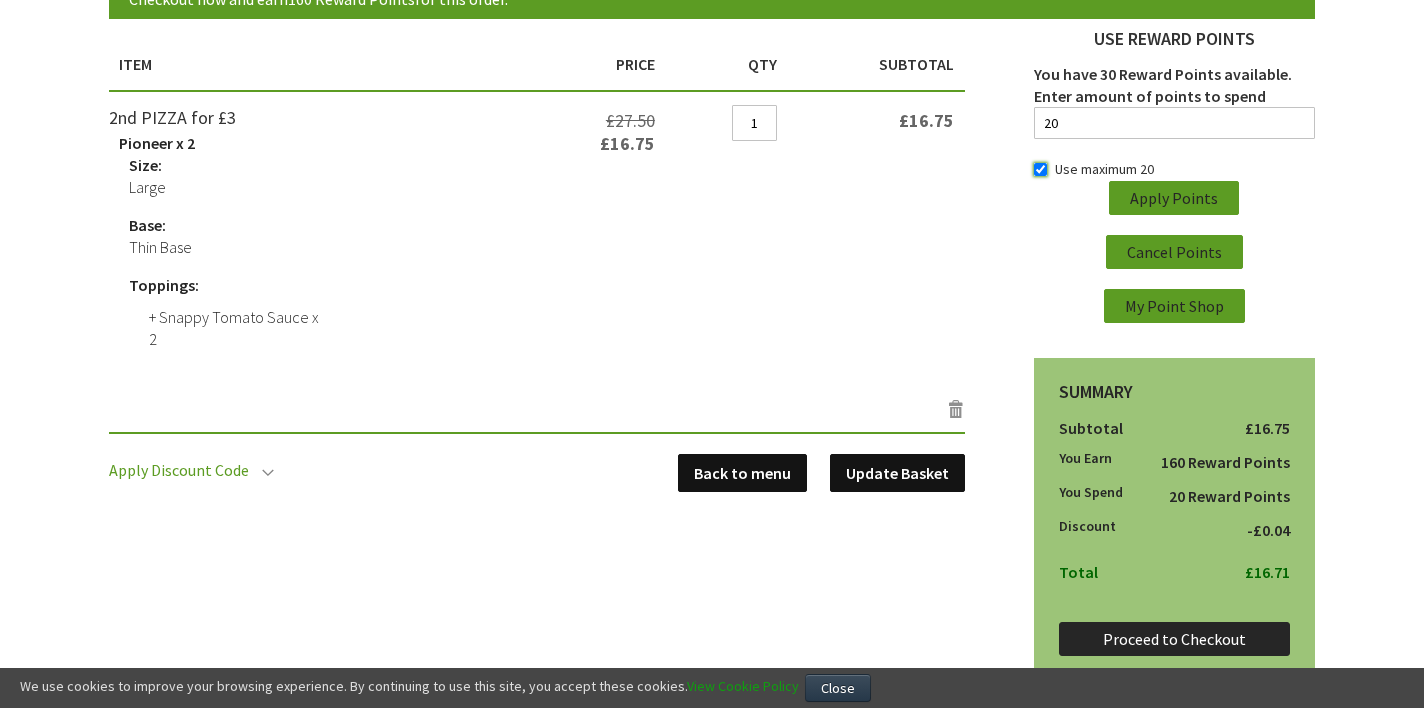 click on "Use maximum   20" at bounding box center [1040, 169] 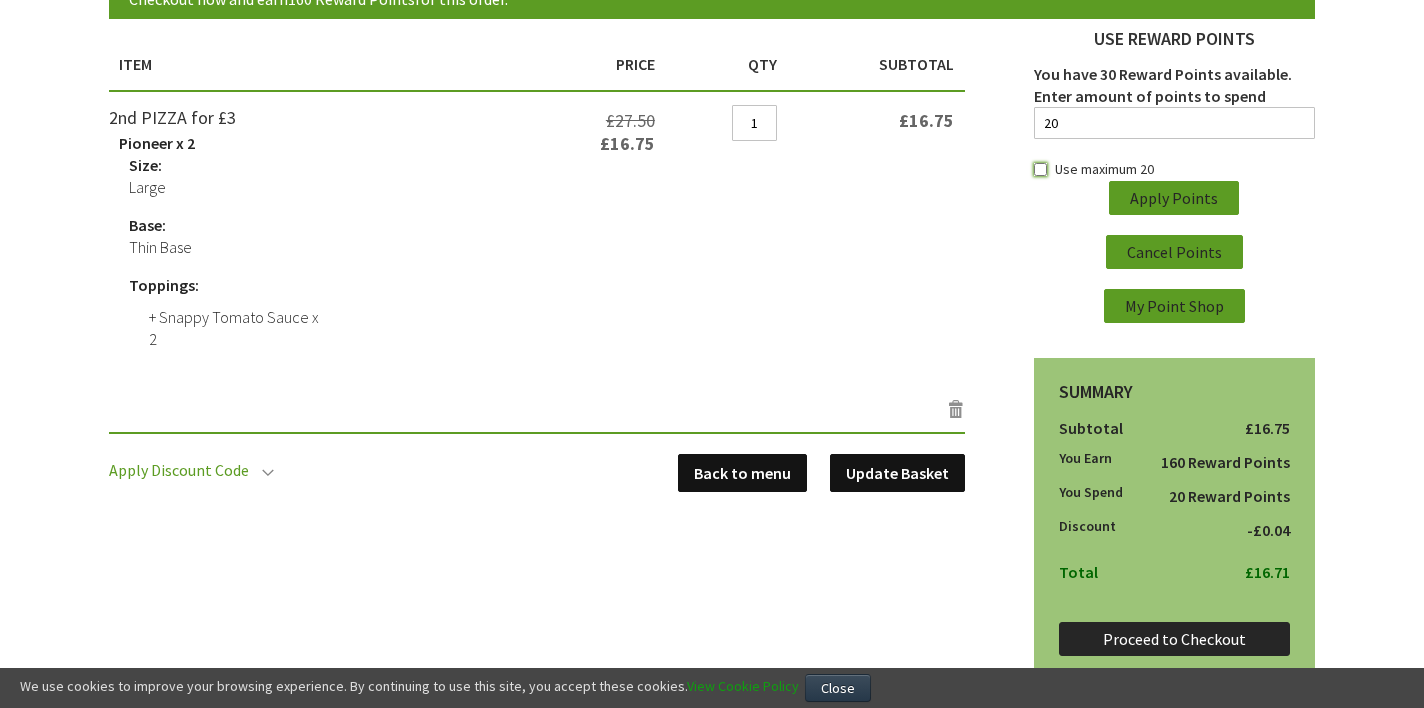 checkbox on "false" 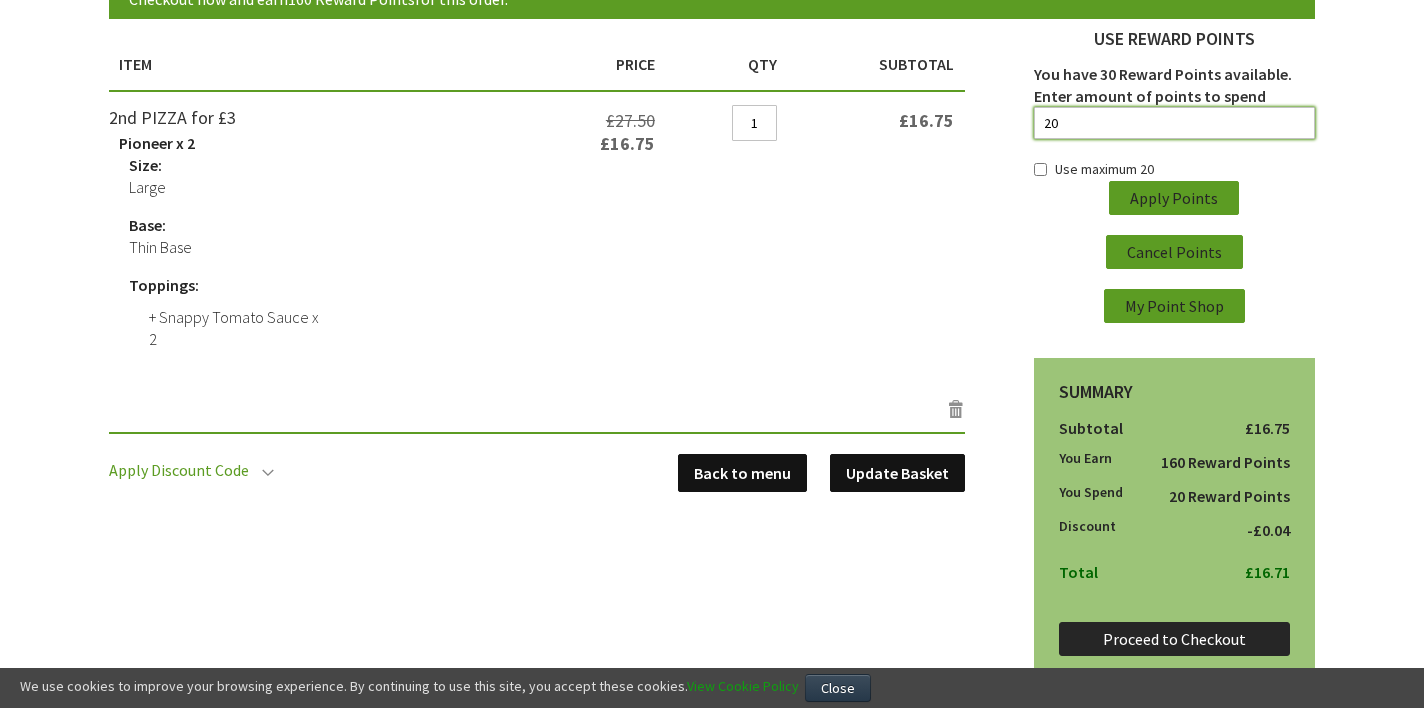 click on "20" at bounding box center (1175, 123) 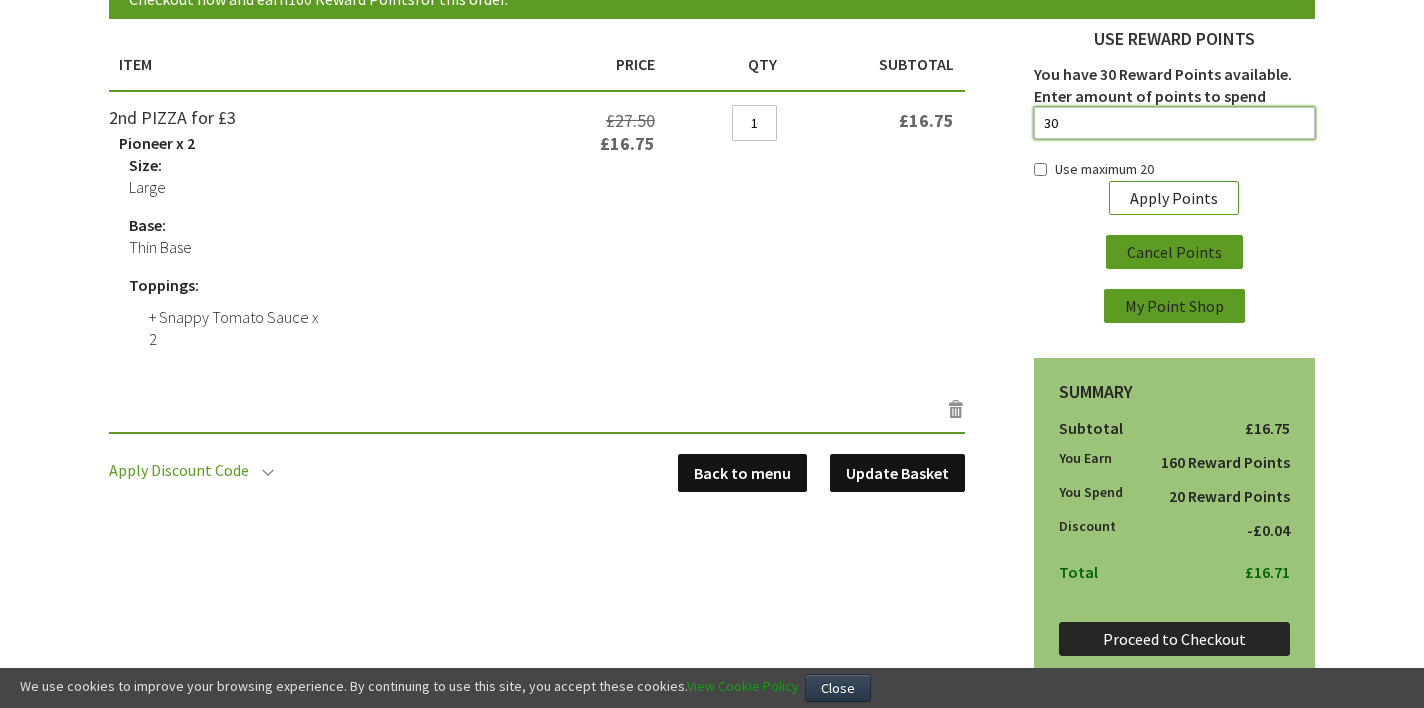 type on "30" 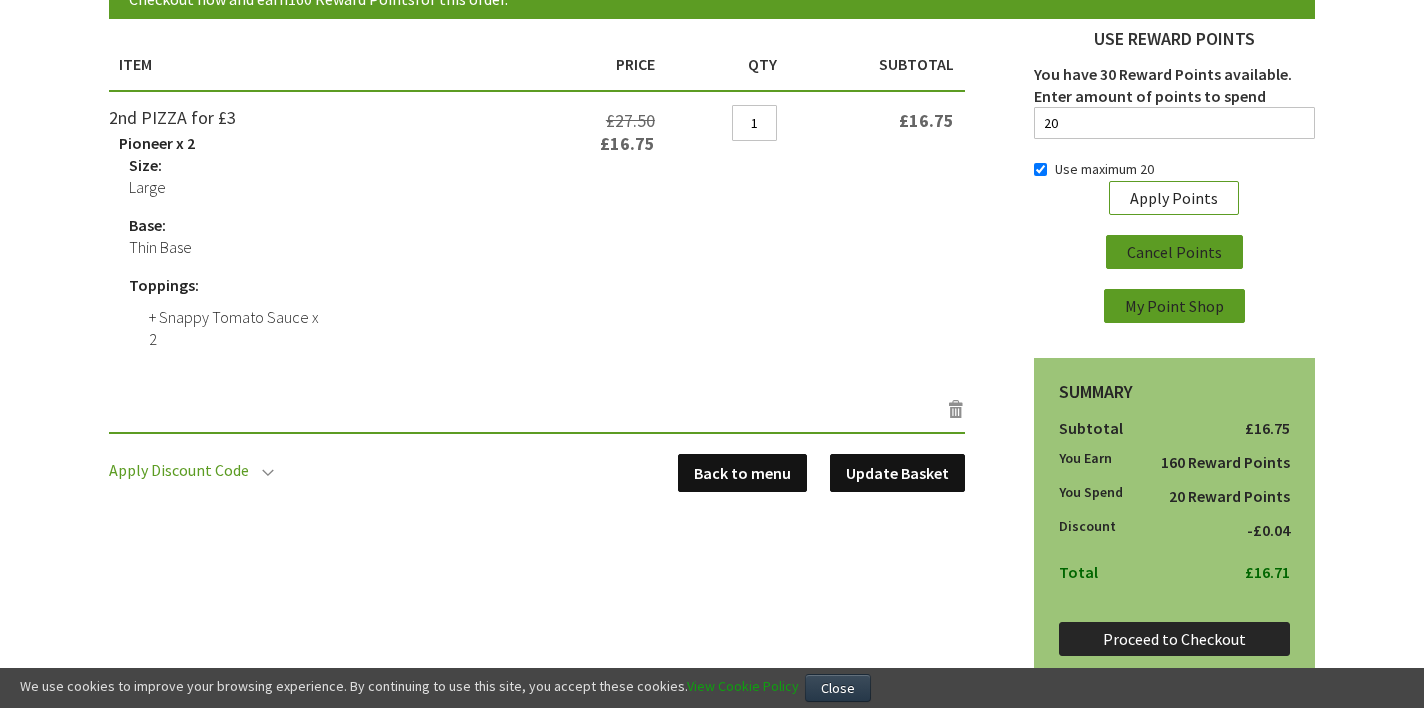 click on "Apply Points" at bounding box center [1174, 198] 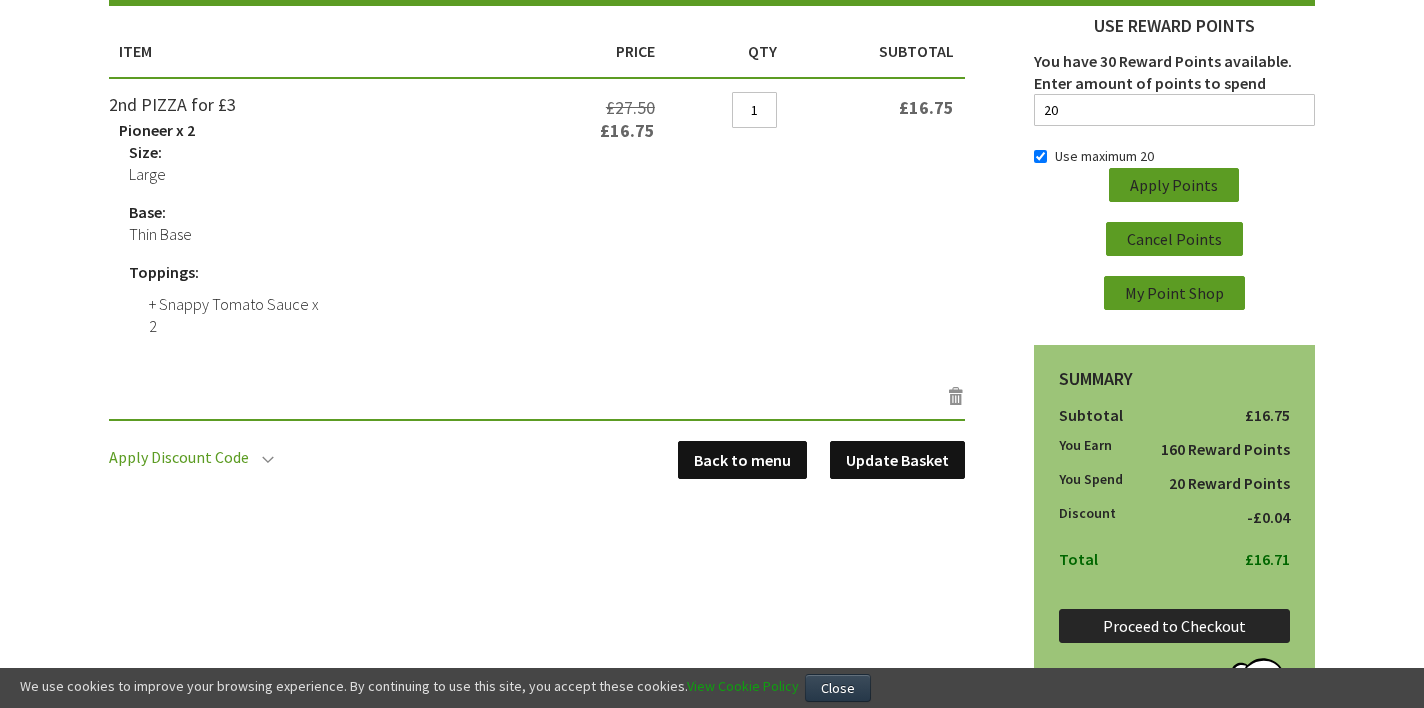 scroll, scrollTop: 250, scrollLeft: 0, axis: vertical 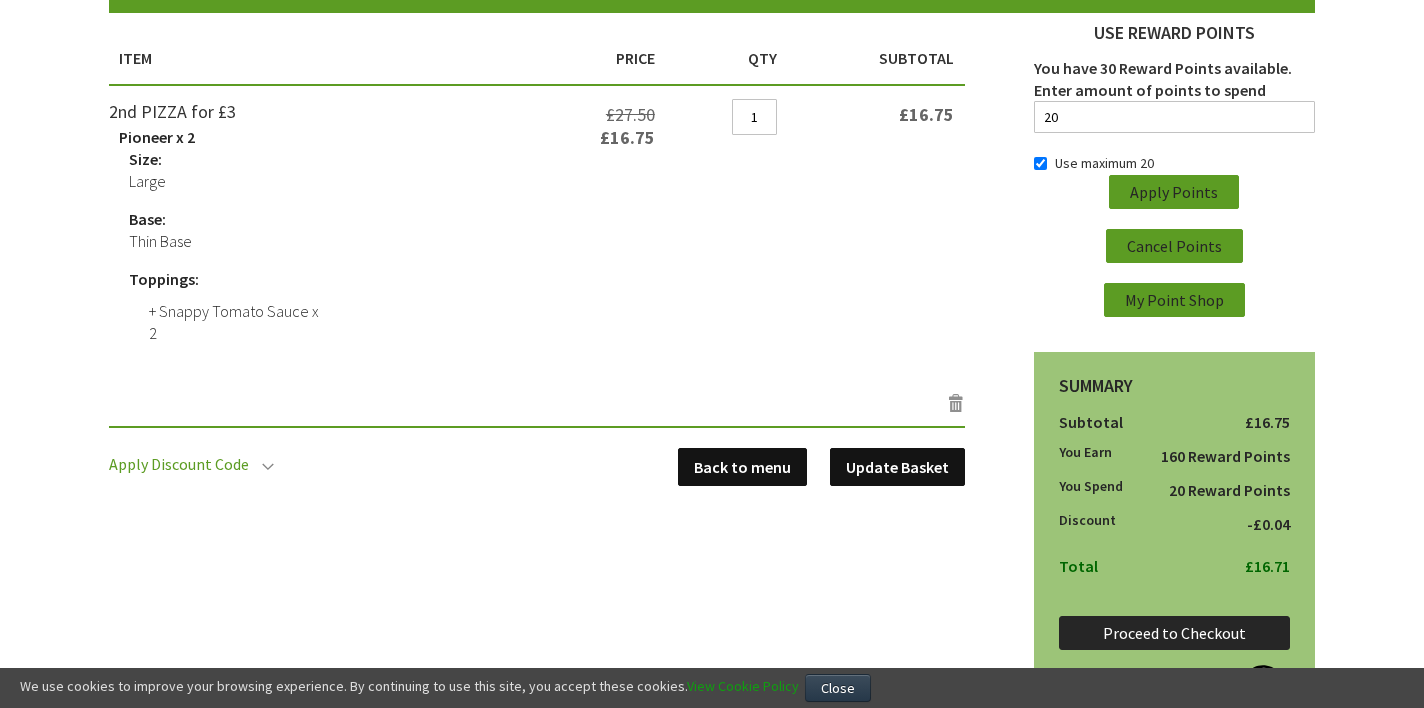 click on "Proceed to Checkout" at bounding box center [1174, 633] 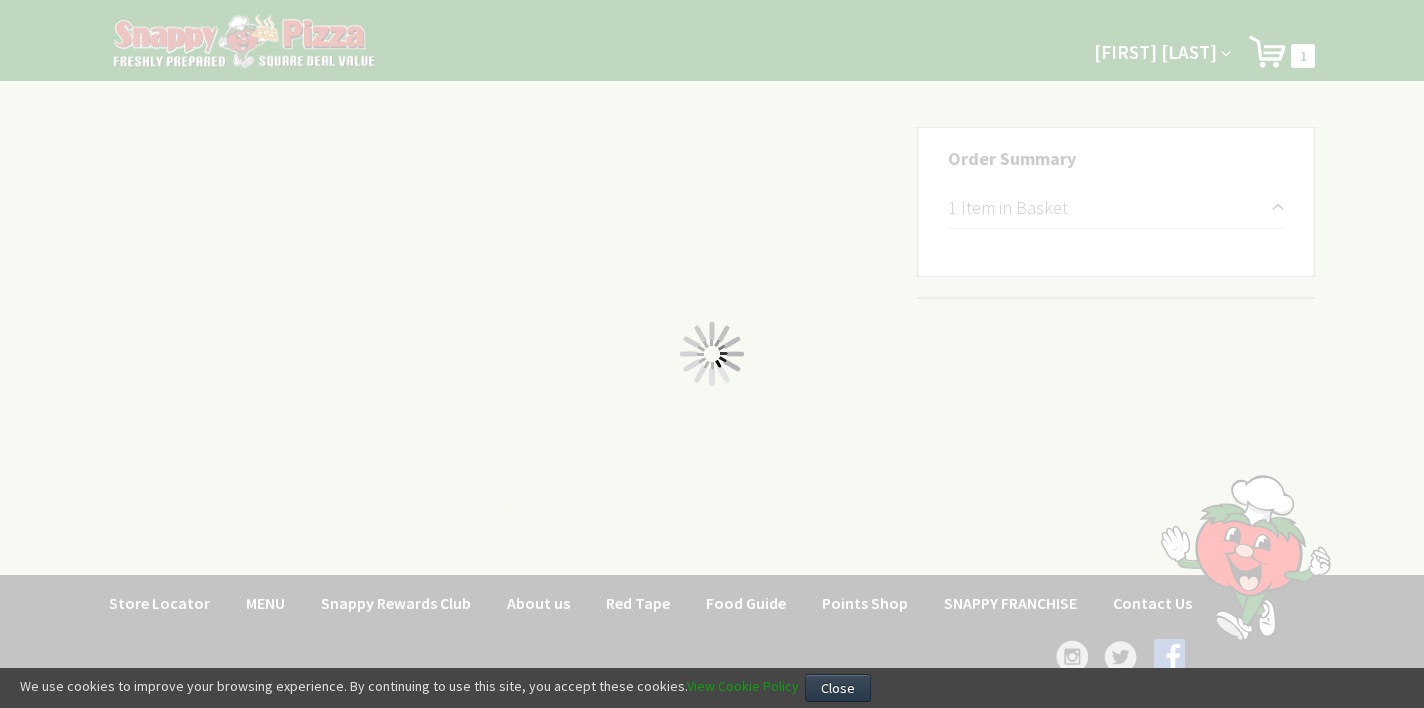 scroll, scrollTop: 0, scrollLeft: 0, axis: both 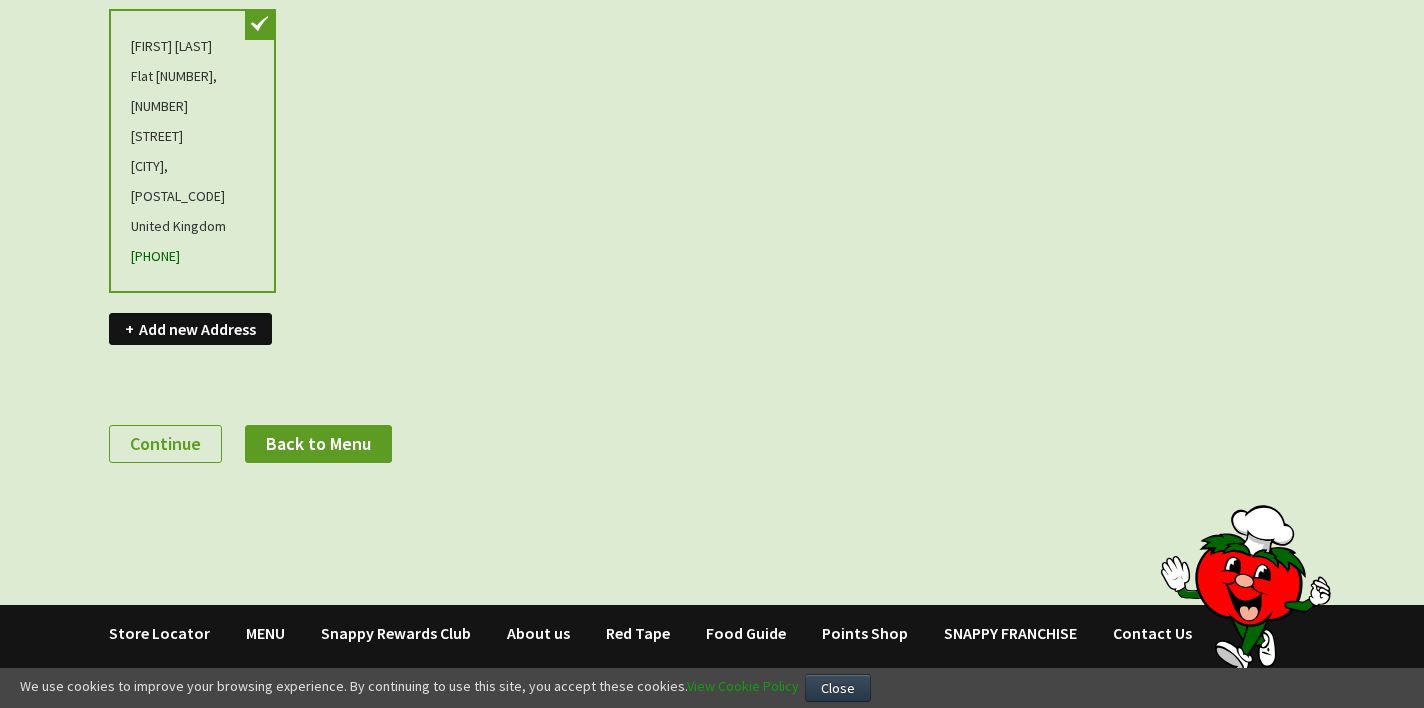 type on "[EMAIL]" 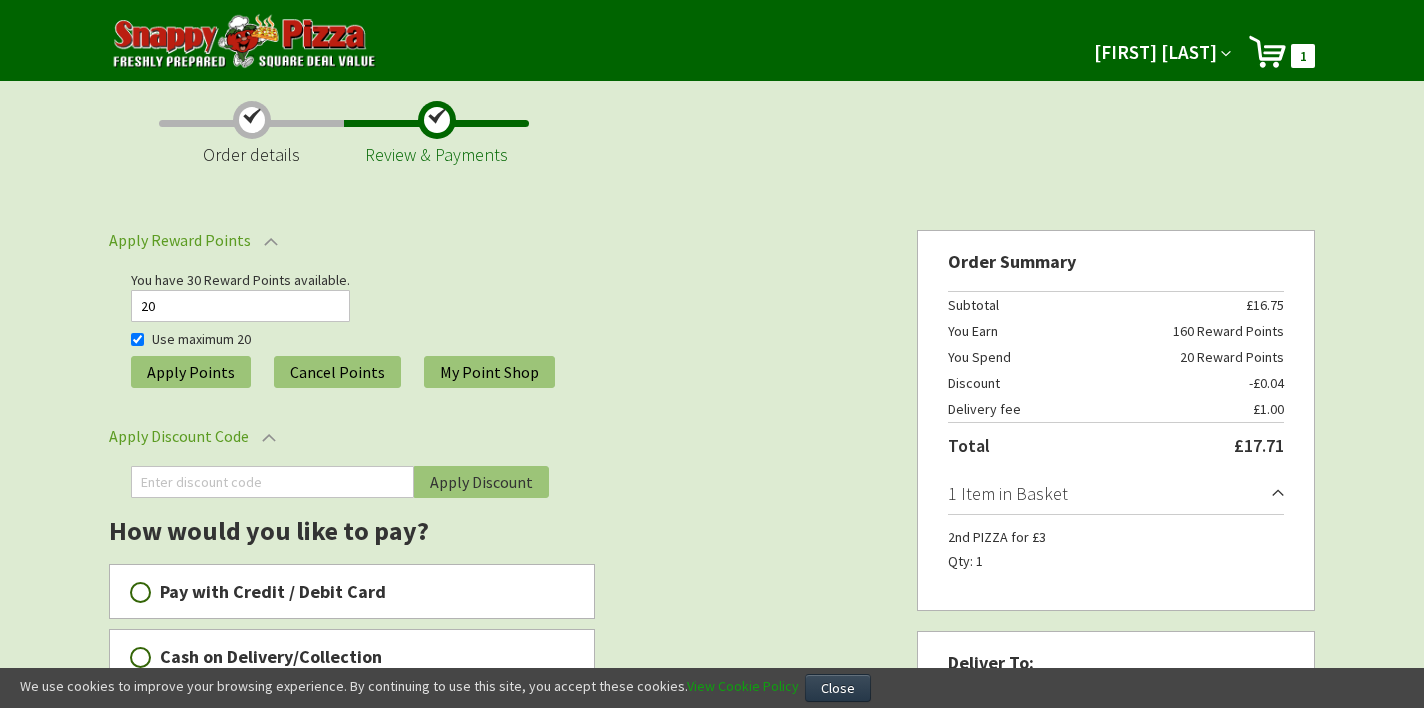 scroll, scrollTop: 76, scrollLeft: 0, axis: vertical 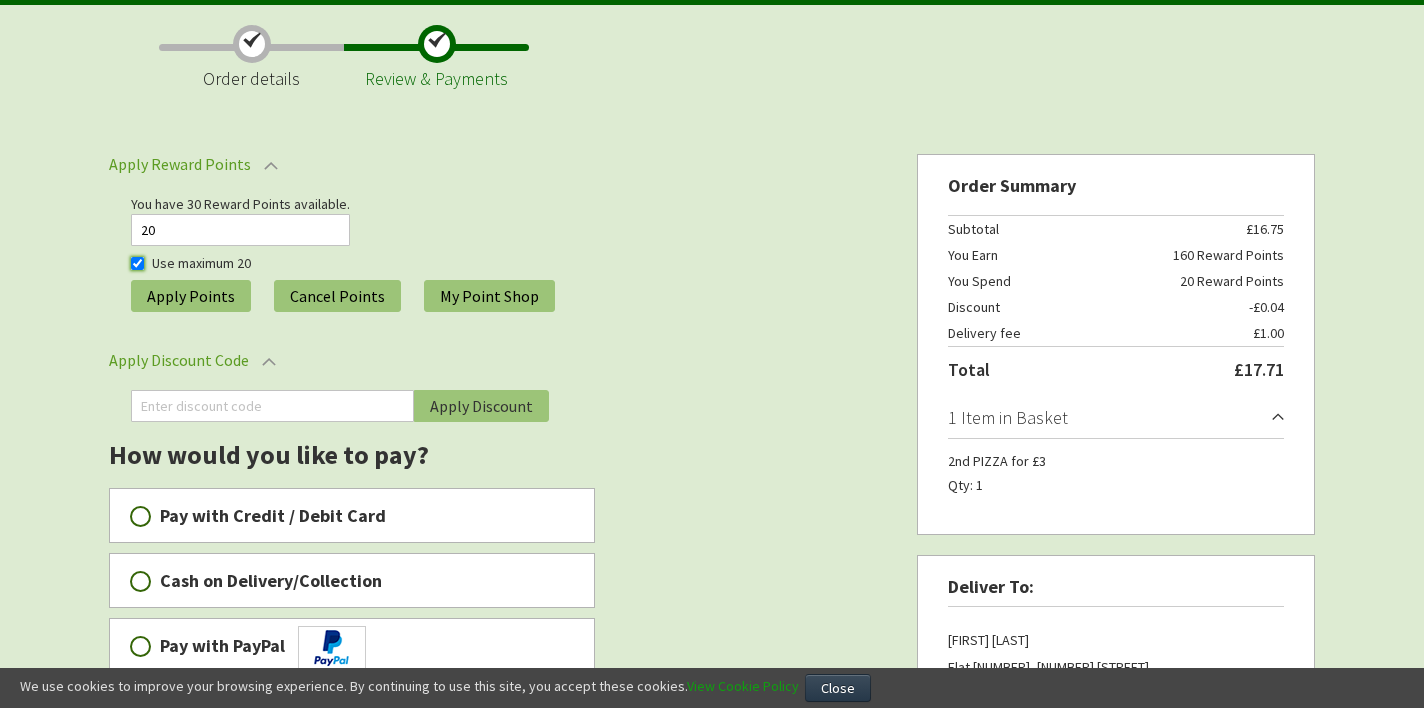click on "Use maximum   20" at bounding box center [137, 263] 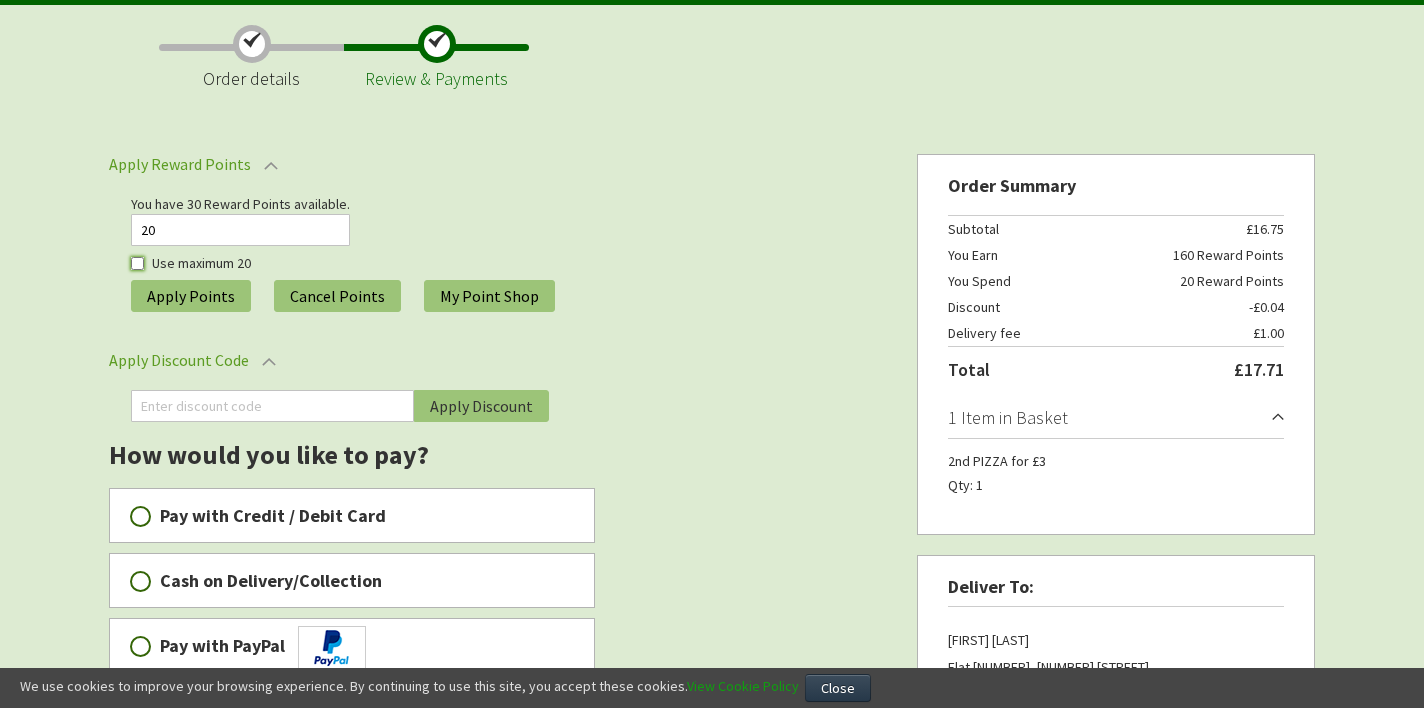checkbox on "false" 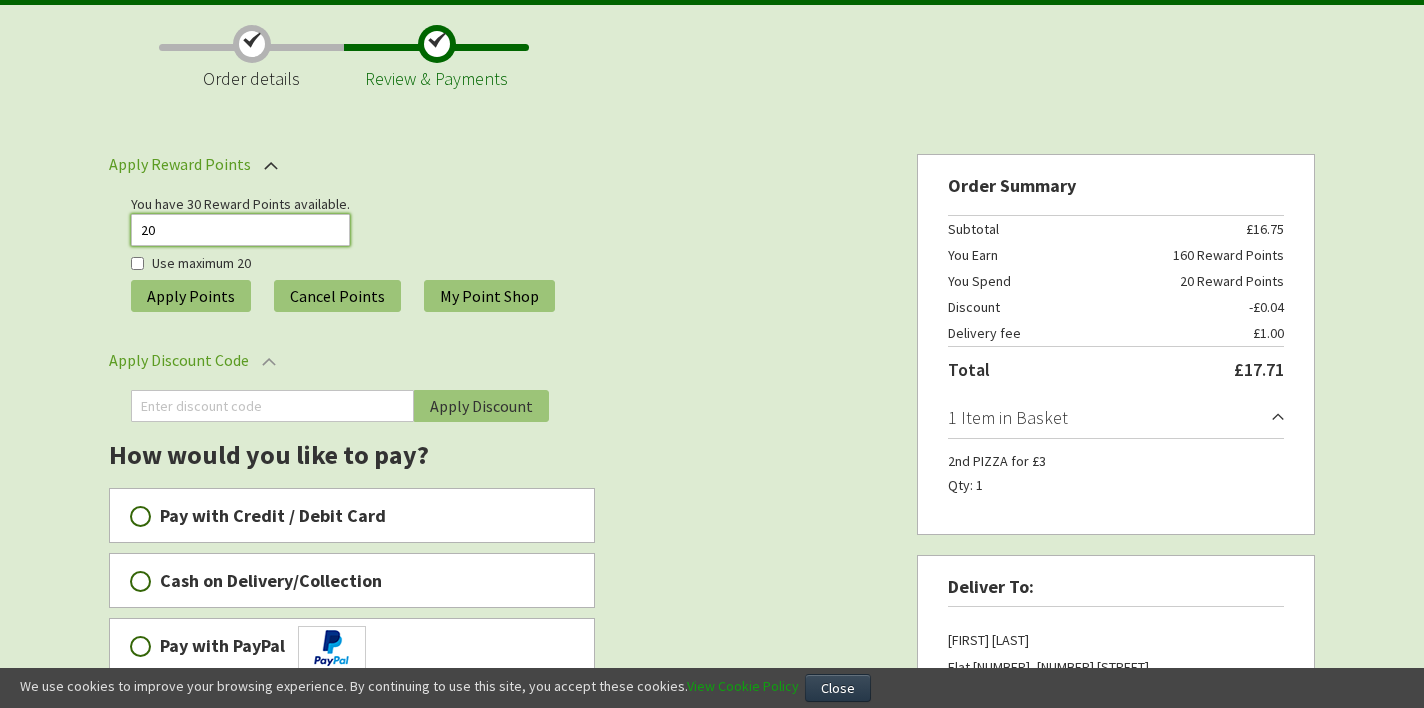 drag, startPoint x: 183, startPoint y: 242, endPoint x: 144, endPoint y: 170, distance: 81.88406 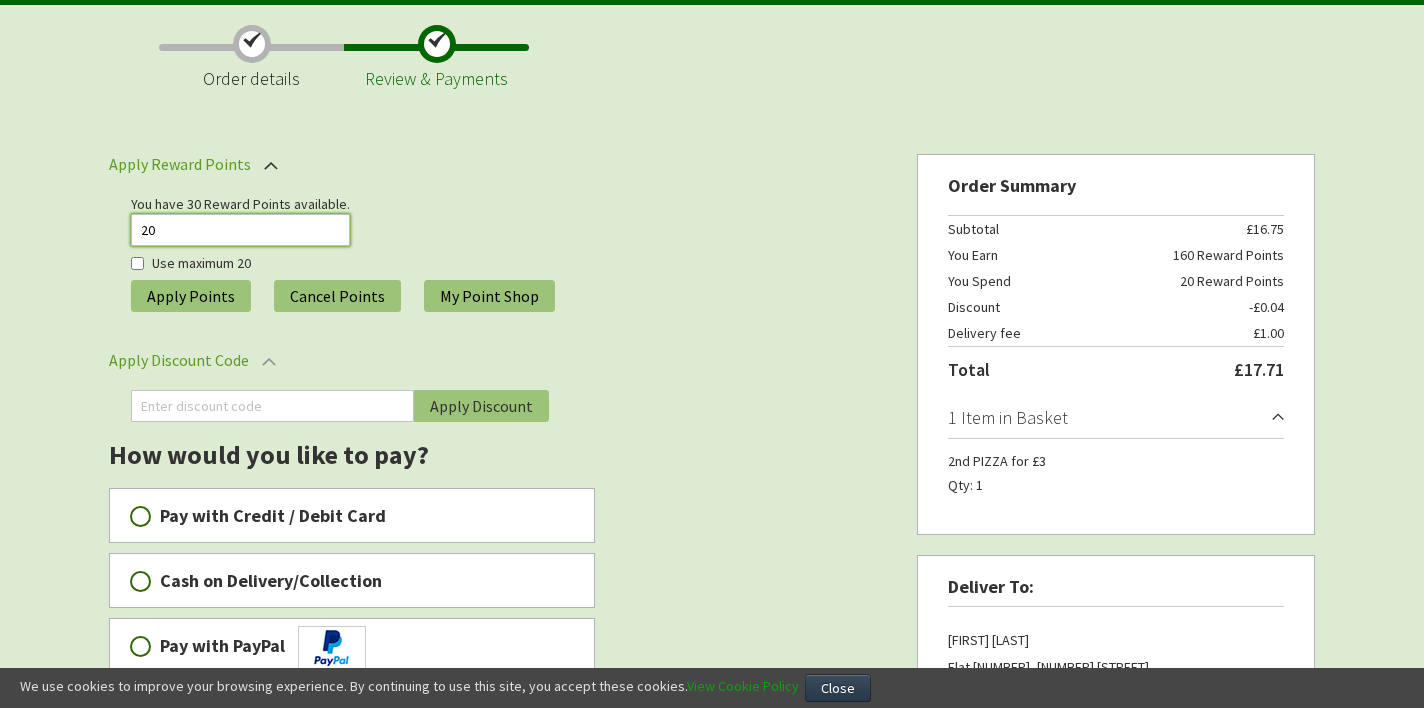 click on "Apply   Reward Points
You have   30 Reward Points   available.
20
Use maximum   20
Apply Points
Cancel Points
My Point Shop" at bounding box center [496, 234] 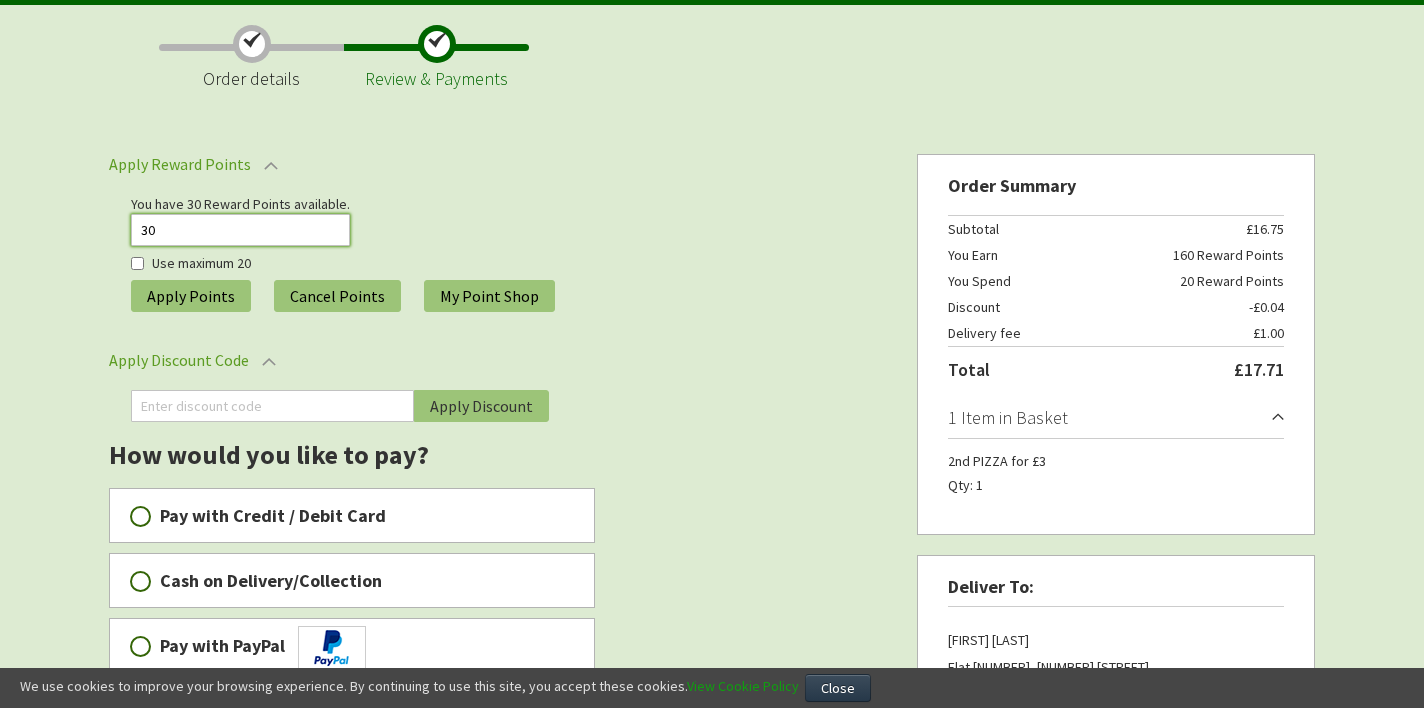 type on "30" 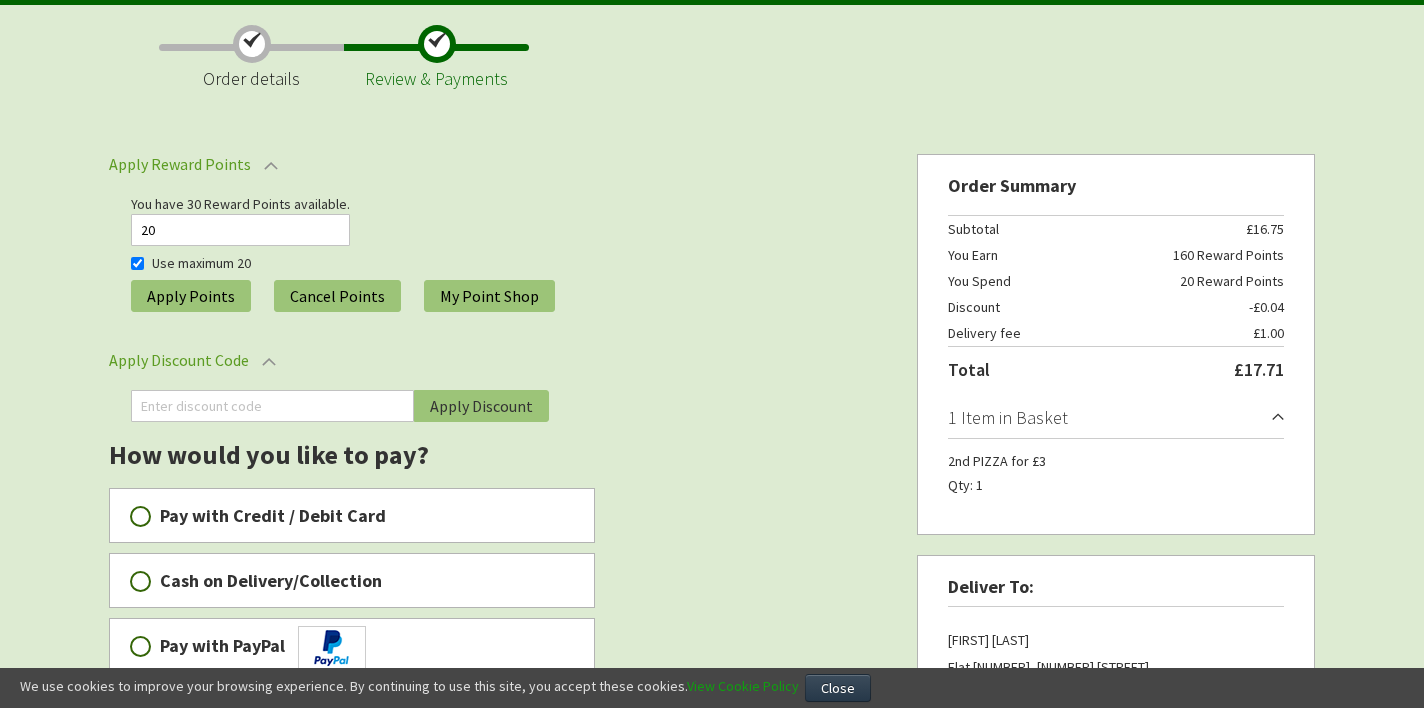 click on "You have   30 Reward Points   available.
20
Use maximum   20
Apply Points
Cancel Points
My Point Shop" at bounding box center [496, 263] 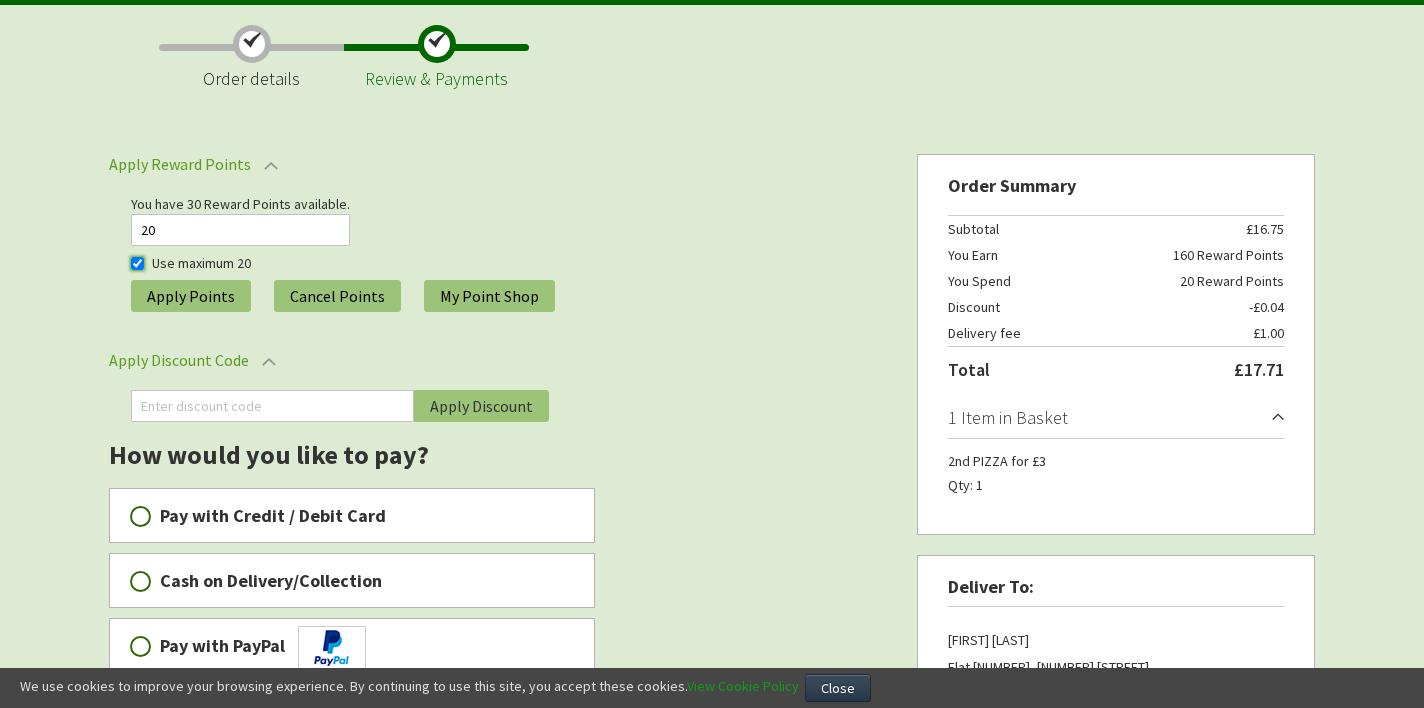 click on "Use maximum   20" at bounding box center (137, 263) 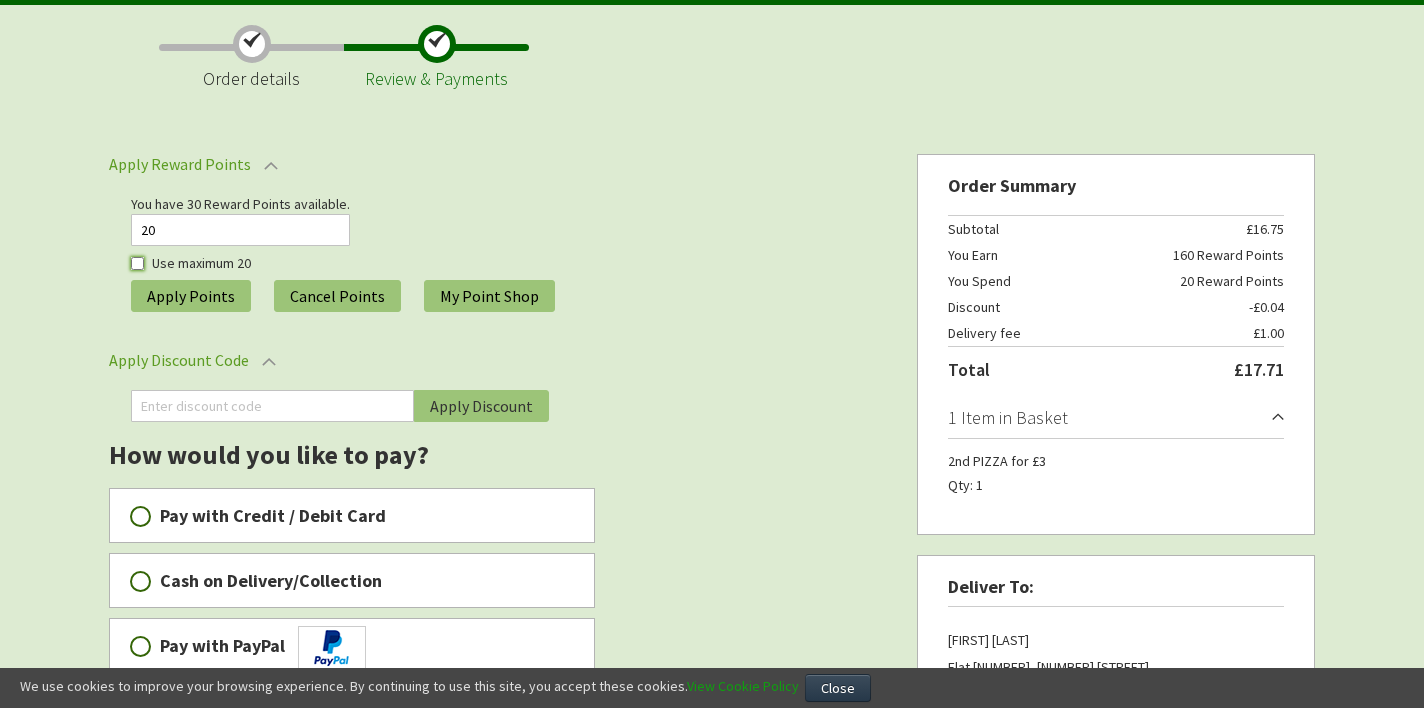 checkbox on "false" 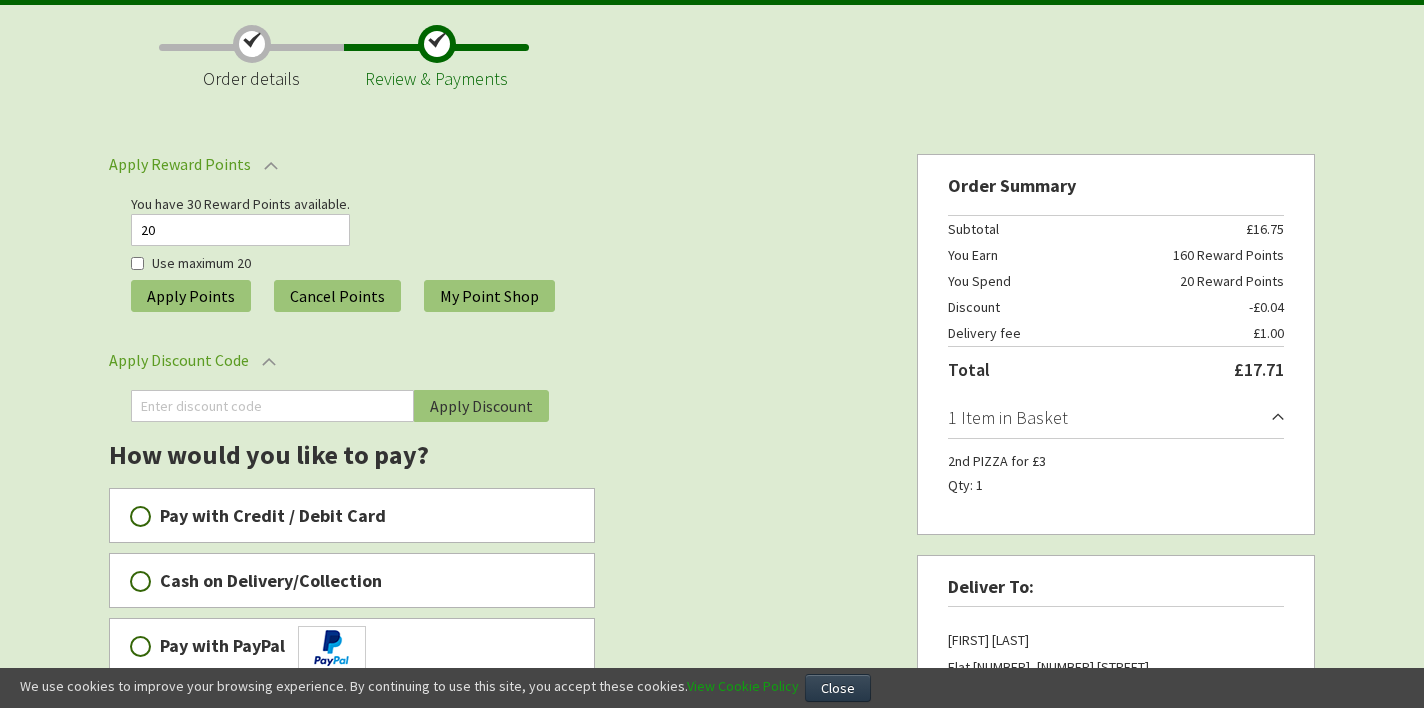 click on "Apply Points" at bounding box center [191, 296] 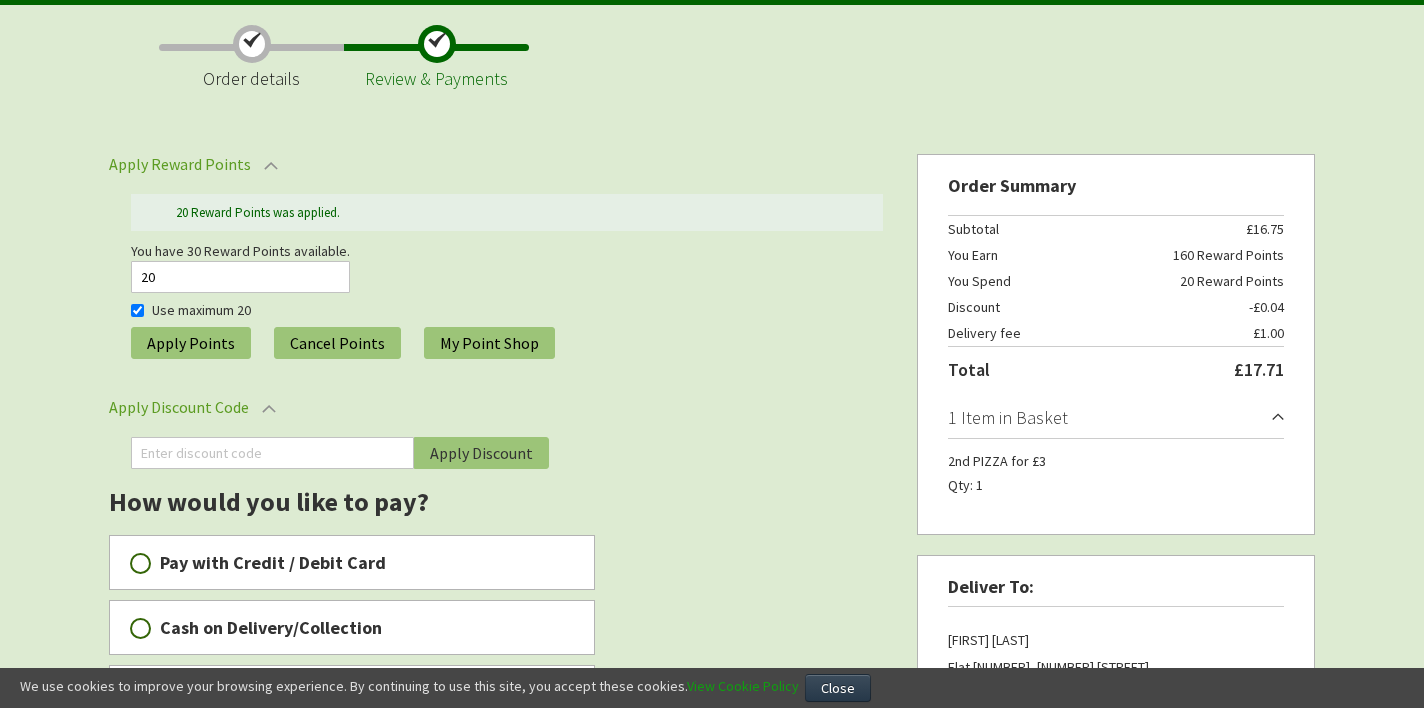 click on "Apply Points" at bounding box center (191, 343) 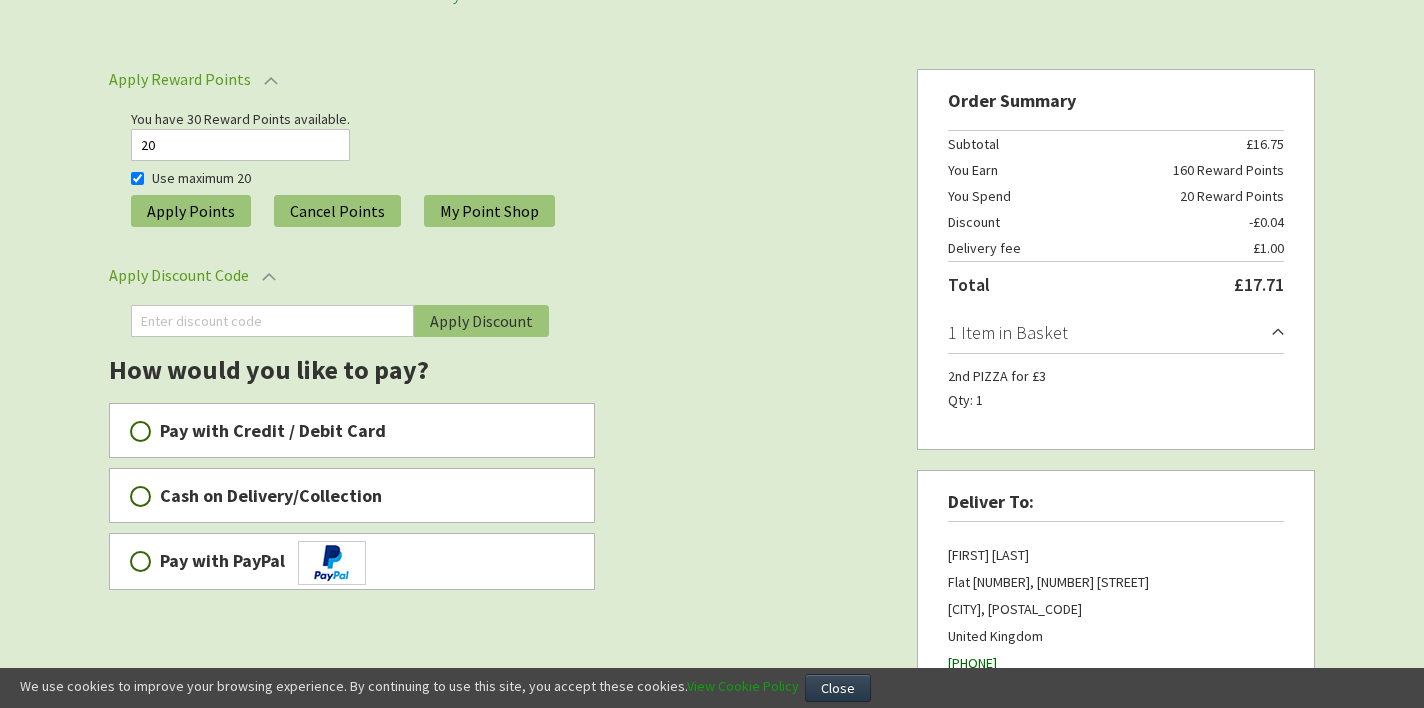 scroll, scrollTop: 160, scrollLeft: 0, axis: vertical 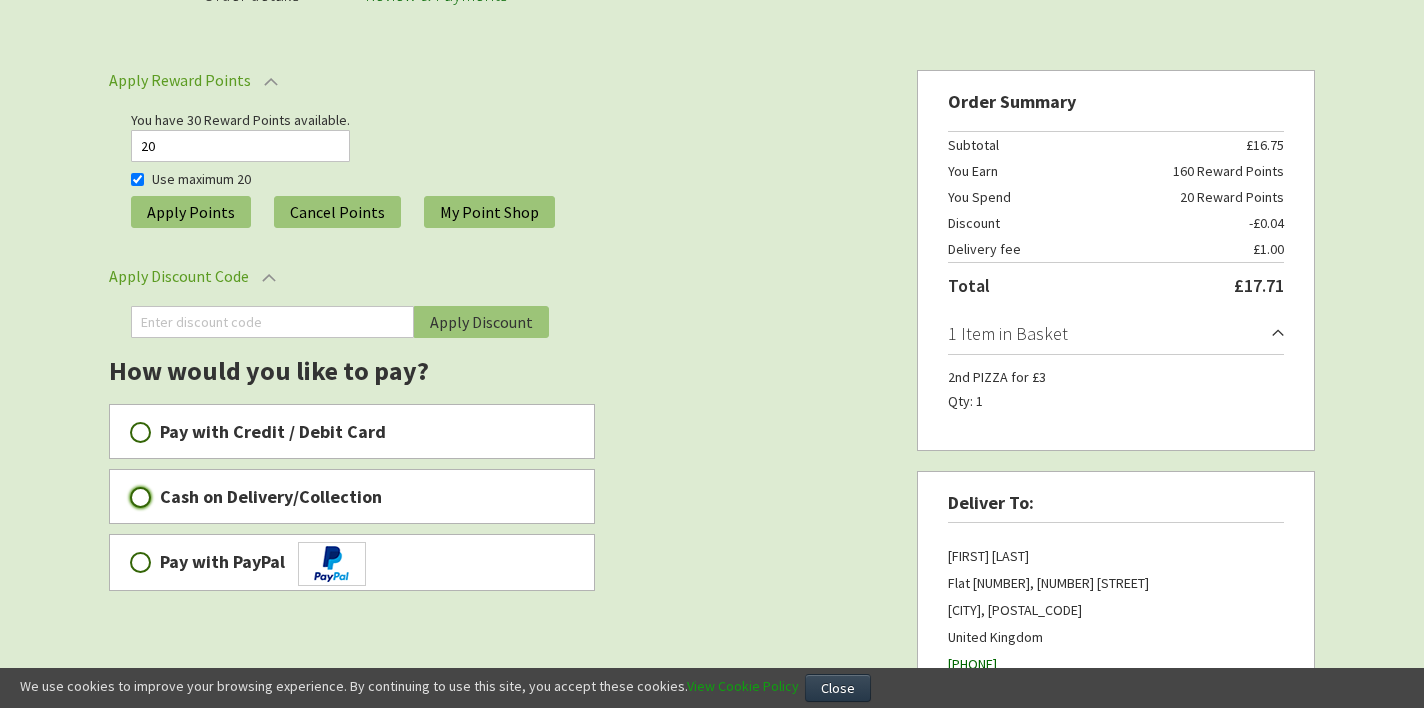click on "Cash on Delivery/Collection" at bounding box center (140, 497) 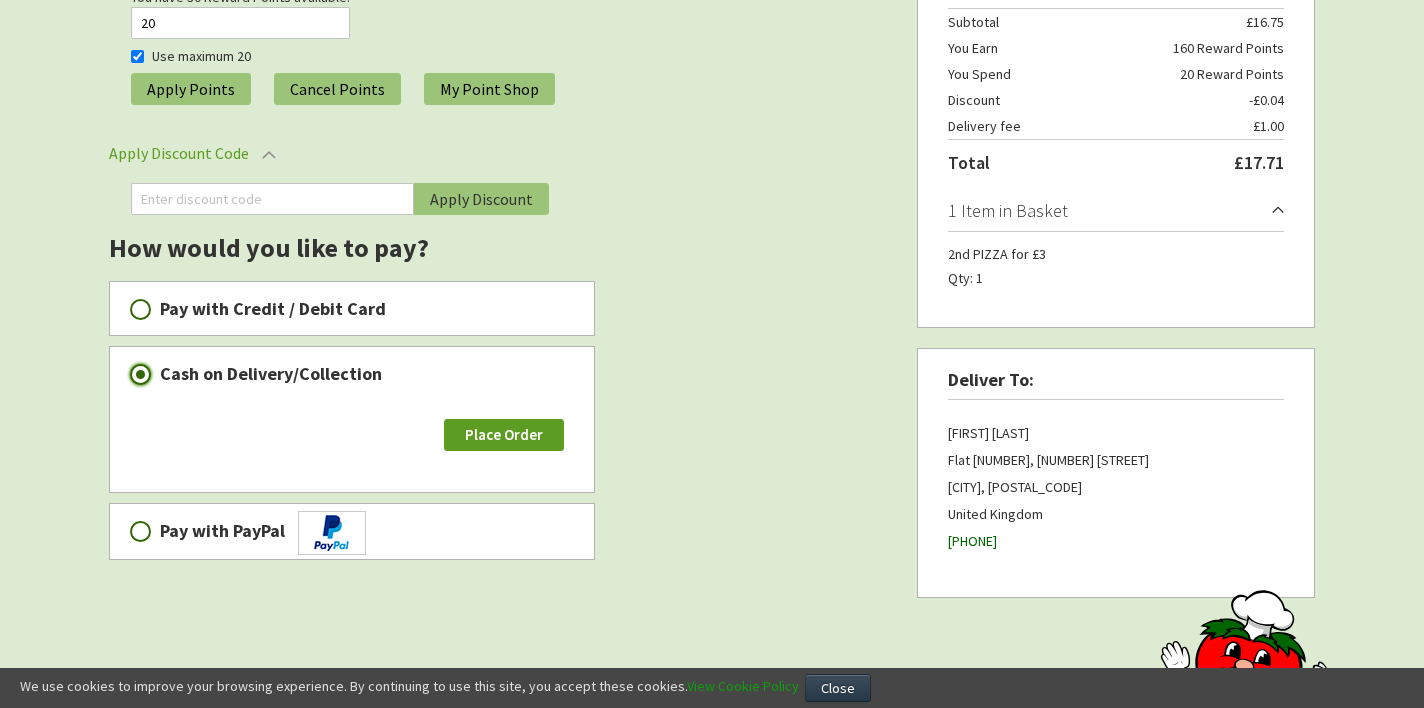 scroll, scrollTop: 281, scrollLeft: 0, axis: vertical 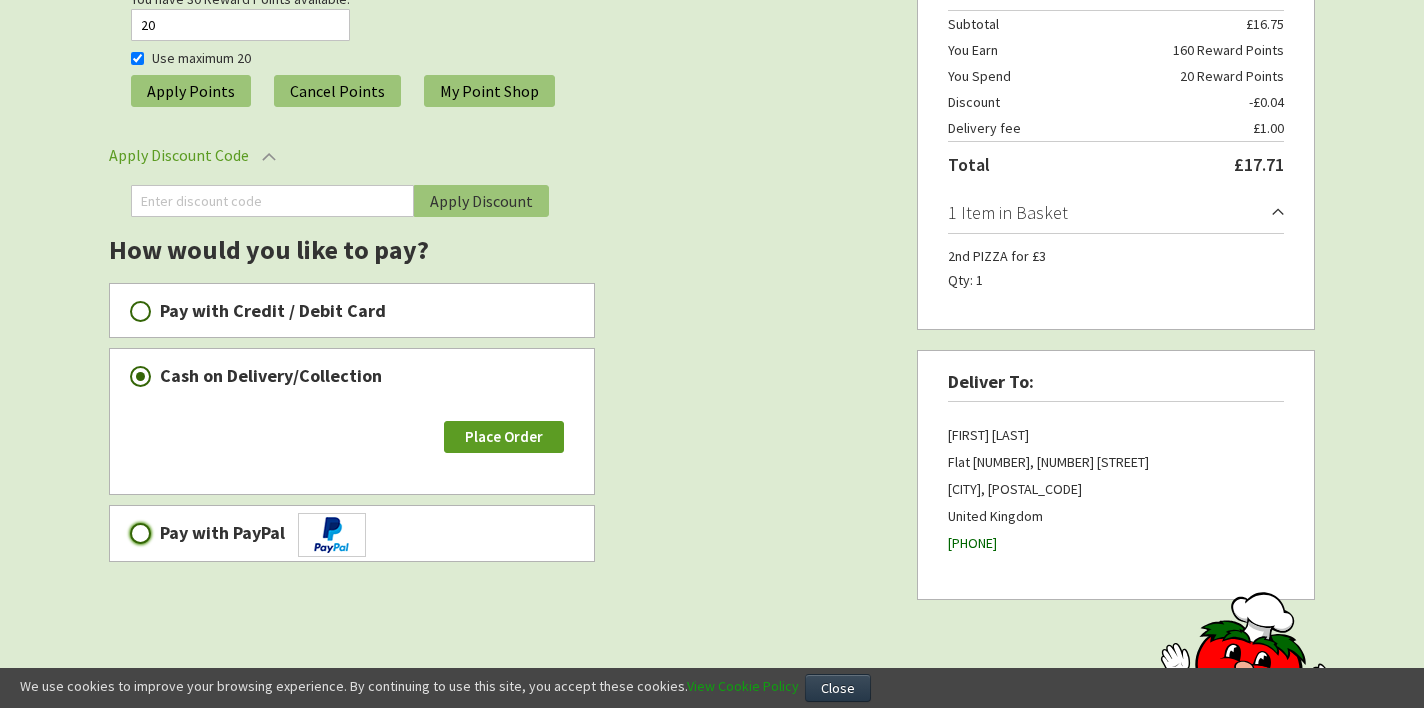 click on "Pay with PayPal" at bounding box center [140, 533] 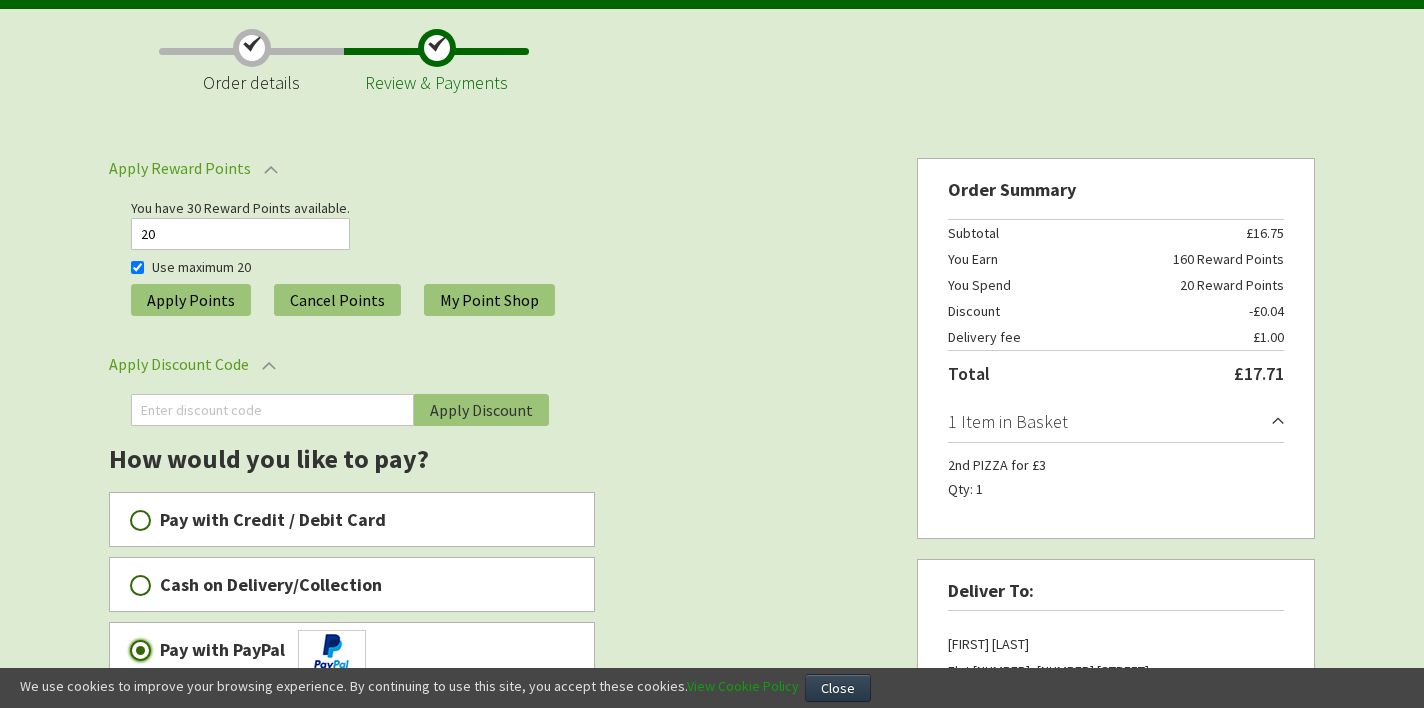 scroll, scrollTop: 488, scrollLeft: 0, axis: vertical 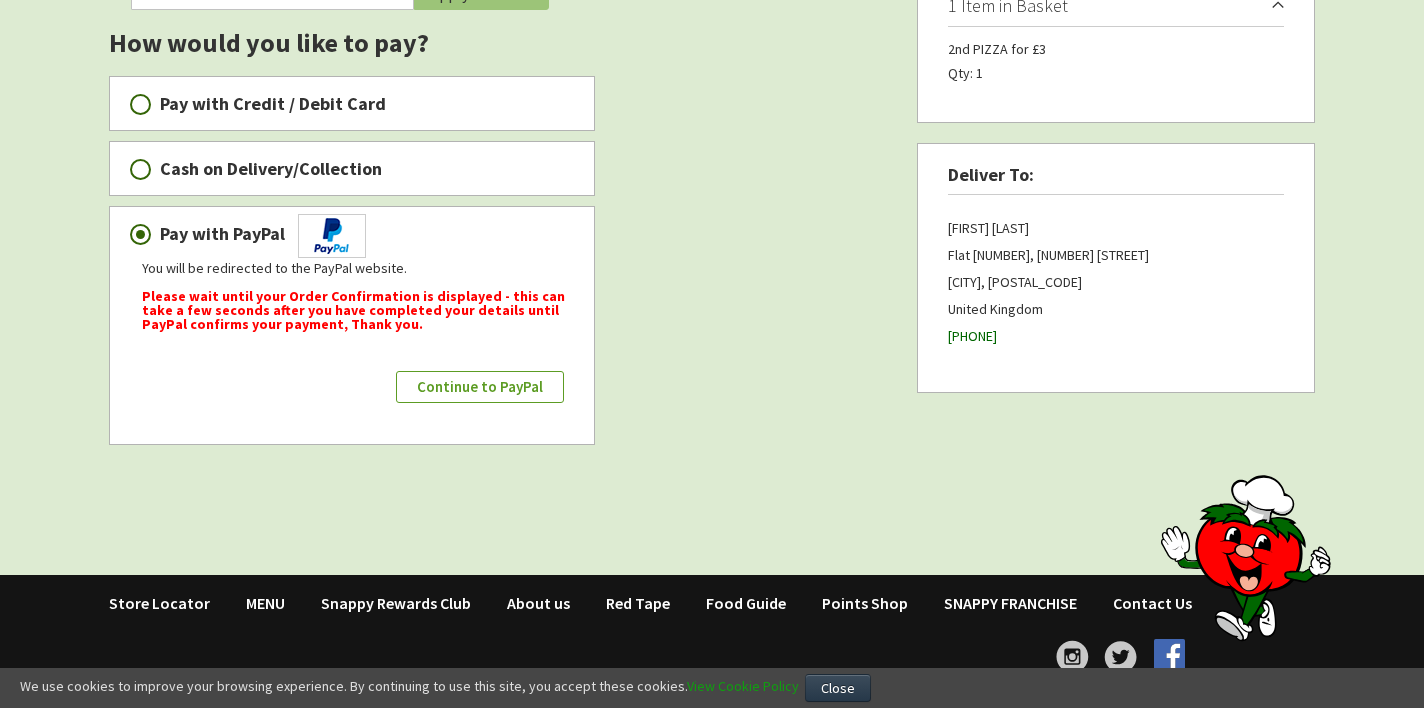 click on "Continue to PayPal" at bounding box center [480, 387] 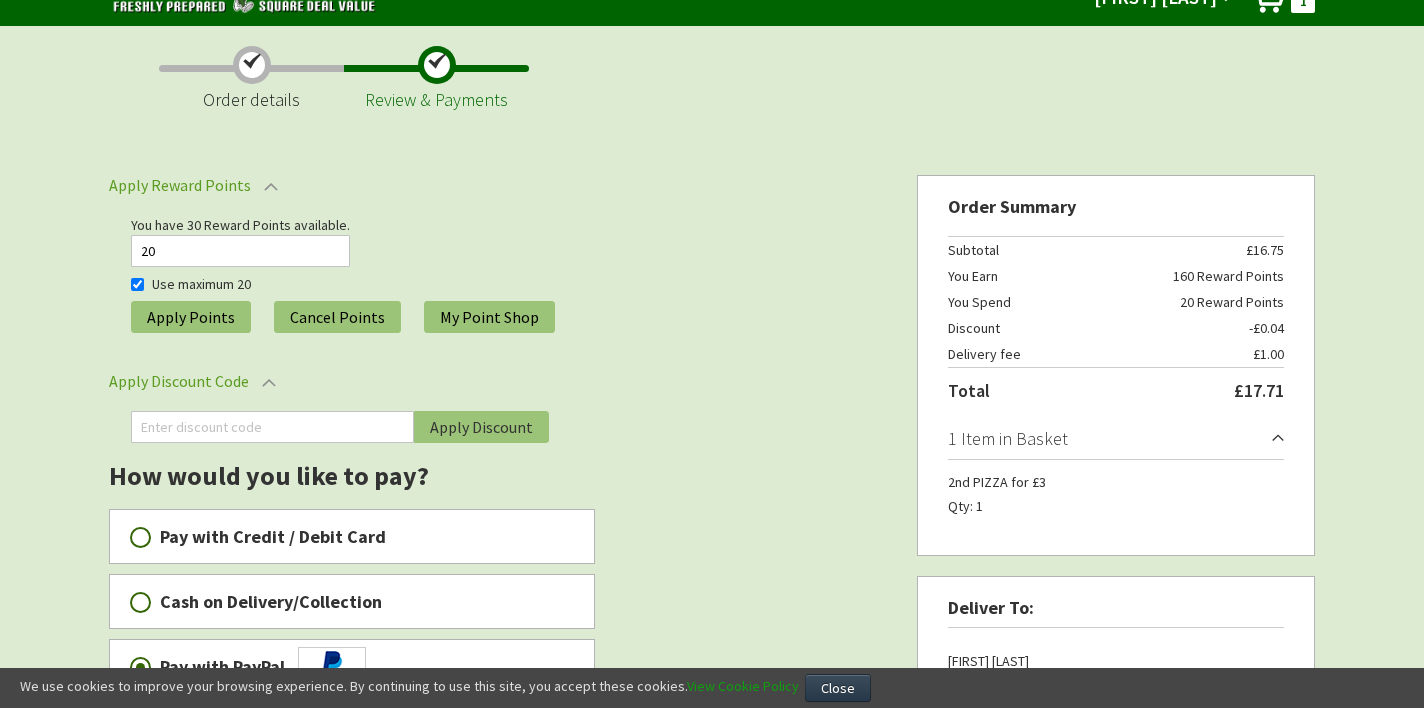scroll, scrollTop: 0, scrollLeft: 0, axis: both 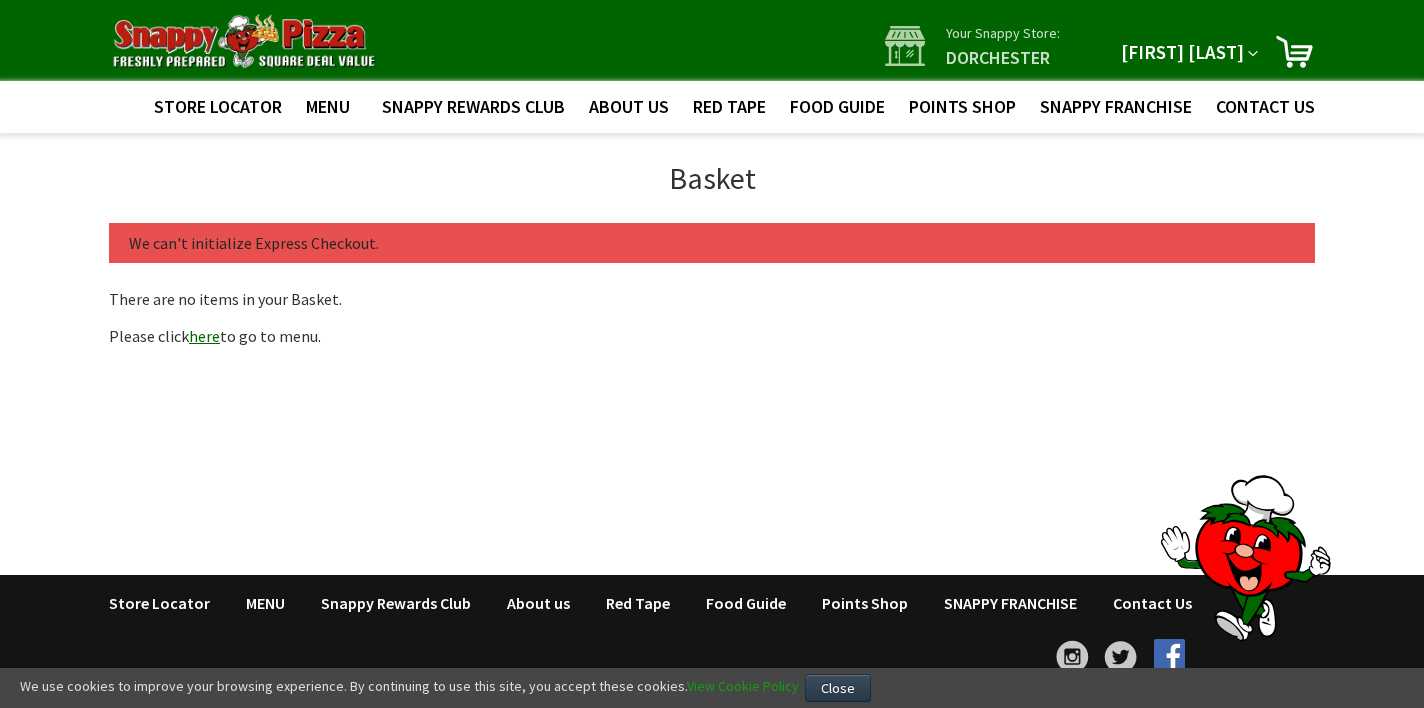 type on "[EMAIL]" 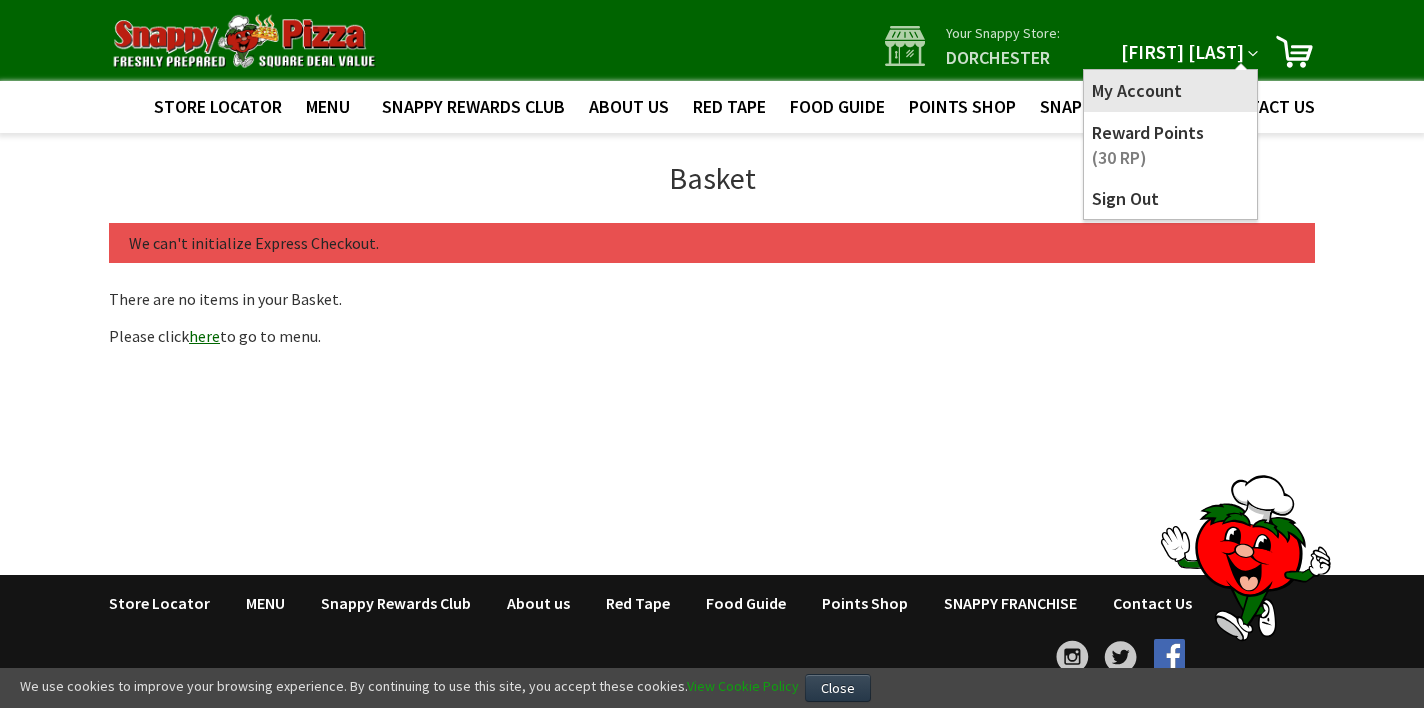 click on "My Account" at bounding box center [1170, 90] 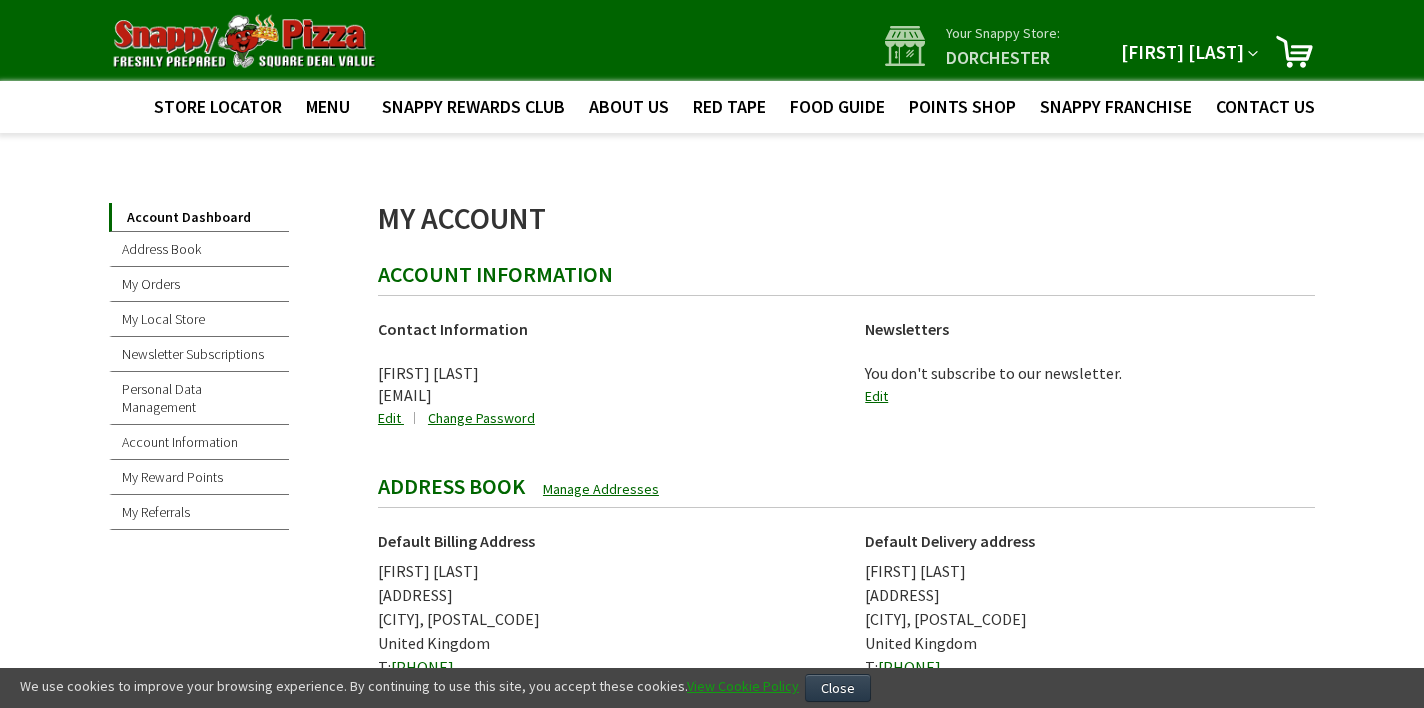 scroll, scrollTop: 0, scrollLeft: 0, axis: both 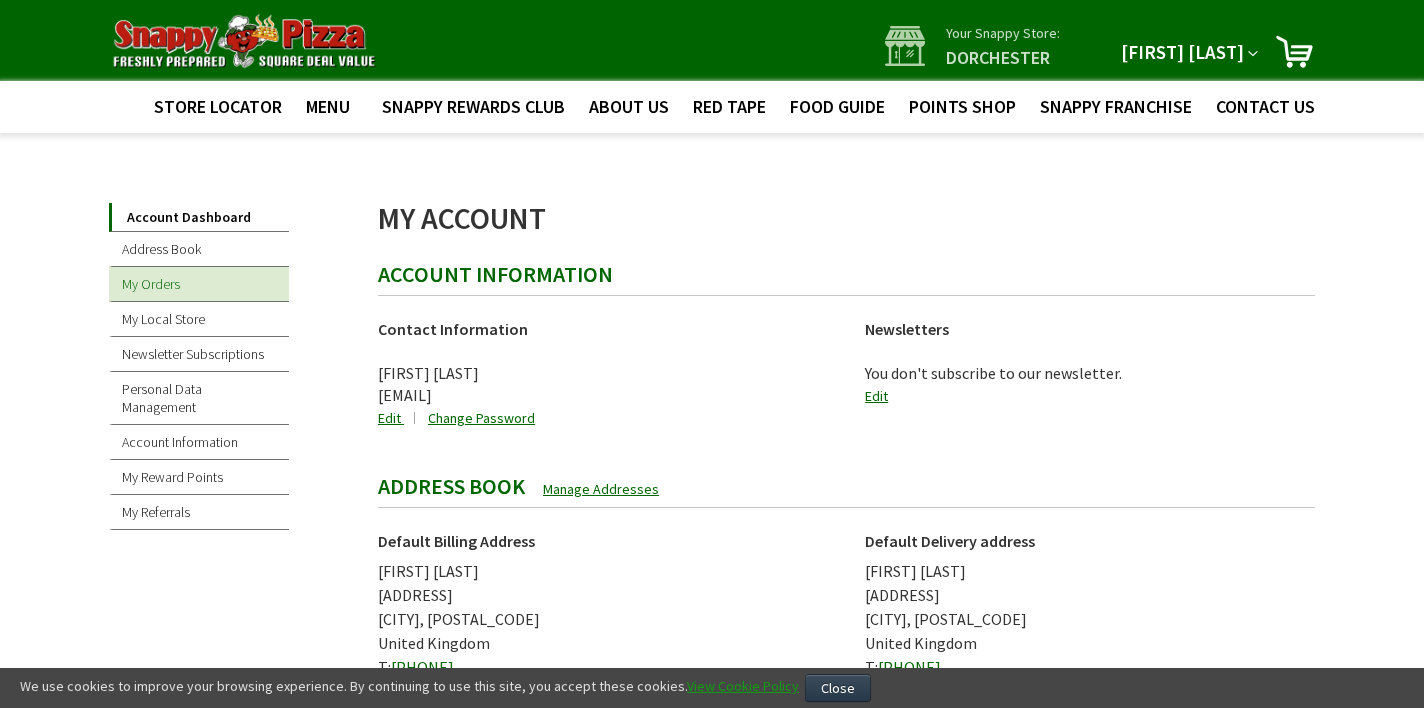 type on "[EMAIL]" 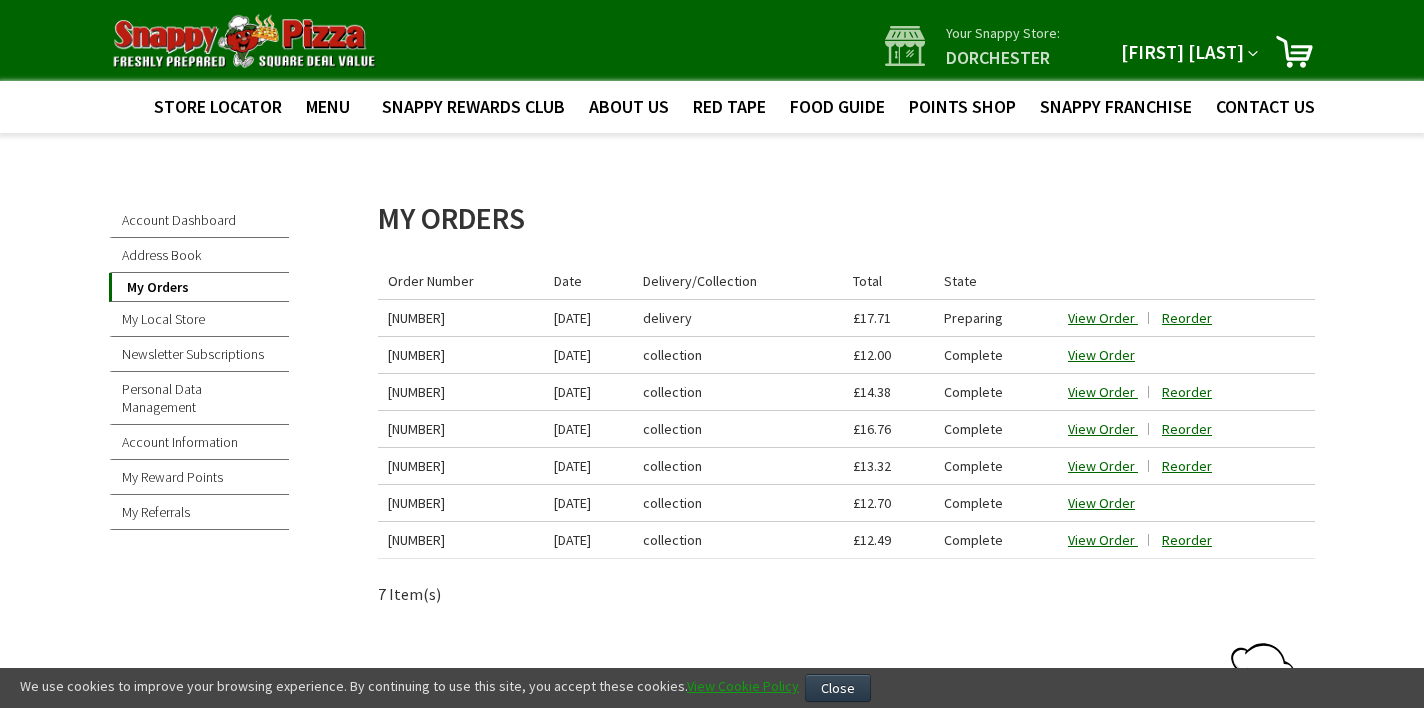 scroll, scrollTop: 0, scrollLeft: 0, axis: both 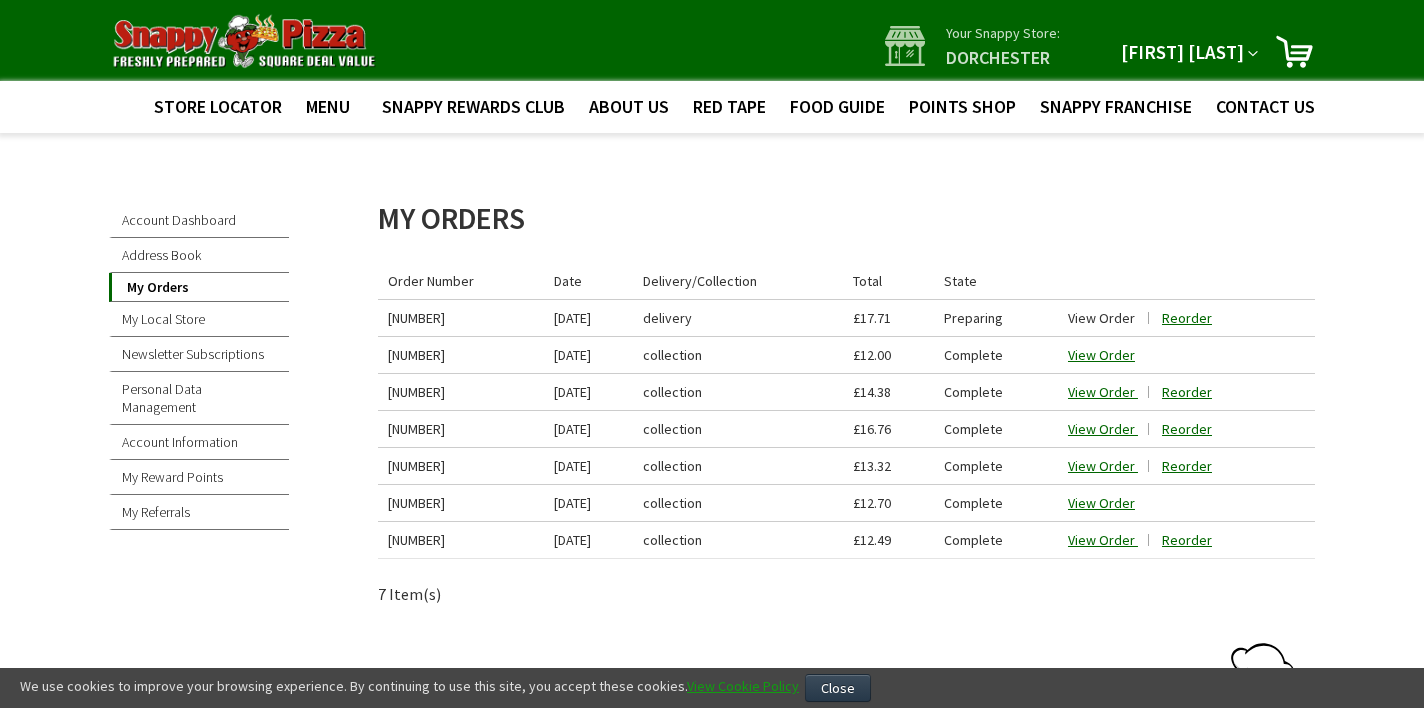 click on "View Order" at bounding box center (1101, 318) 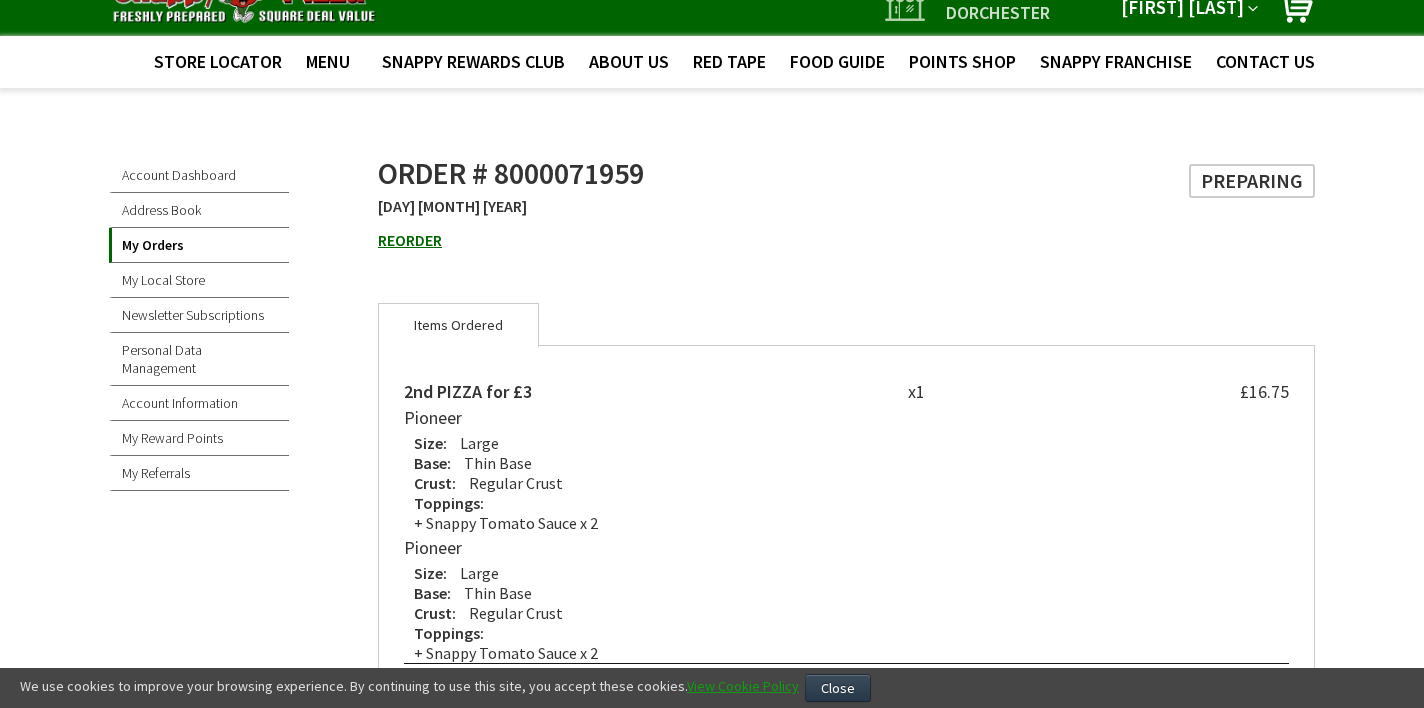 scroll, scrollTop: 30, scrollLeft: 0, axis: vertical 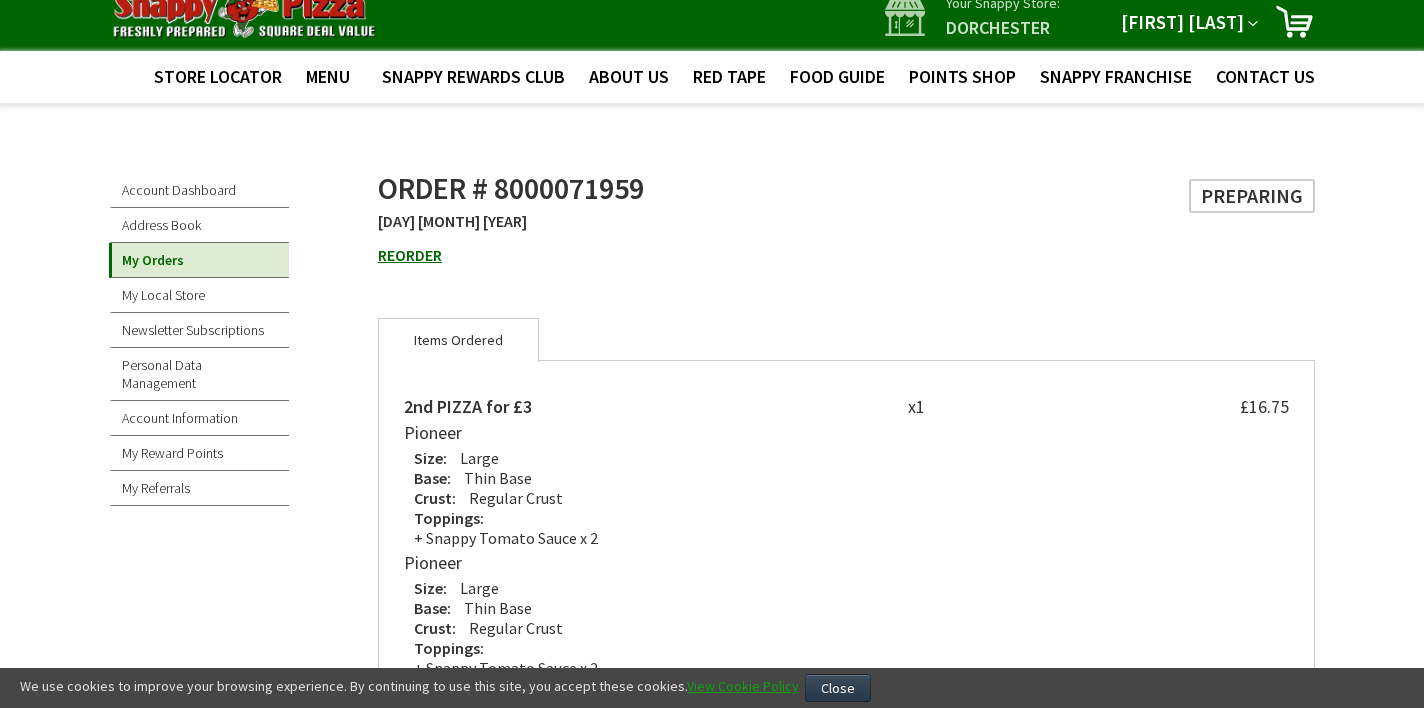 type on "[EMAIL]" 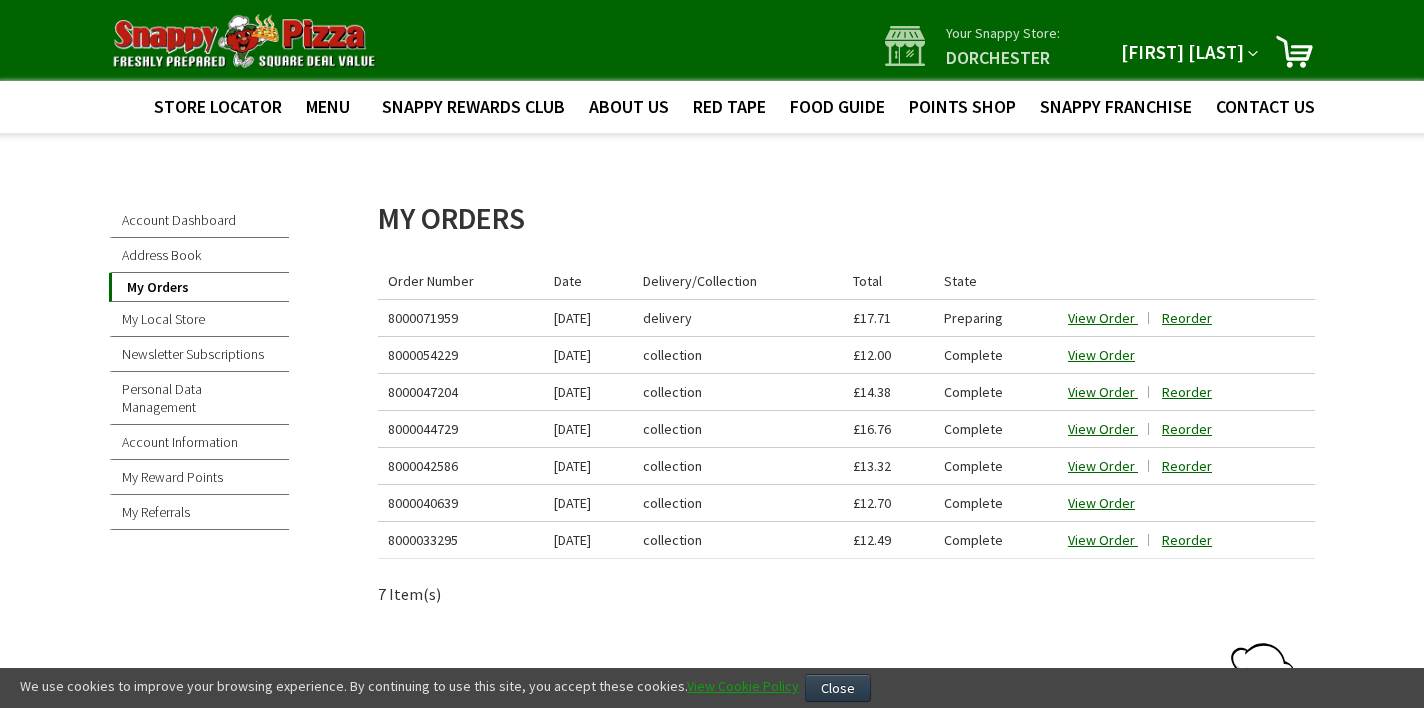 scroll, scrollTop: 0, scrollLeft: 0, axis: both 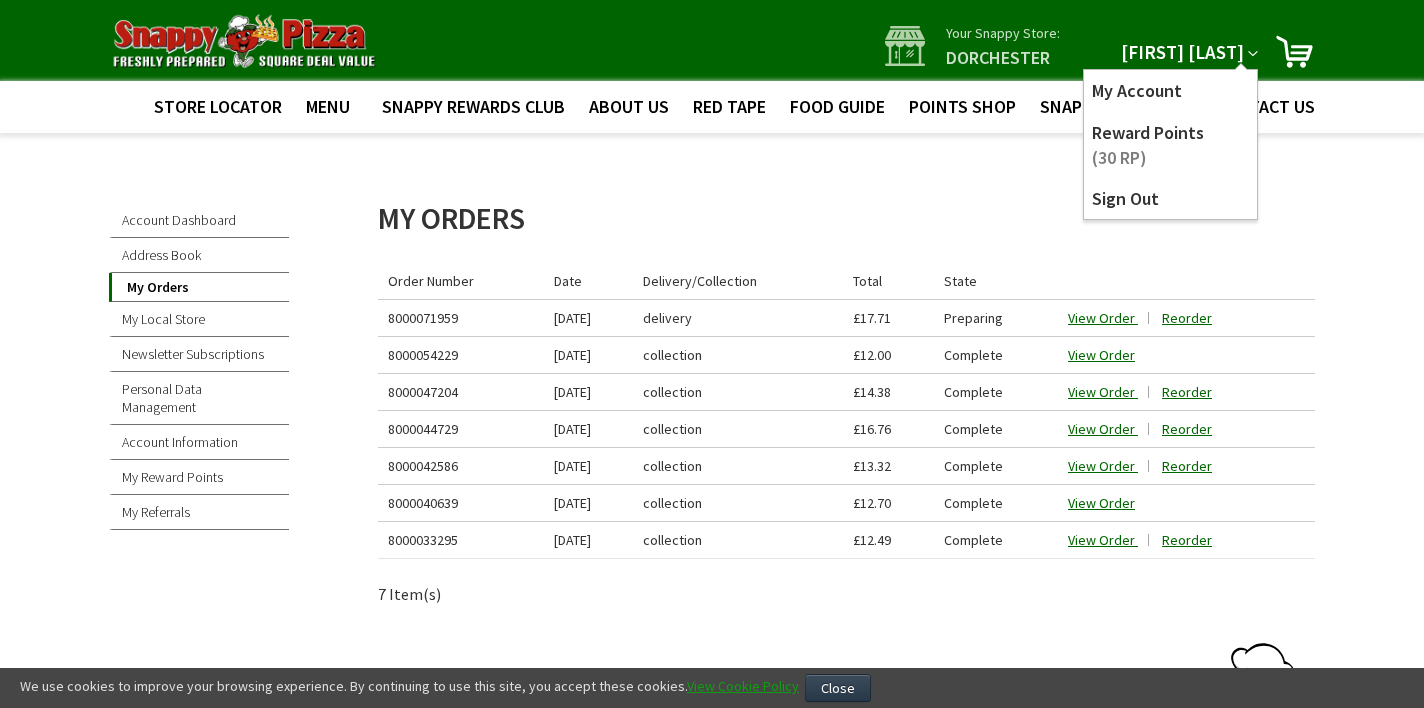 click on "My Orders
We use cookies to improve your browsing experience. By continuing to use this site, you accept these cookies.  View Cookie Policy
Close
Orders
Order Number
Date
Delivery/Collection
Total
State
8000071959
08/07/2025
delivery
£17.71
Preparing
View Order Reorder 8000054229 £12.00" at bounding box center [846, 433] 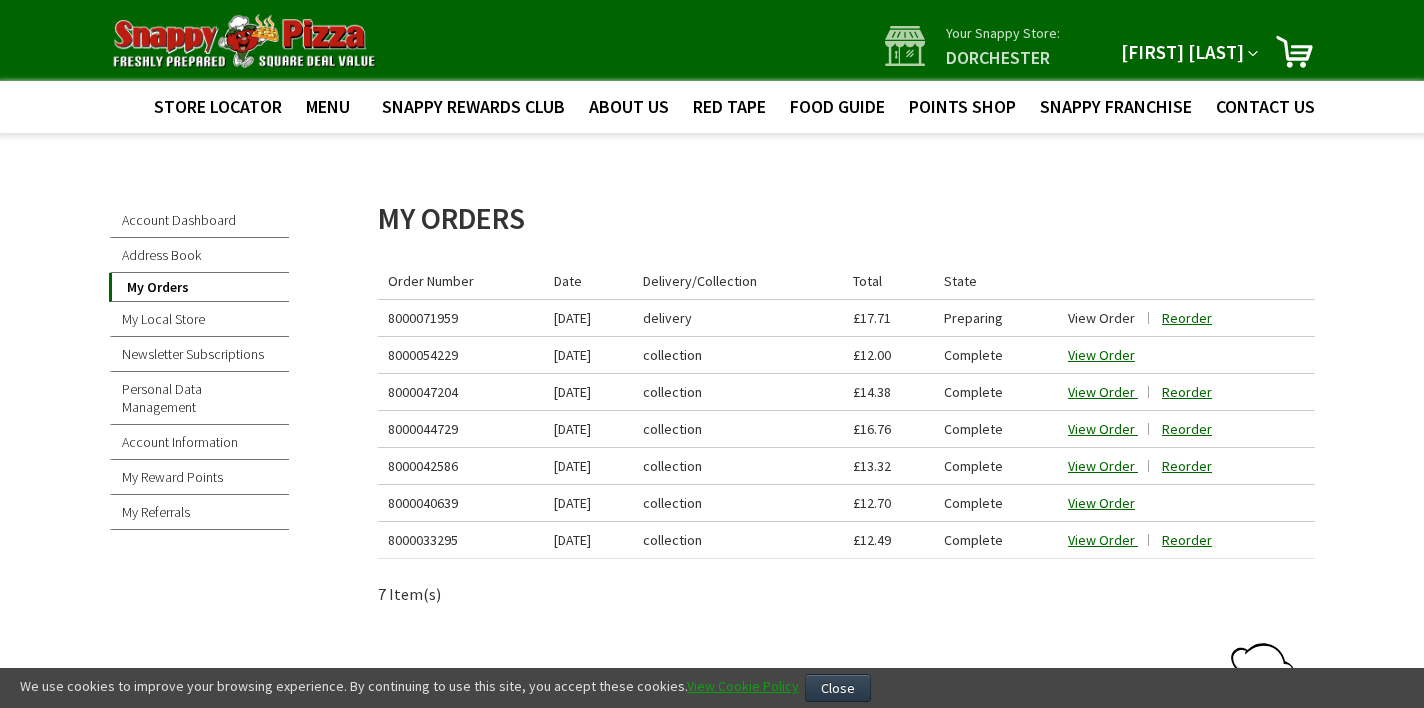 click on "View Order" at bounding box center (1101, 318) 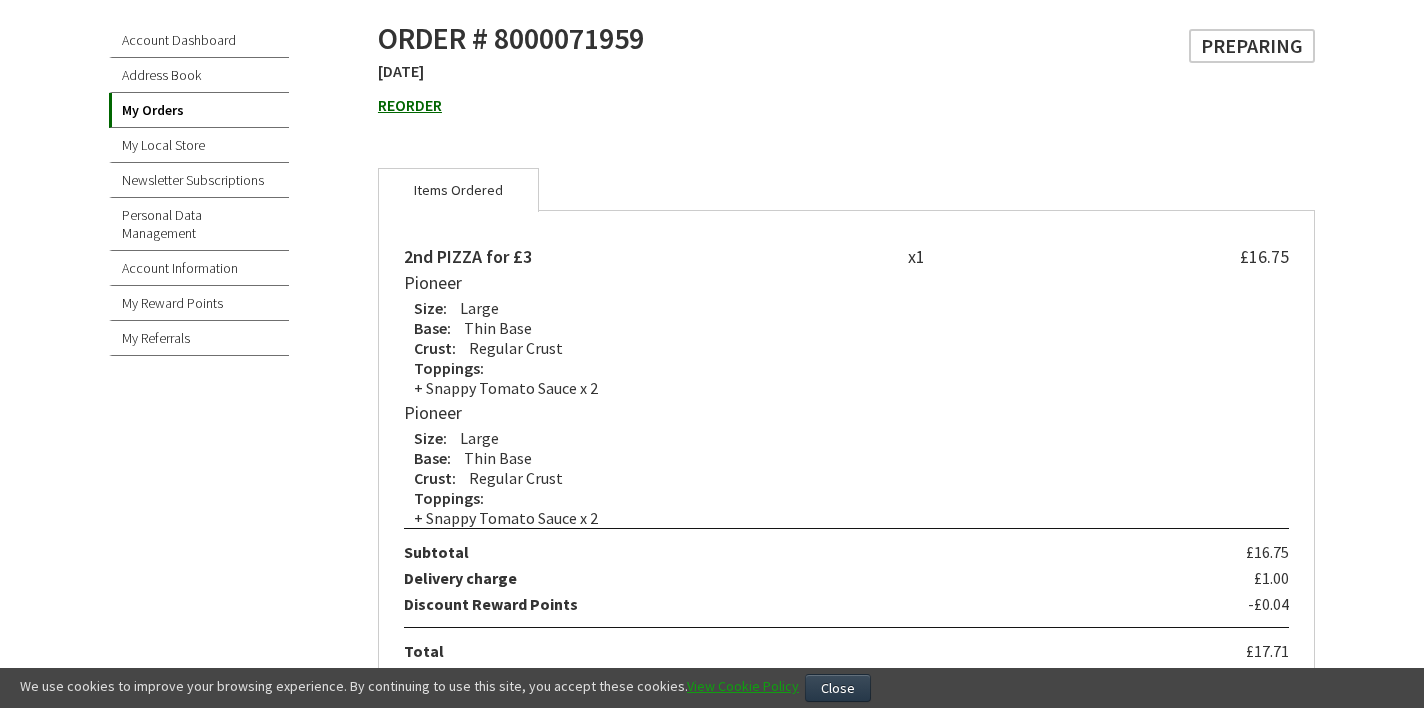 scroll, scrollTop: 181, scrollLeft: 0, axis: vertical 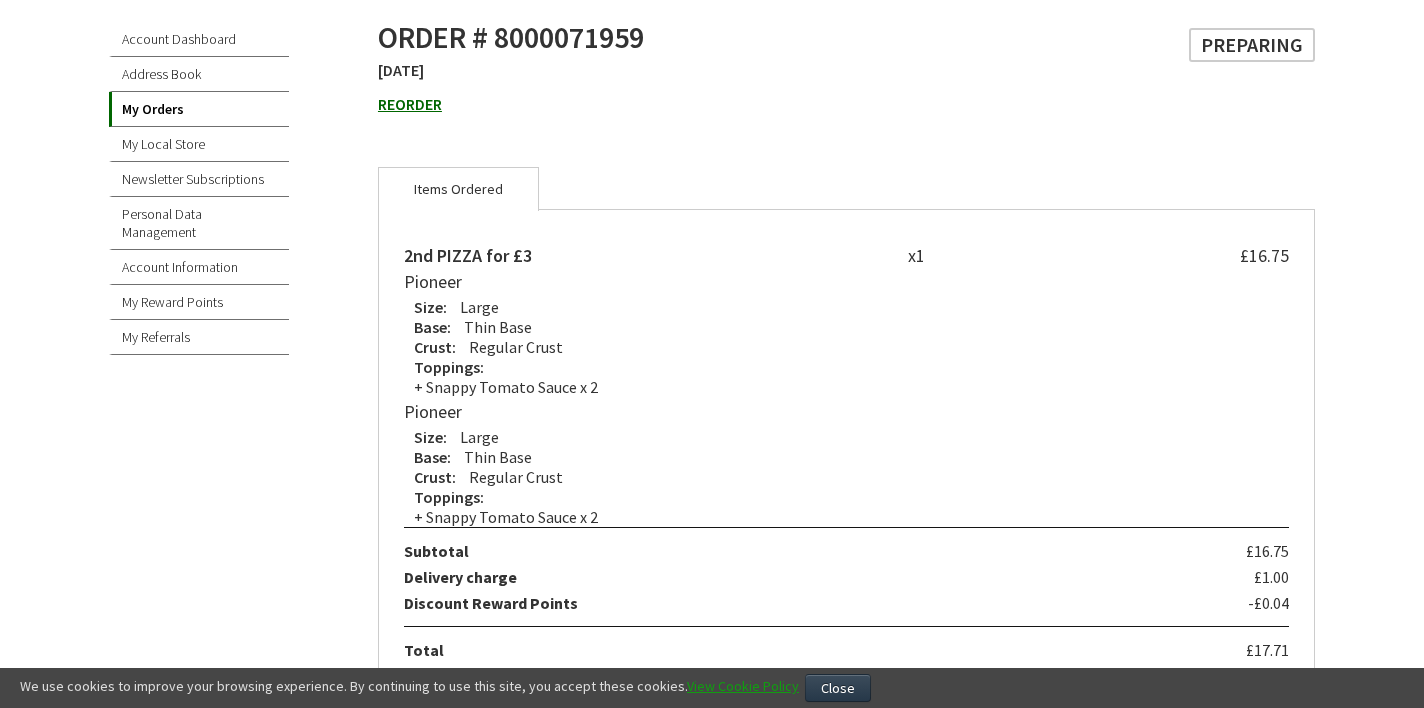 type on "[EMAIL]" 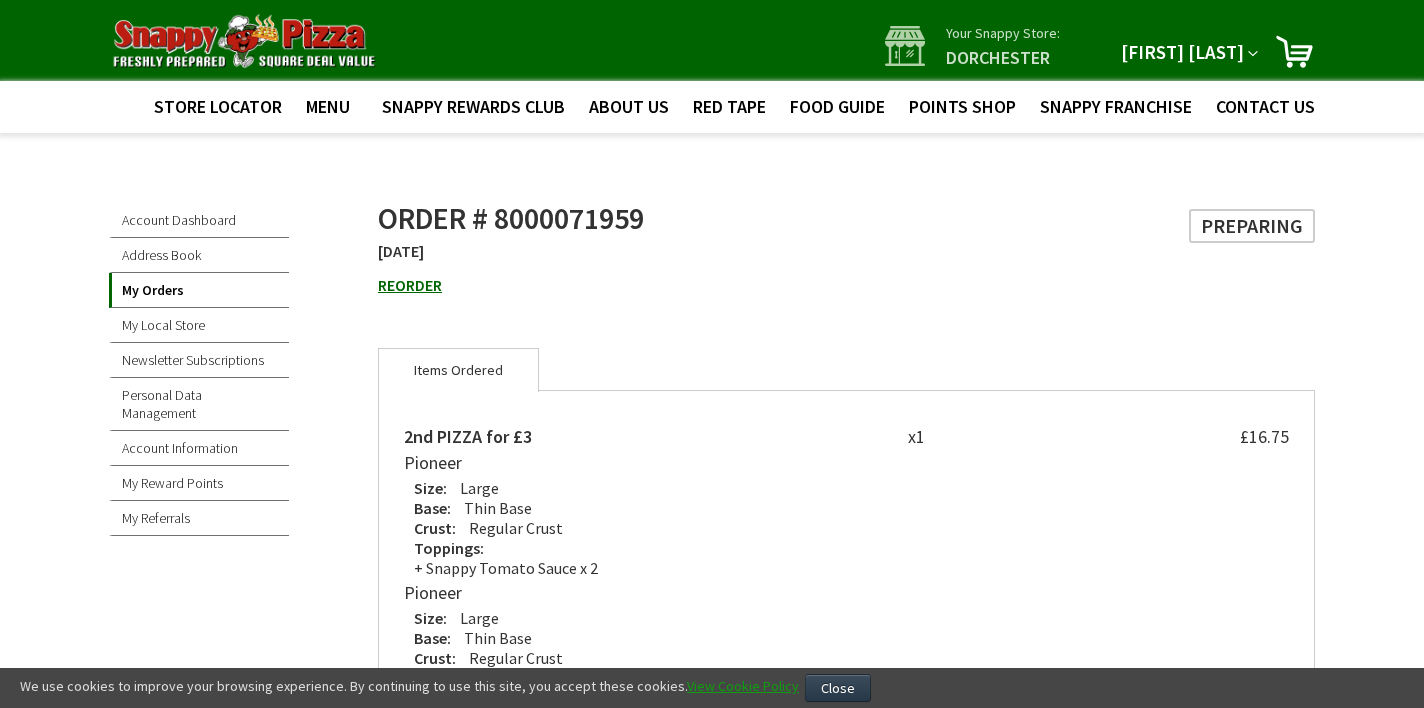 scroll, scrollTop: 181, scrollLeft: 0, axis: vertical 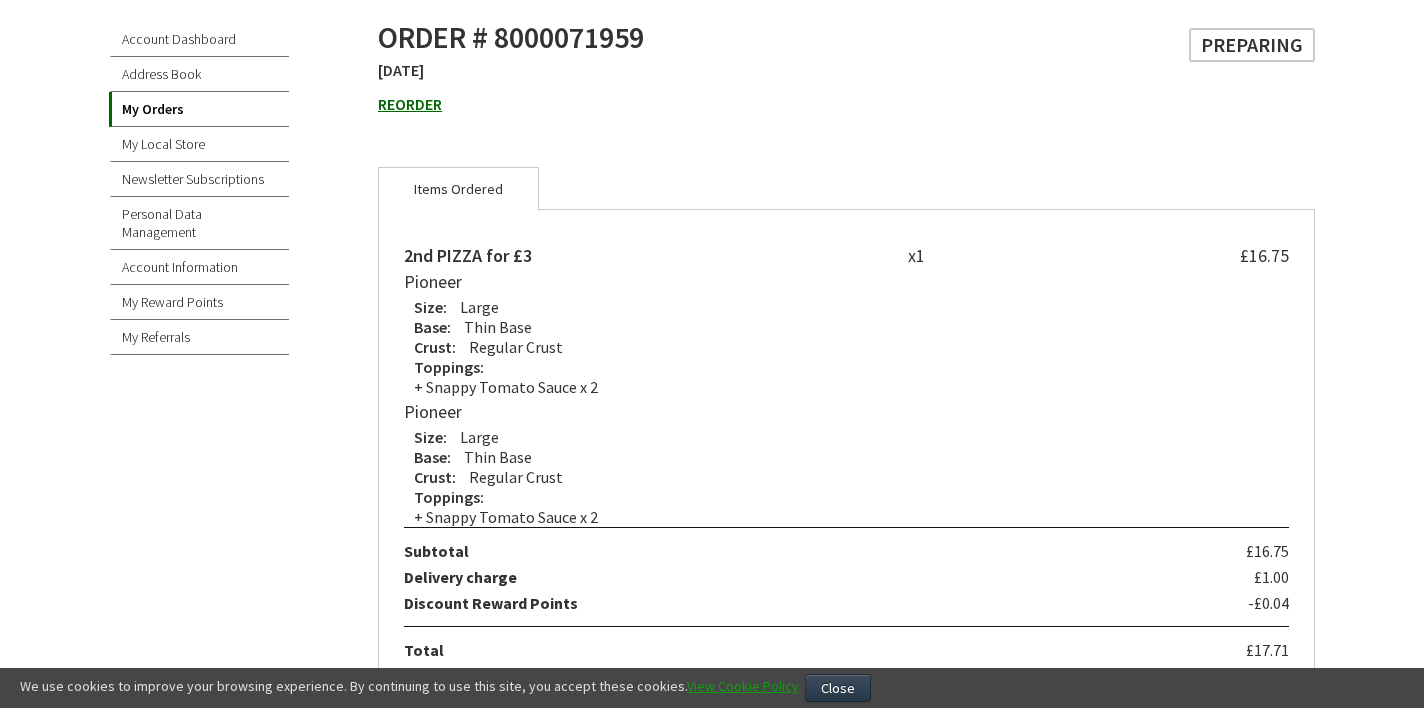 type on "[EMAIL]" 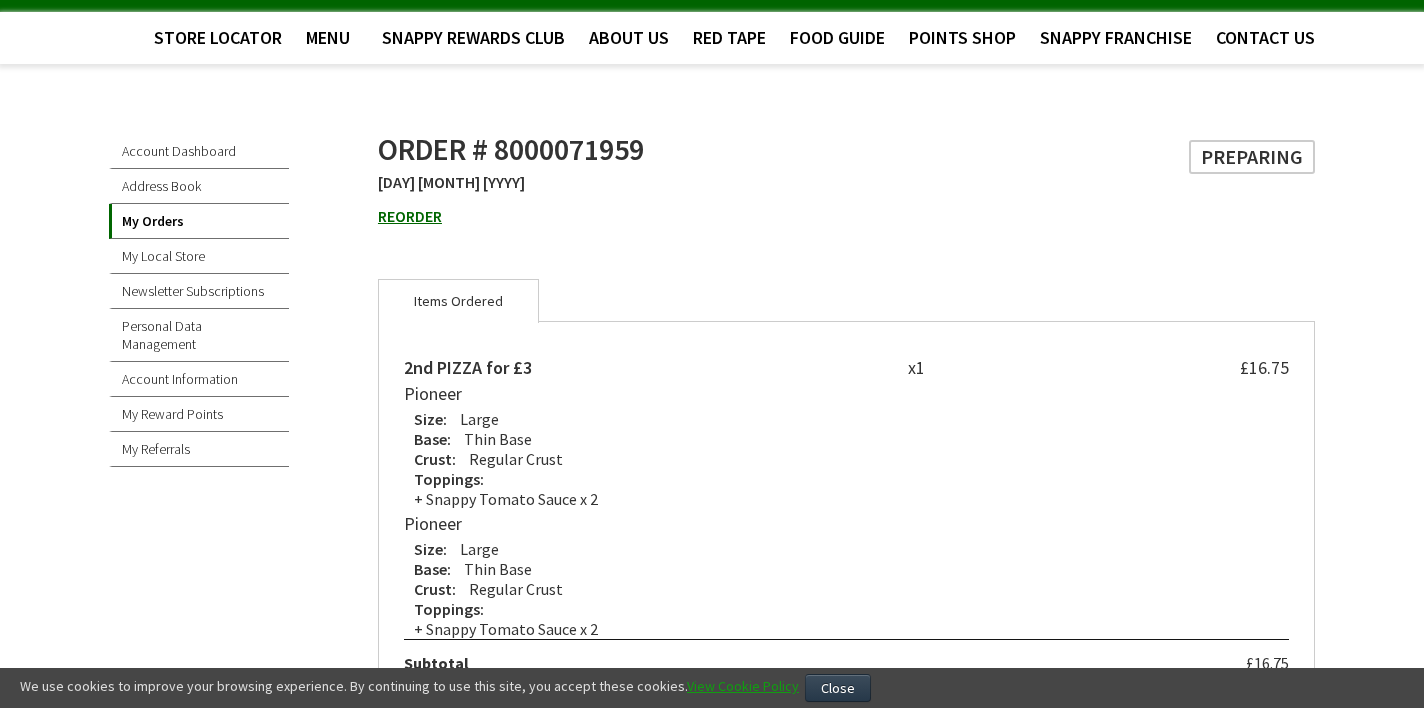 scroll, scrollTop: 64, scrollLeft: 0, axis: vertical 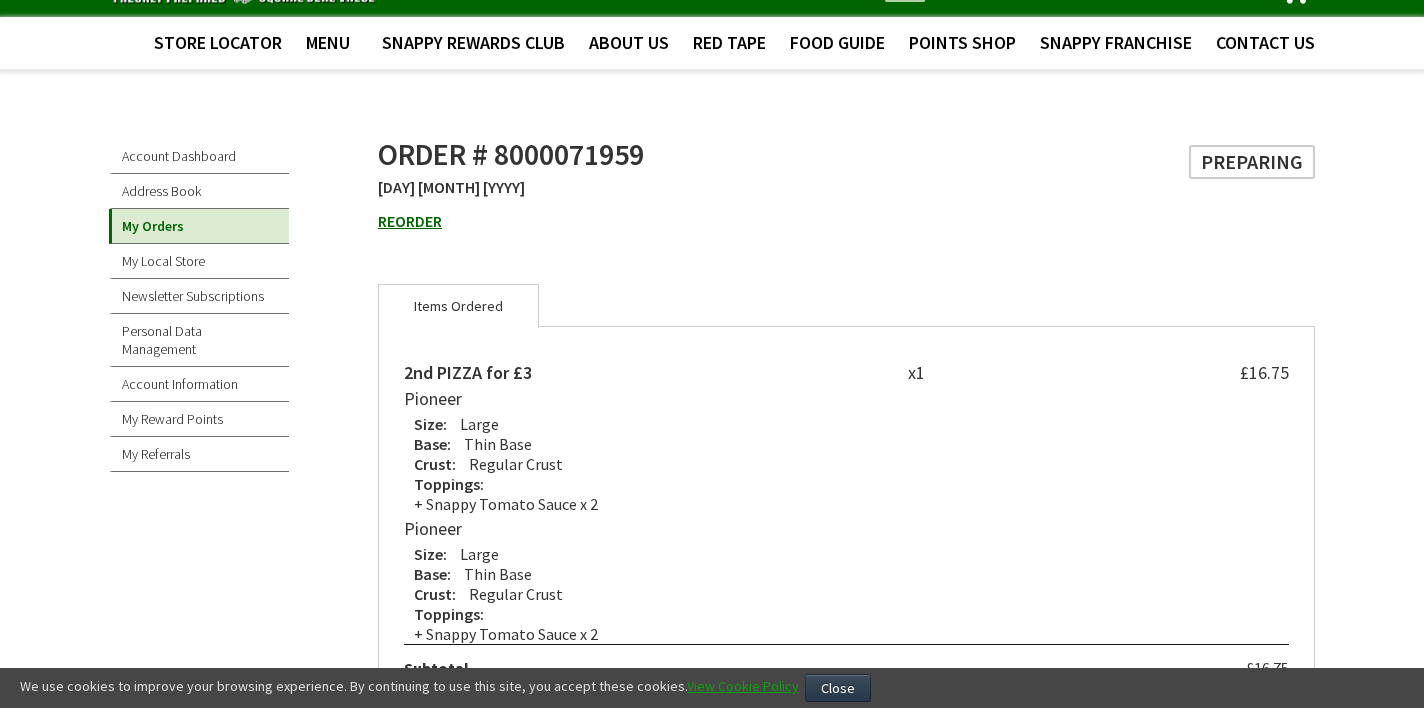 type on "[USERNAME]@example.com" 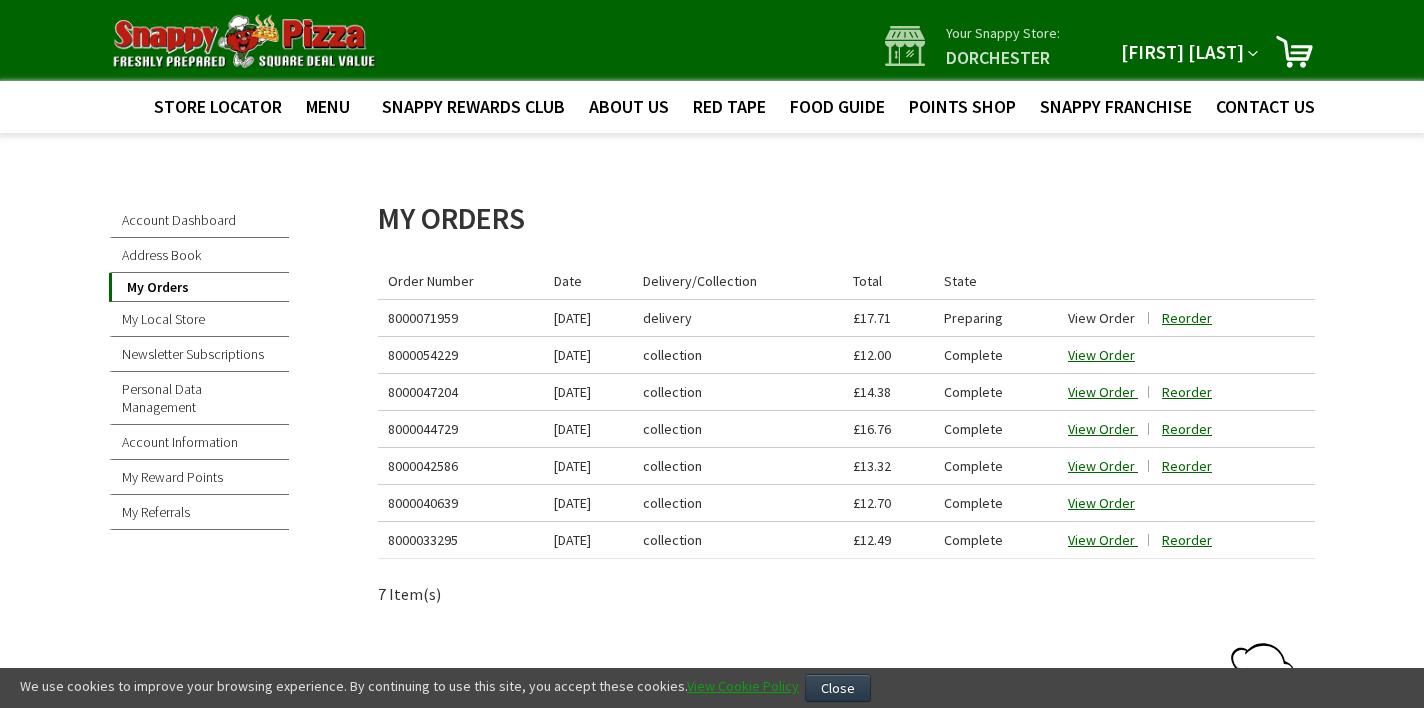 scroll, scrollTop: 0, scrollLeft: 0, axis: both 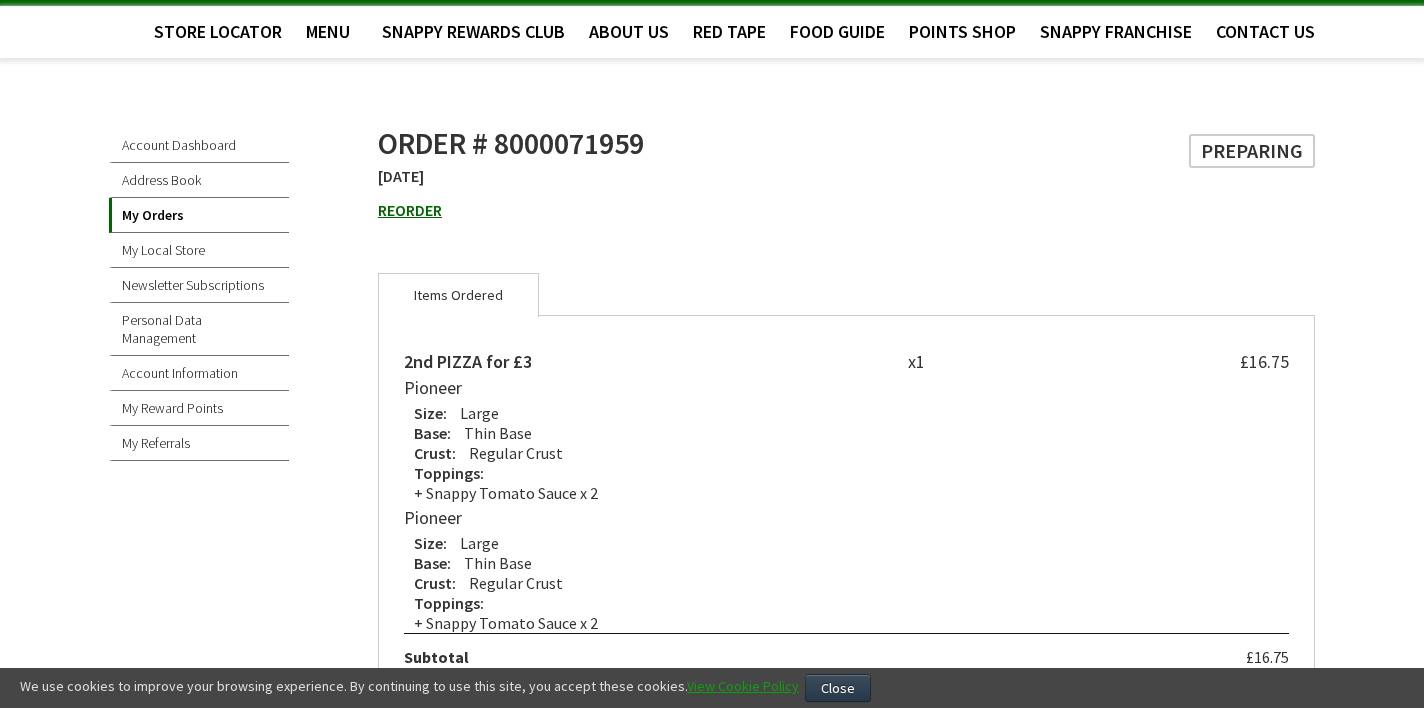 type on "hicksalexandra@hotmail.co.uk" 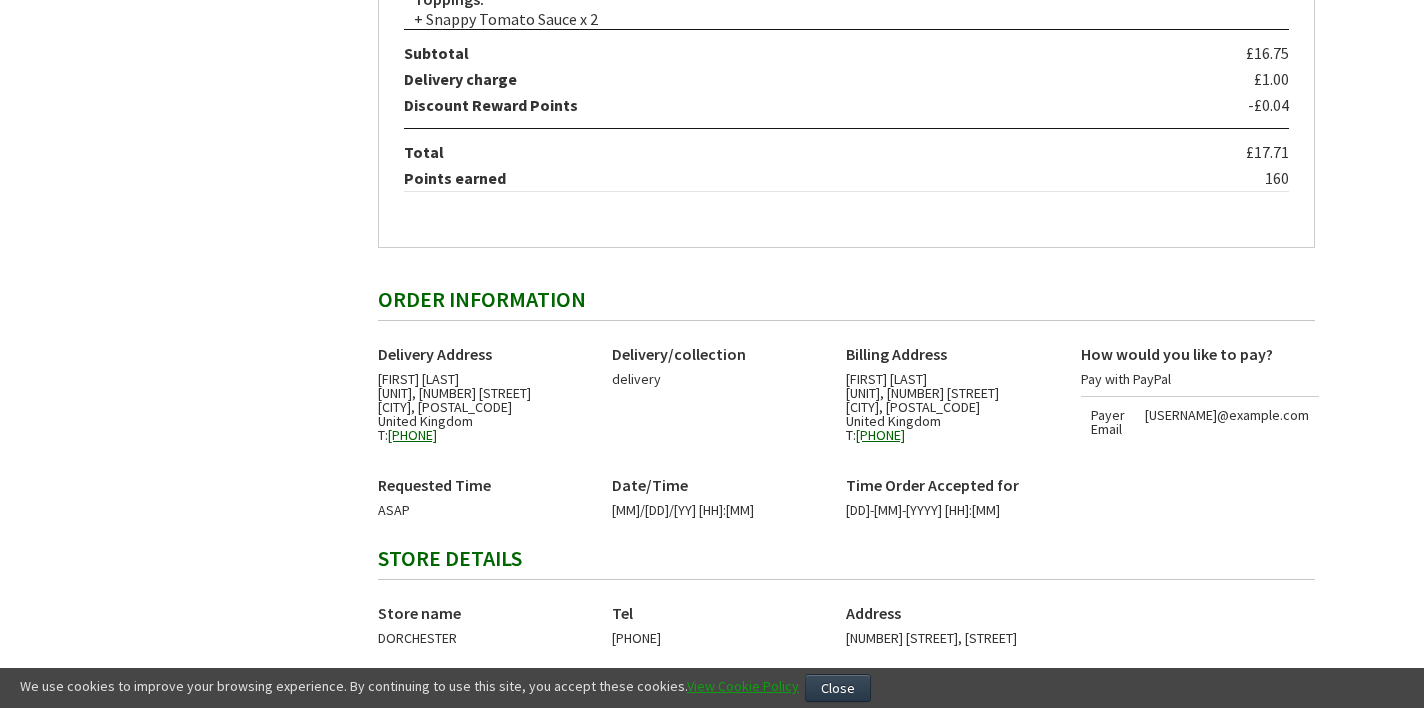 scroll, scrollTop: 680, scrollLeft: 0, axis: vertical 